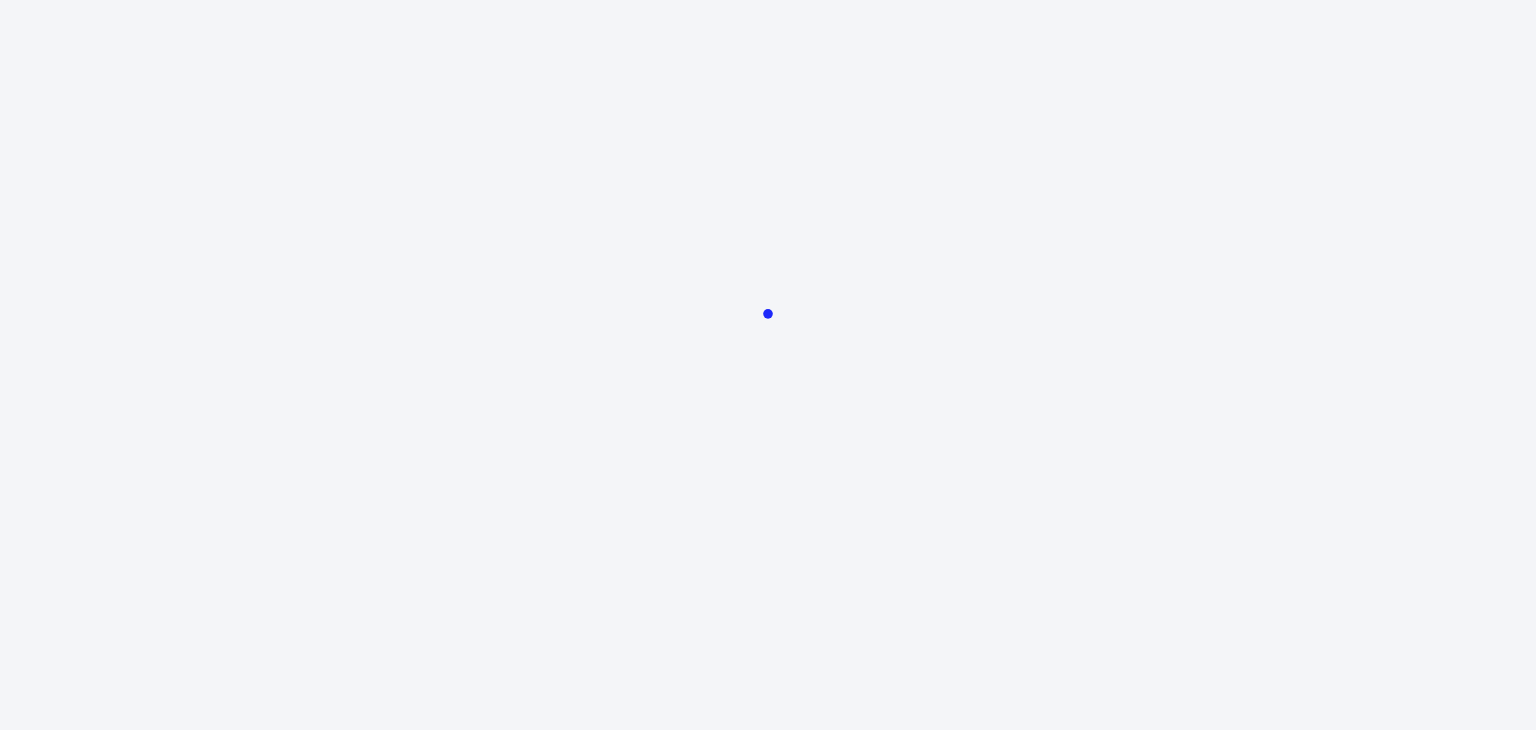 scroll, scrollTop: 0, scrollLeft: 0, axis: both 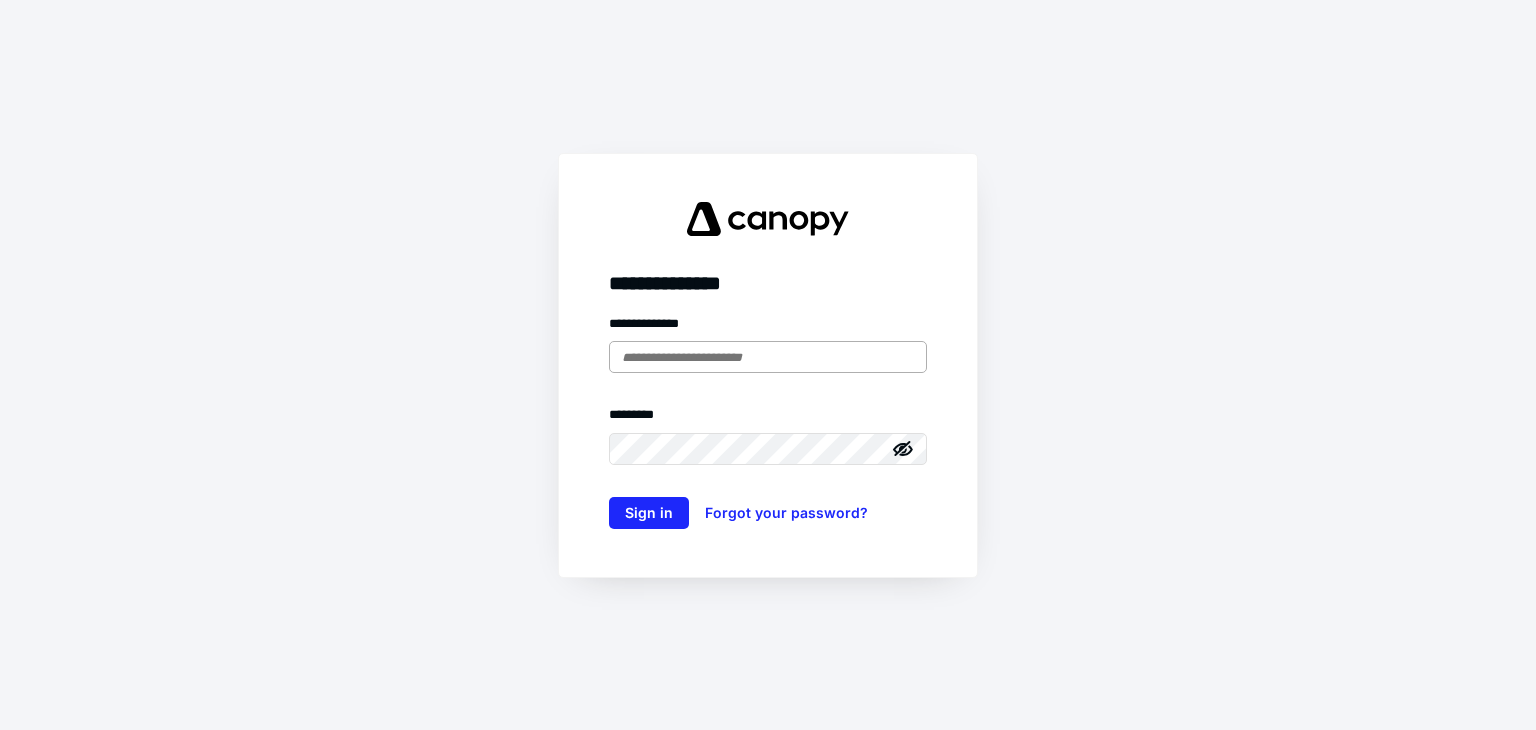 click at bounding box center [768, 357] 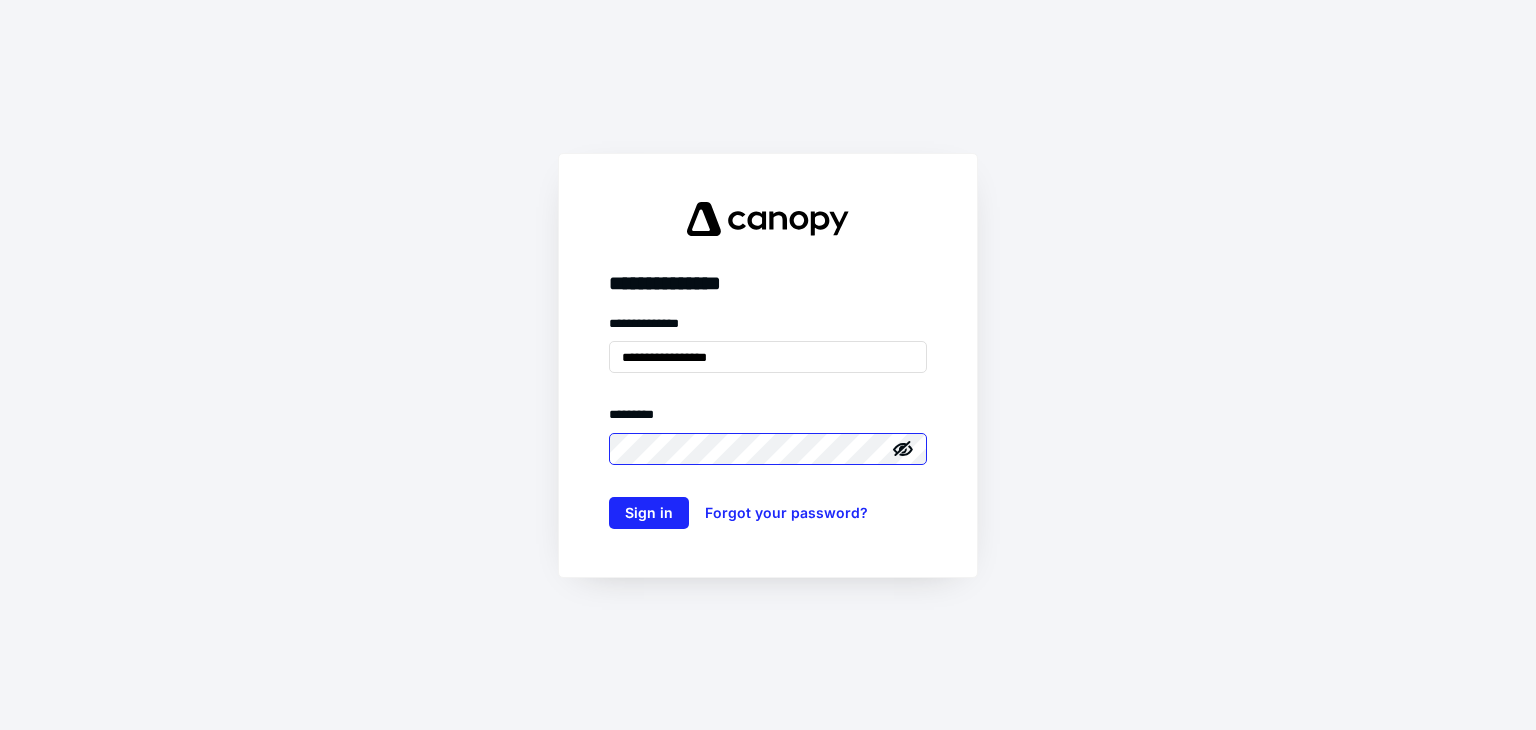 click on "Sign in" at bounding box center (649, 513) 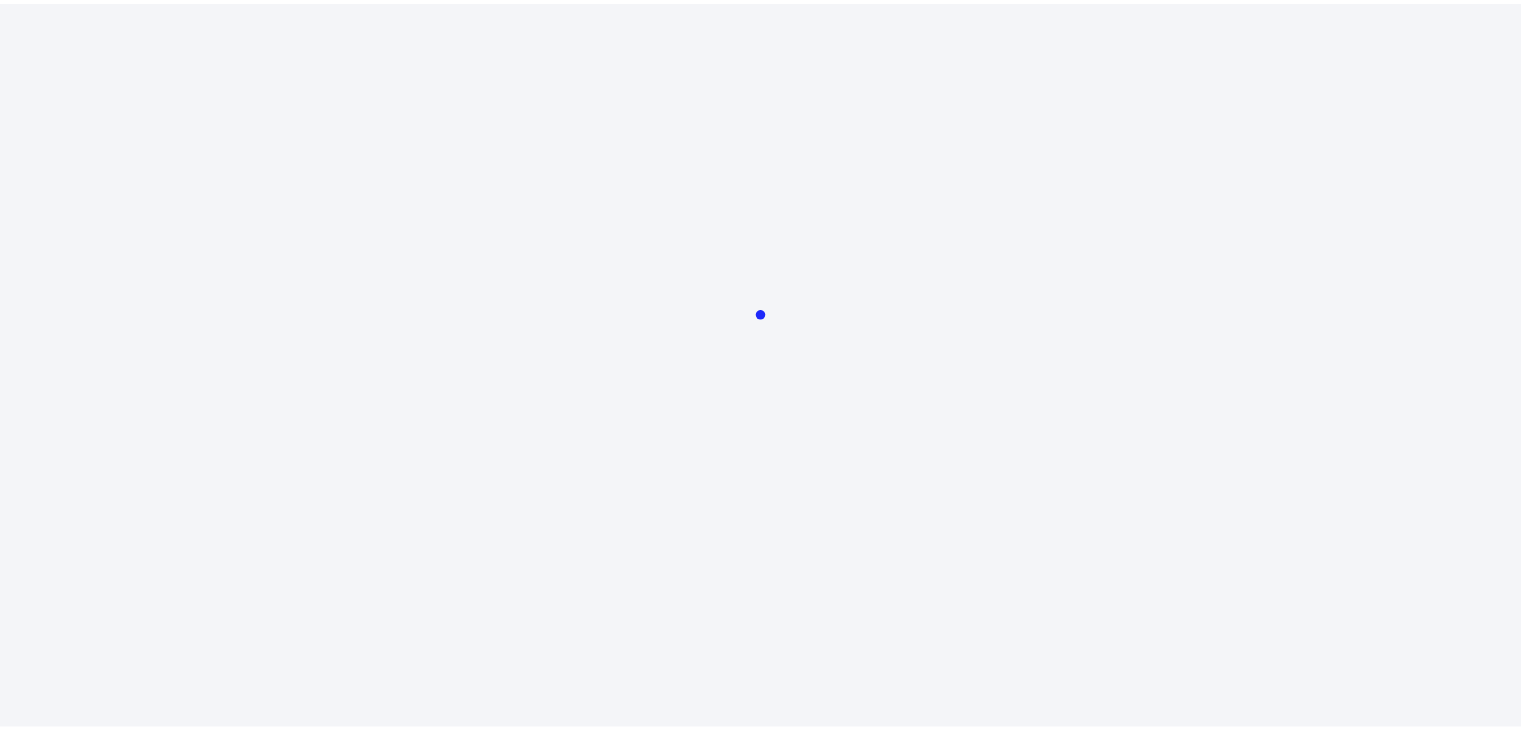 scroll, scrollTop: 0, scrollLeft: 0, axis: both 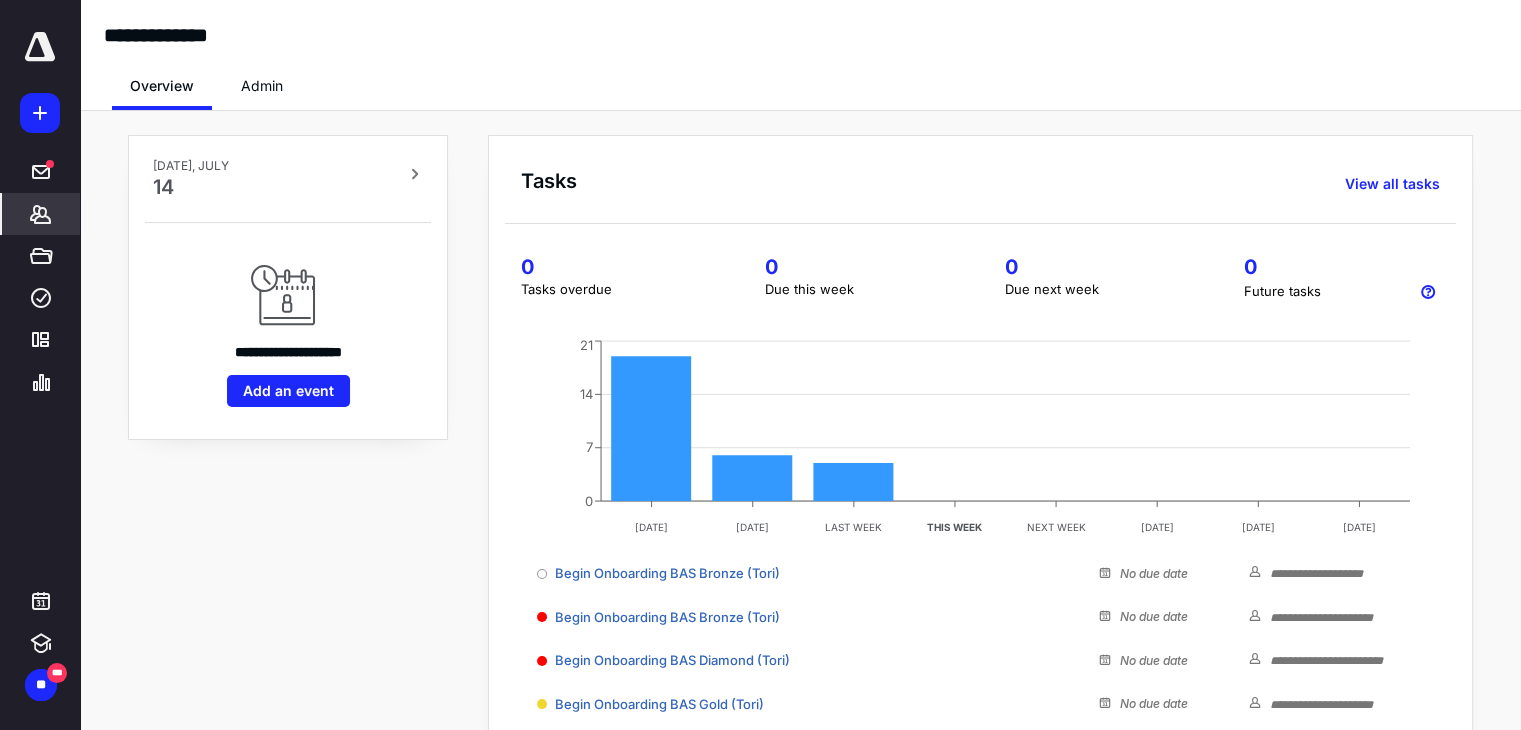 click 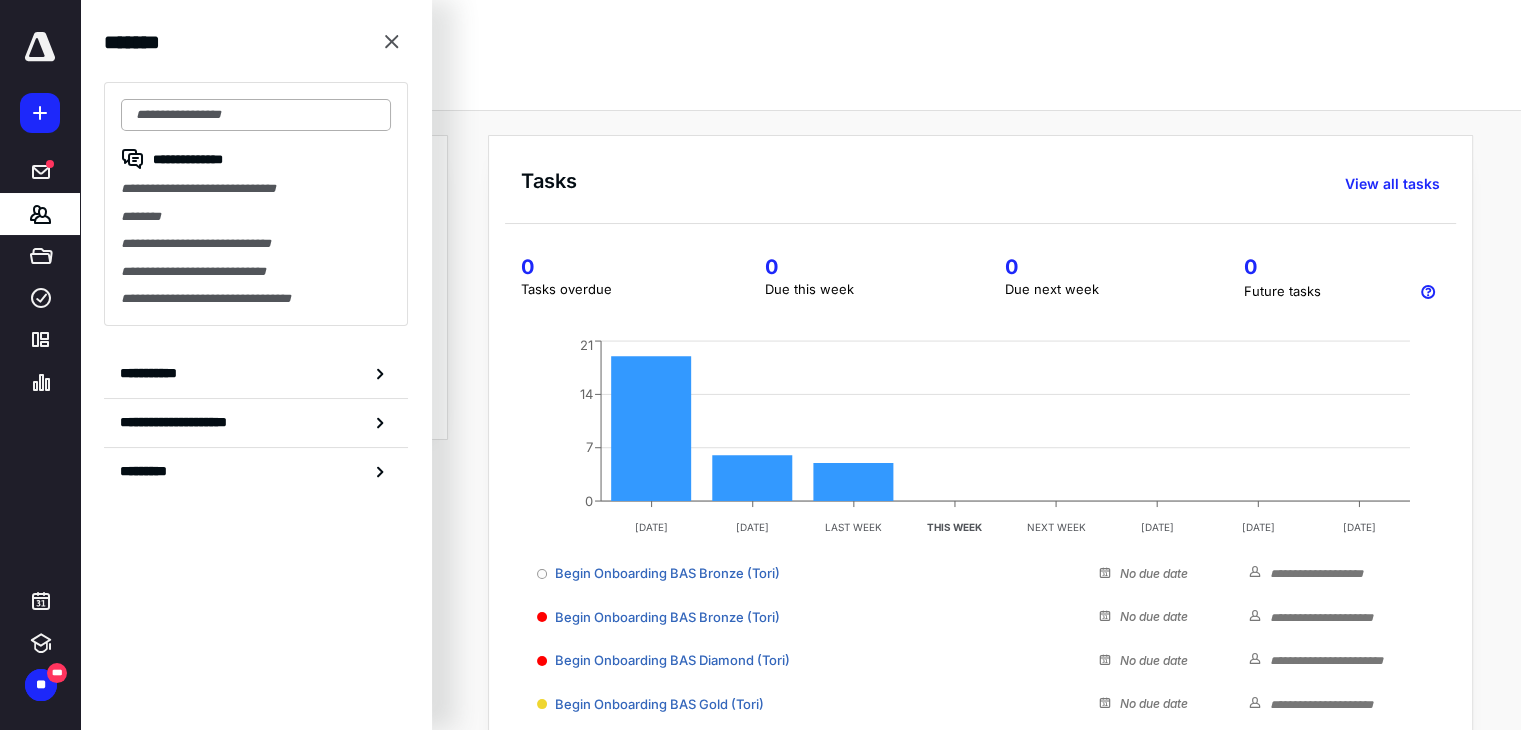 click at bounding box center (256, 115) 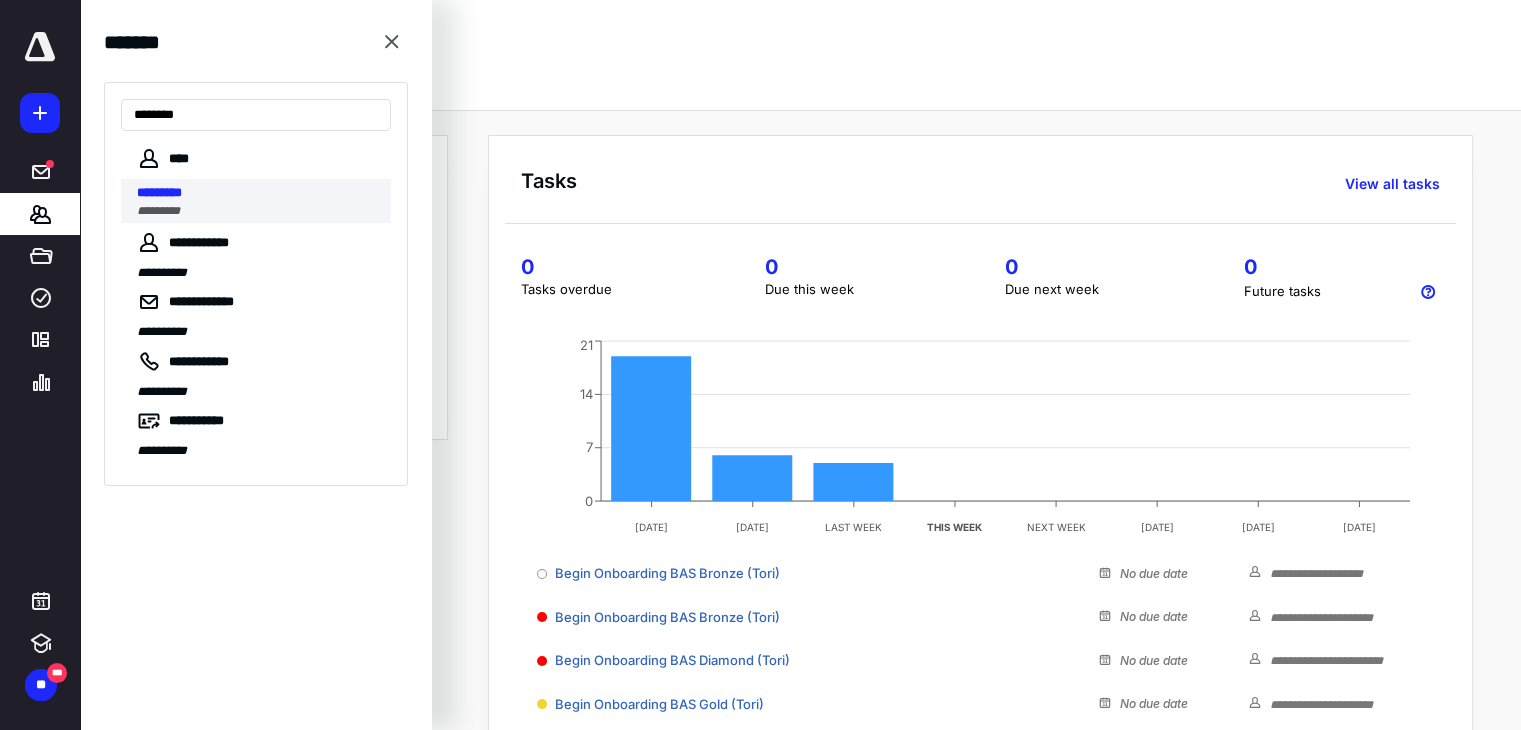 type on "********" 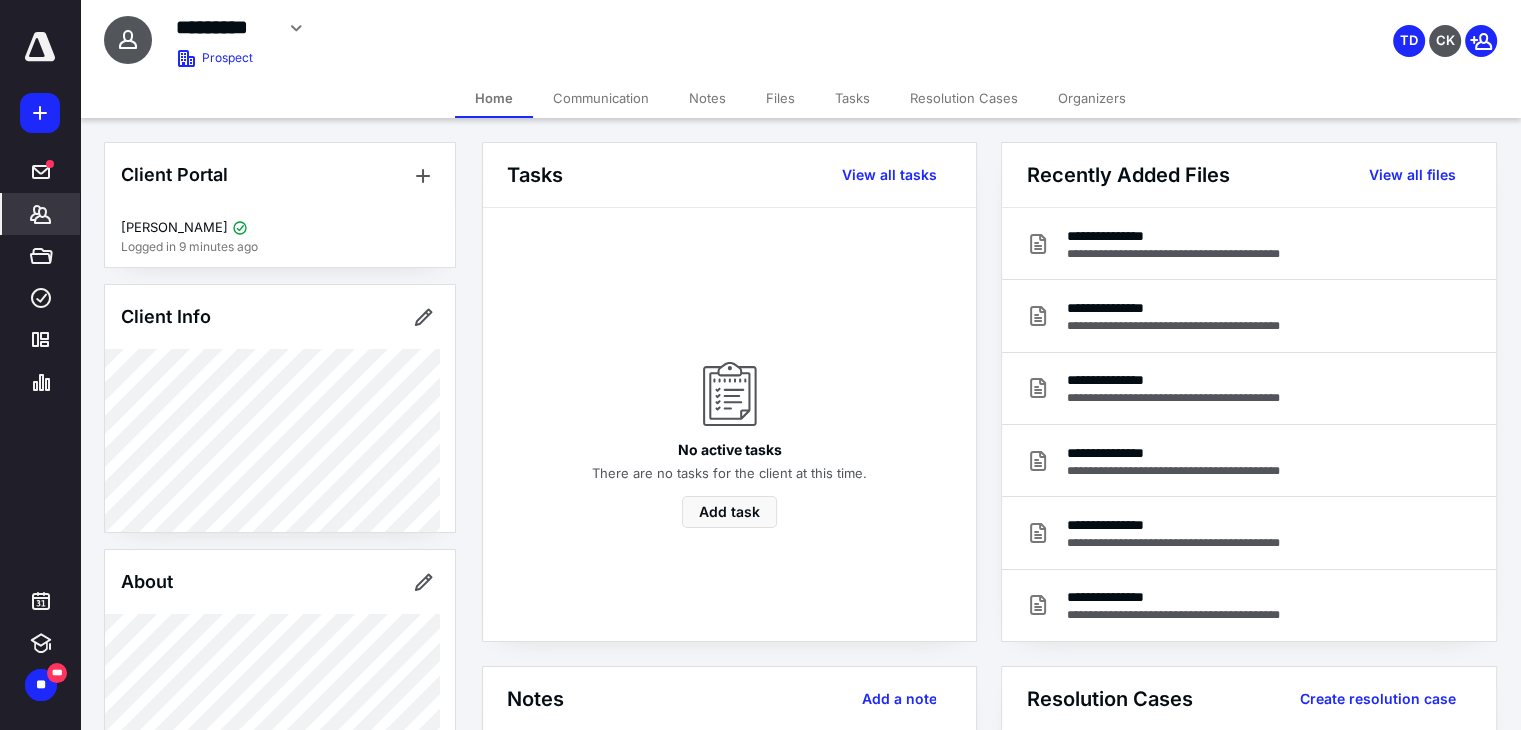 click on "Files" at bounding box center [780, 98] 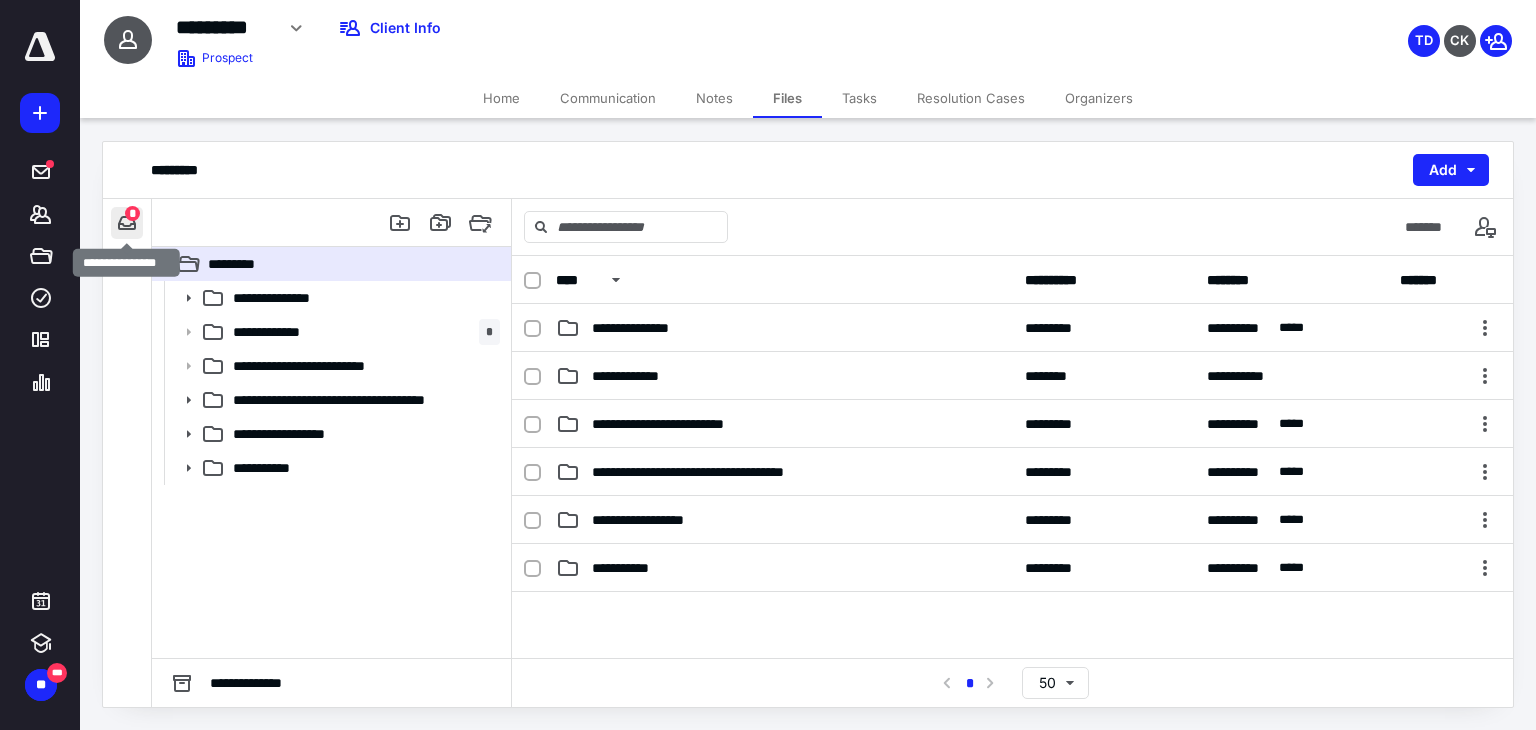 click at bounding box center [127, 223] 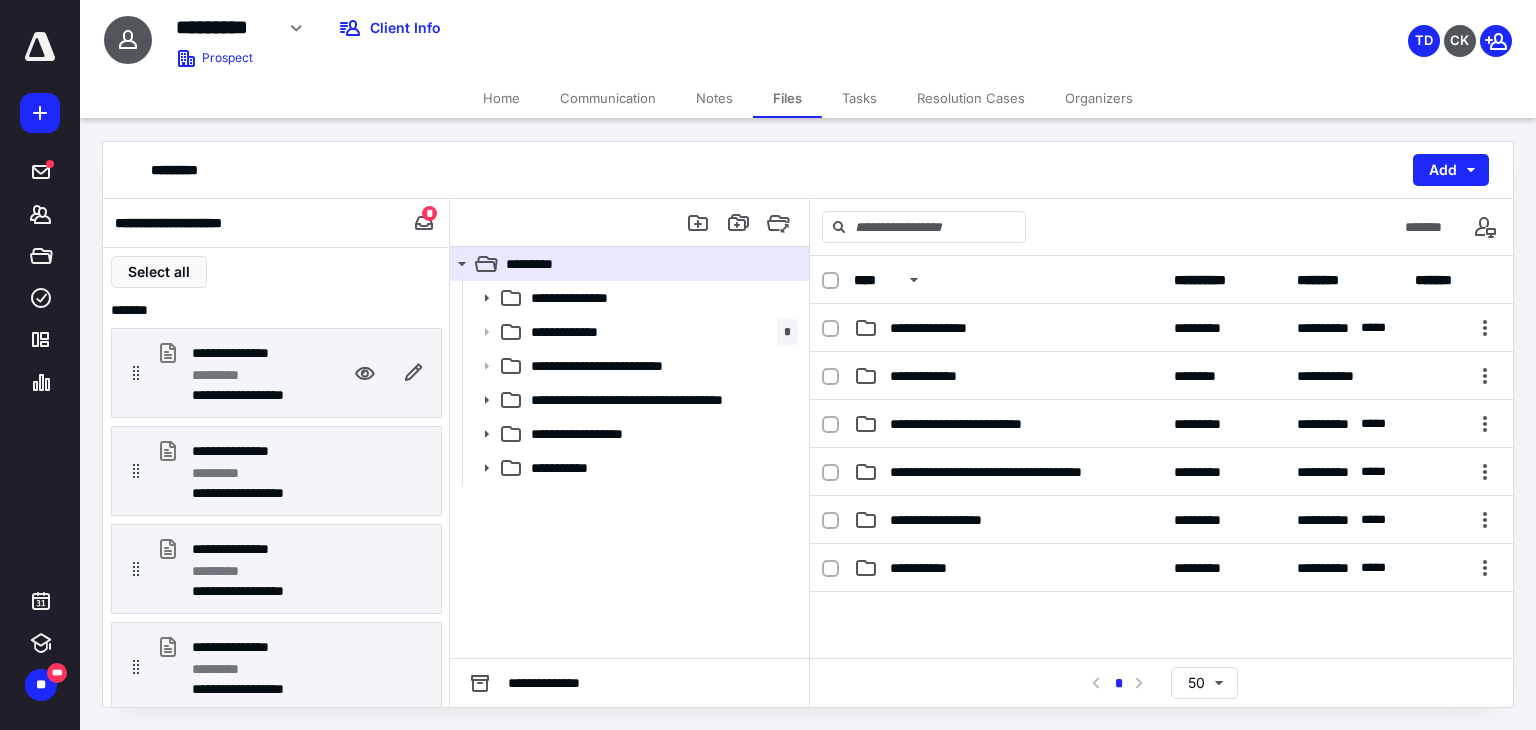 click on "*********" at bounding box center (225, 375) 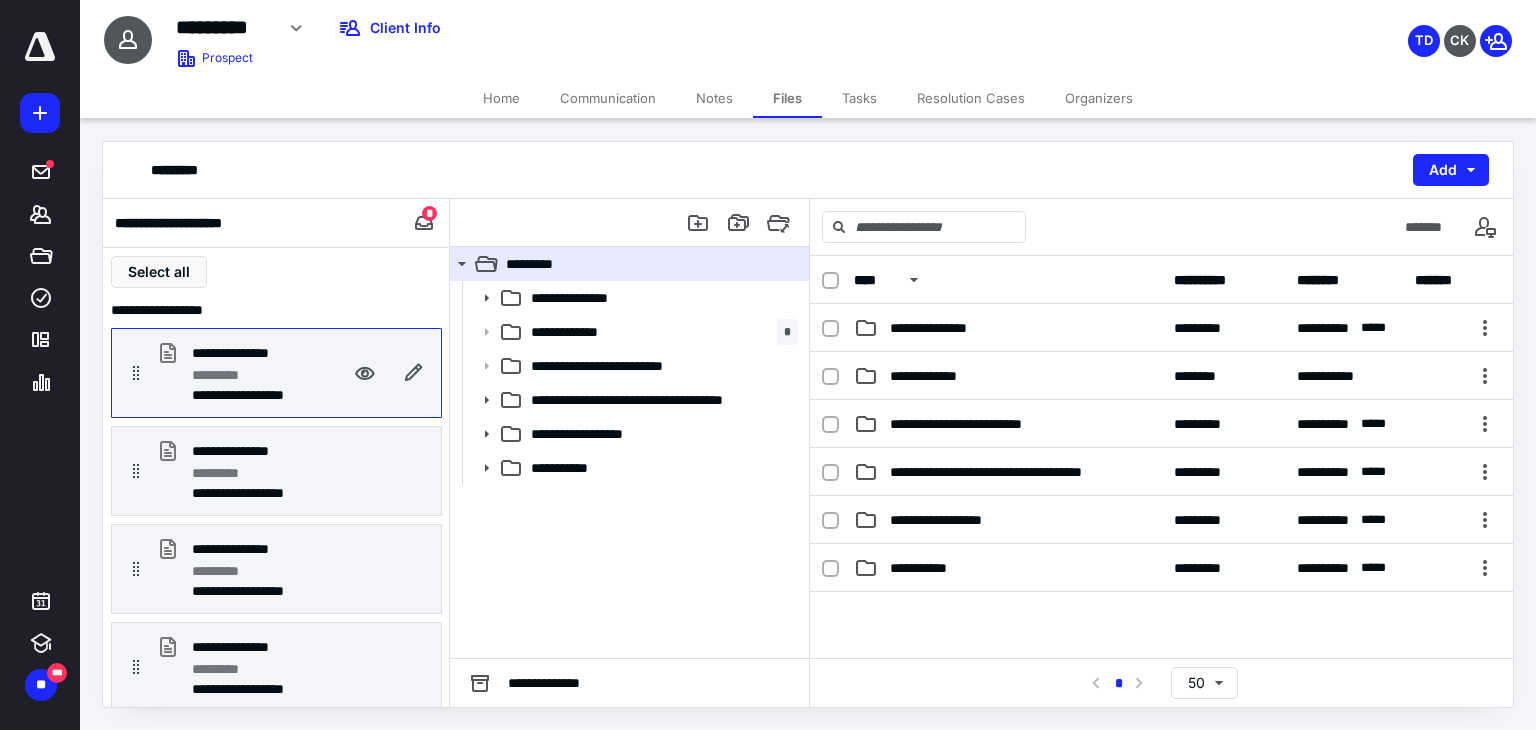 click on "**********" at bounding box center [236, 353] 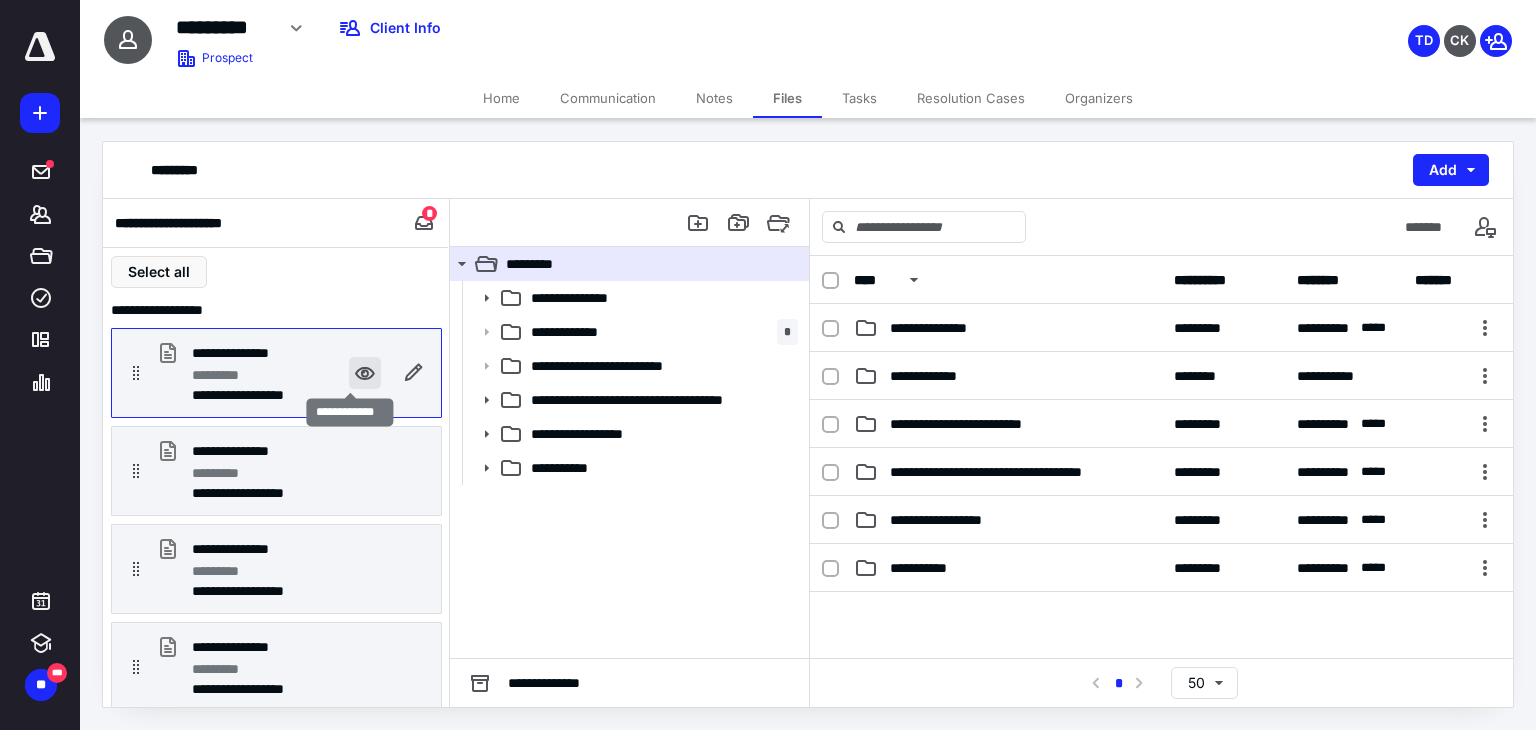 click at bounding box center (365, 373) 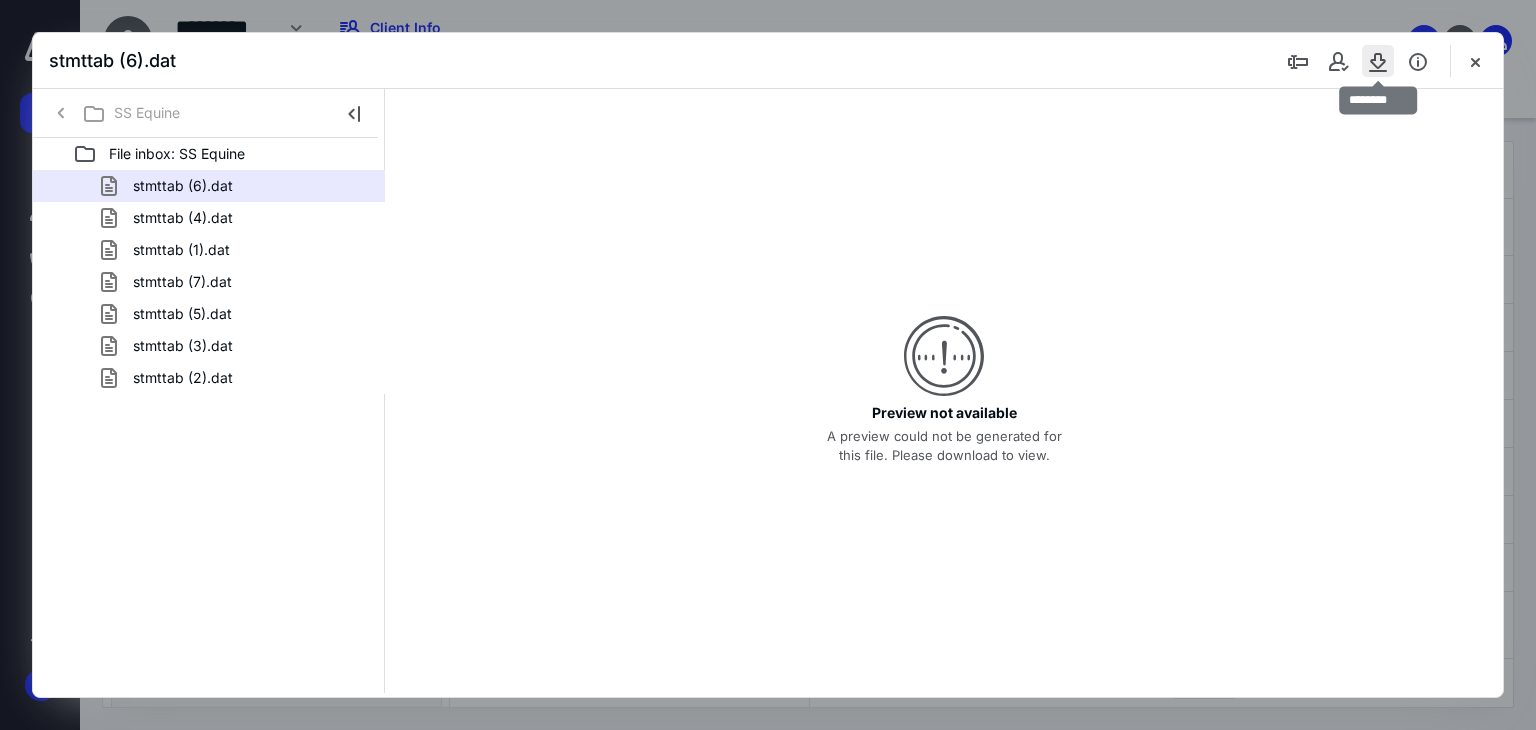 click at bounding box center [1378, 61] 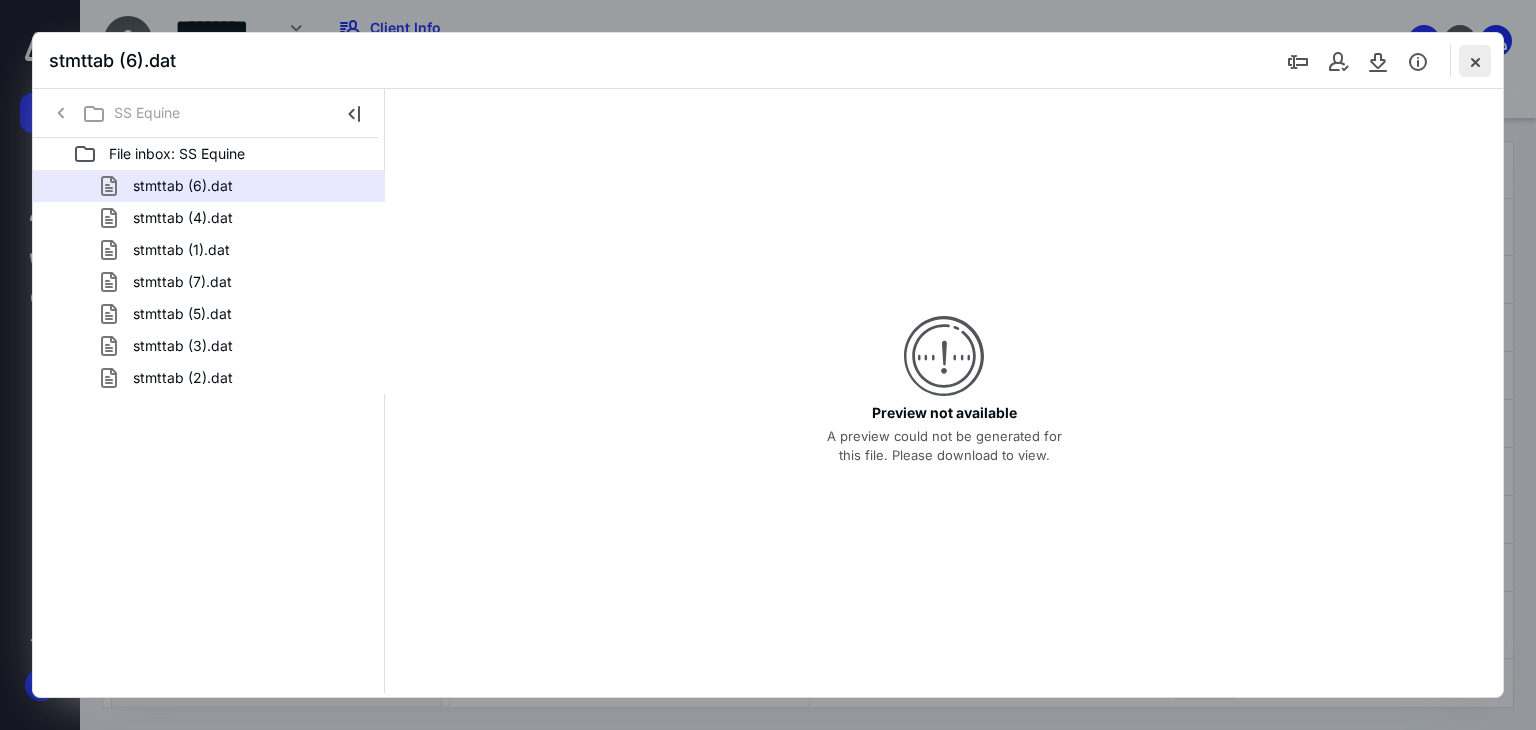 click at bounding box center (1475, 61) 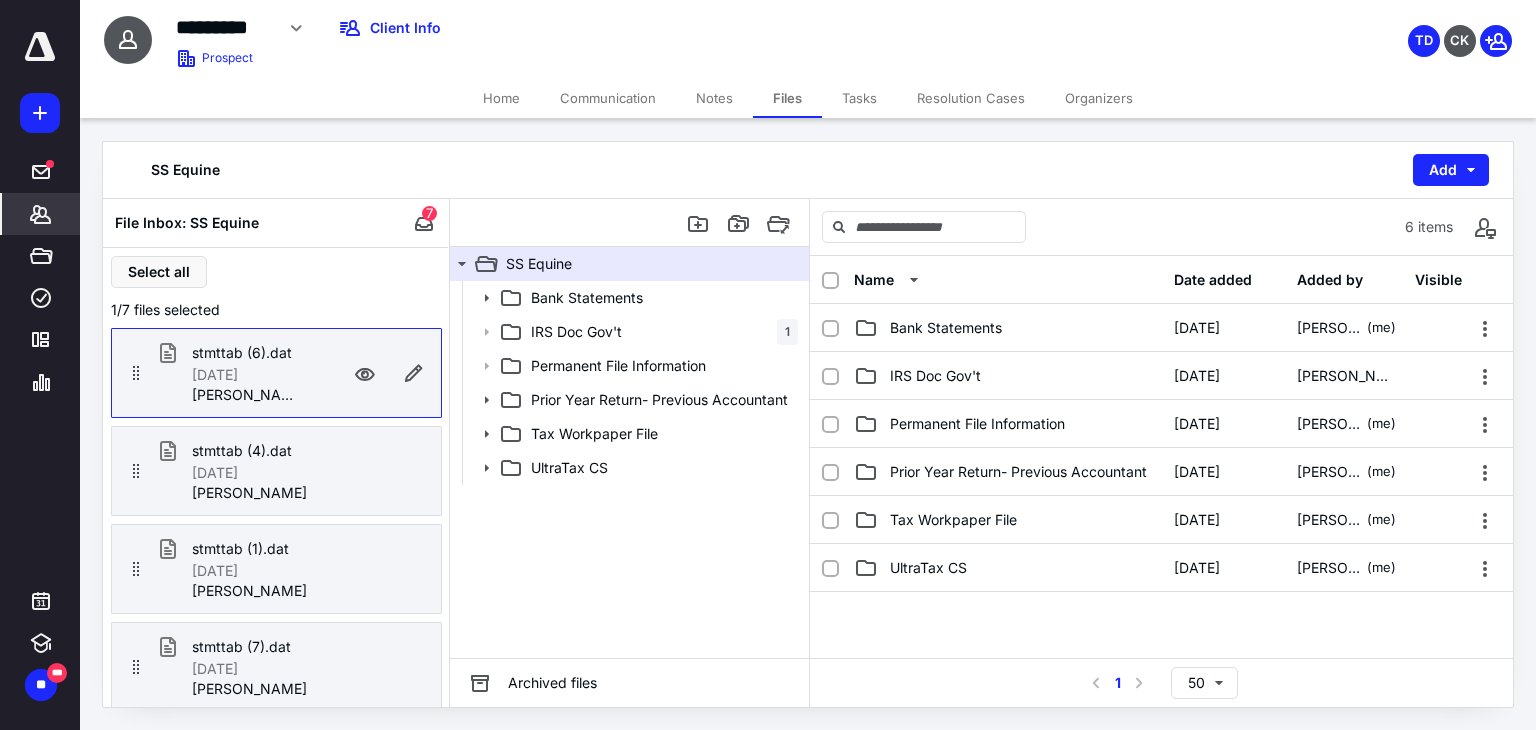 click 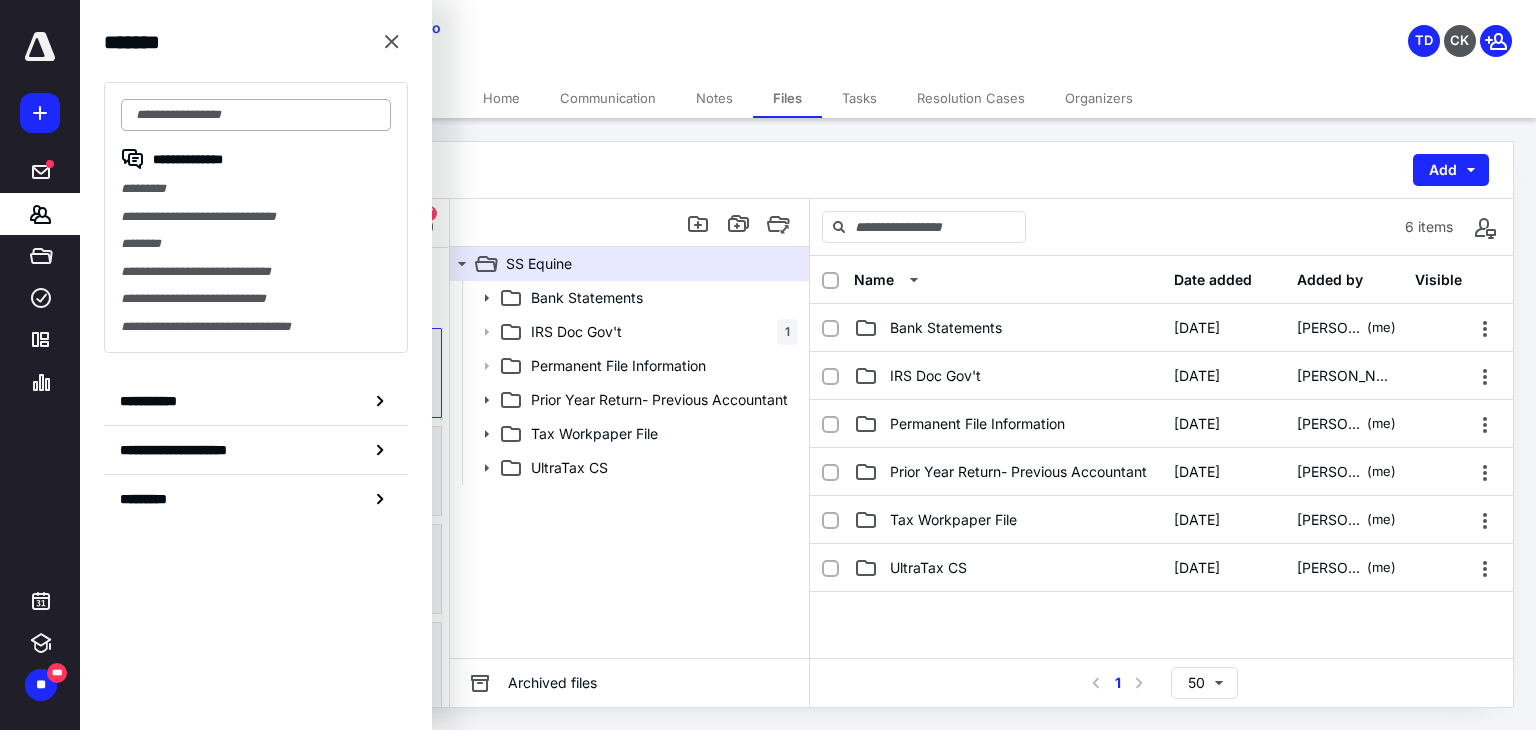 click at bounding box center (256, 115) 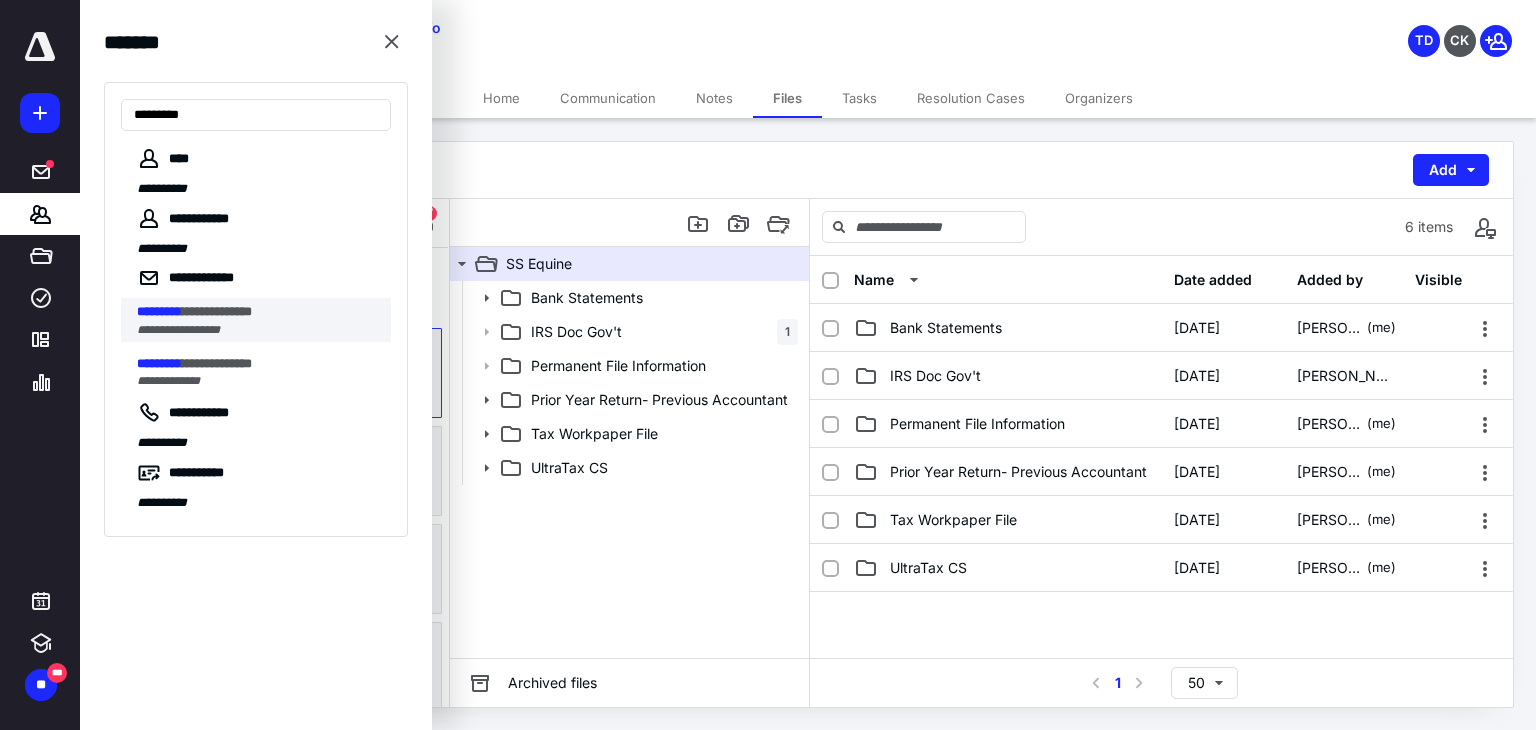 type on "*********" 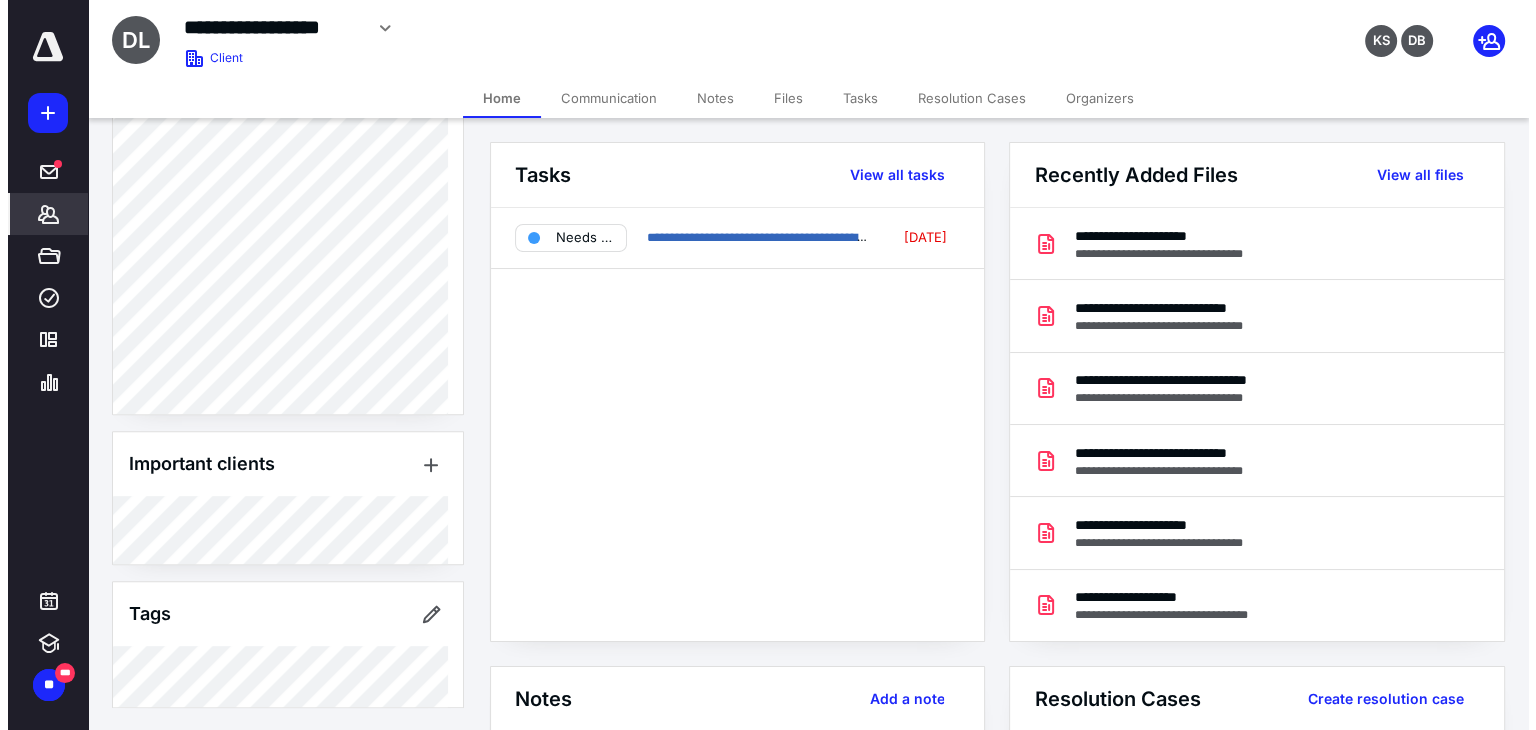 scroll, scrollTop: 0, scrollLeft: 0, axis: both 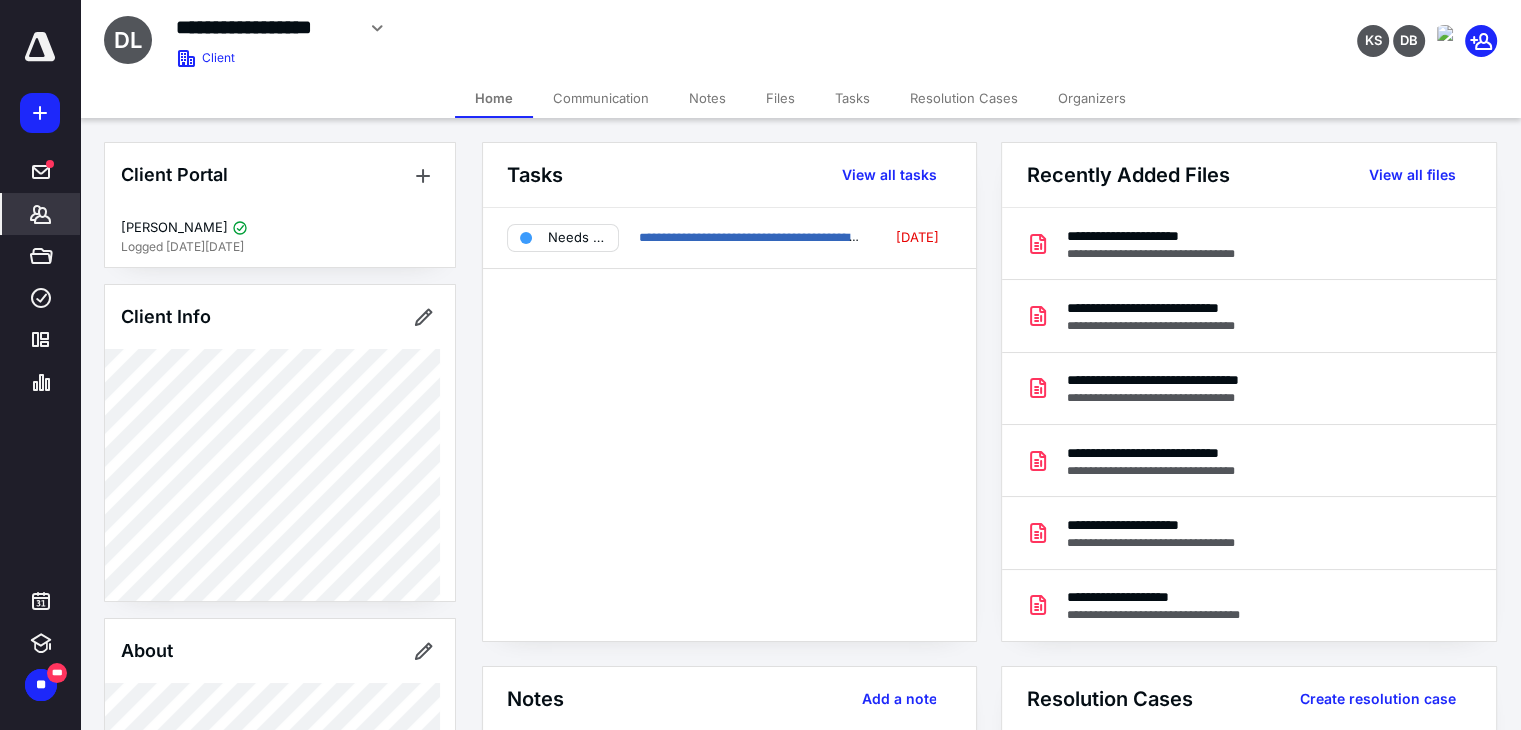 click on "Communication" at bounding box center [601, 98] 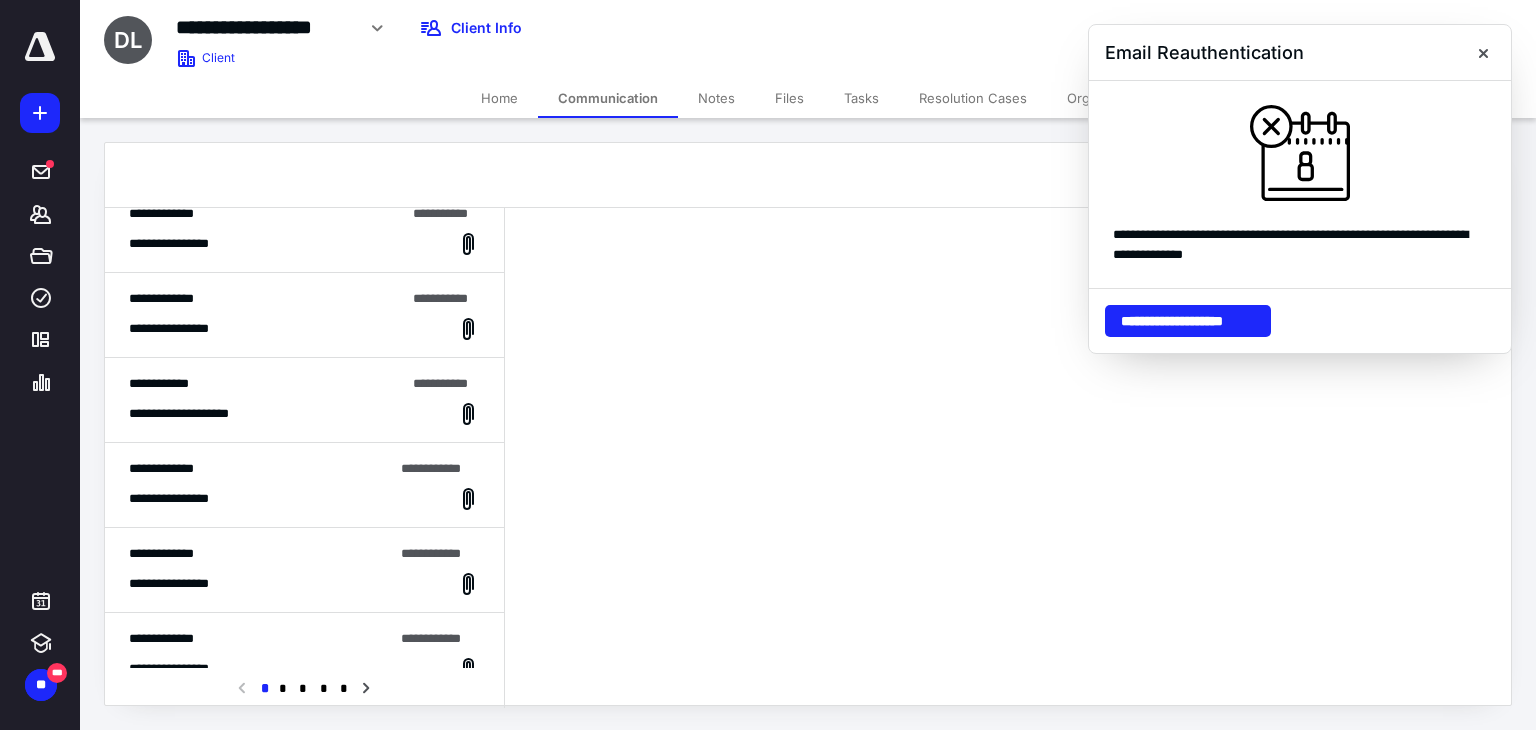 scroll, scrollTop: 1240, scrollLeft: 0, axis: vertical 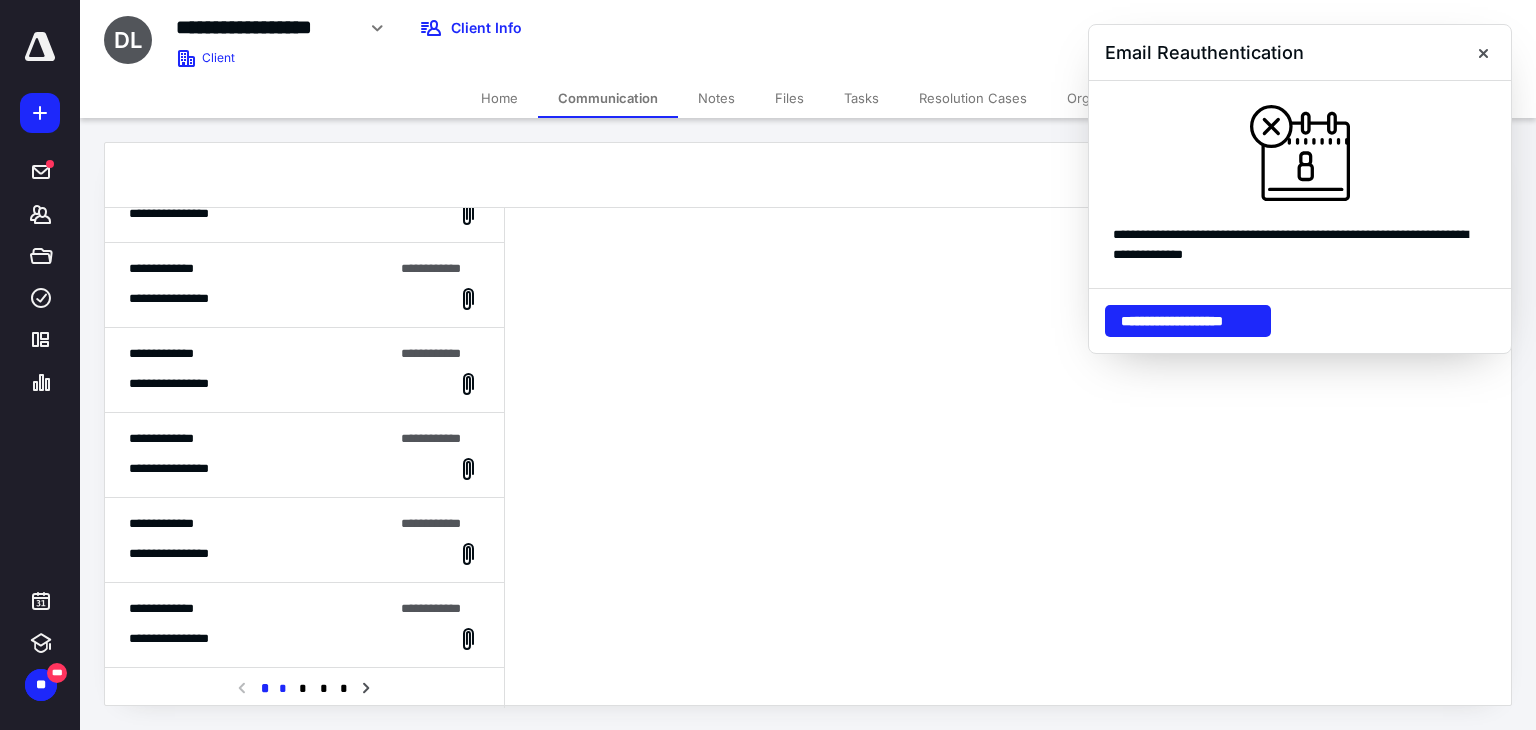 click on "*" at bounding box center (283, 689) 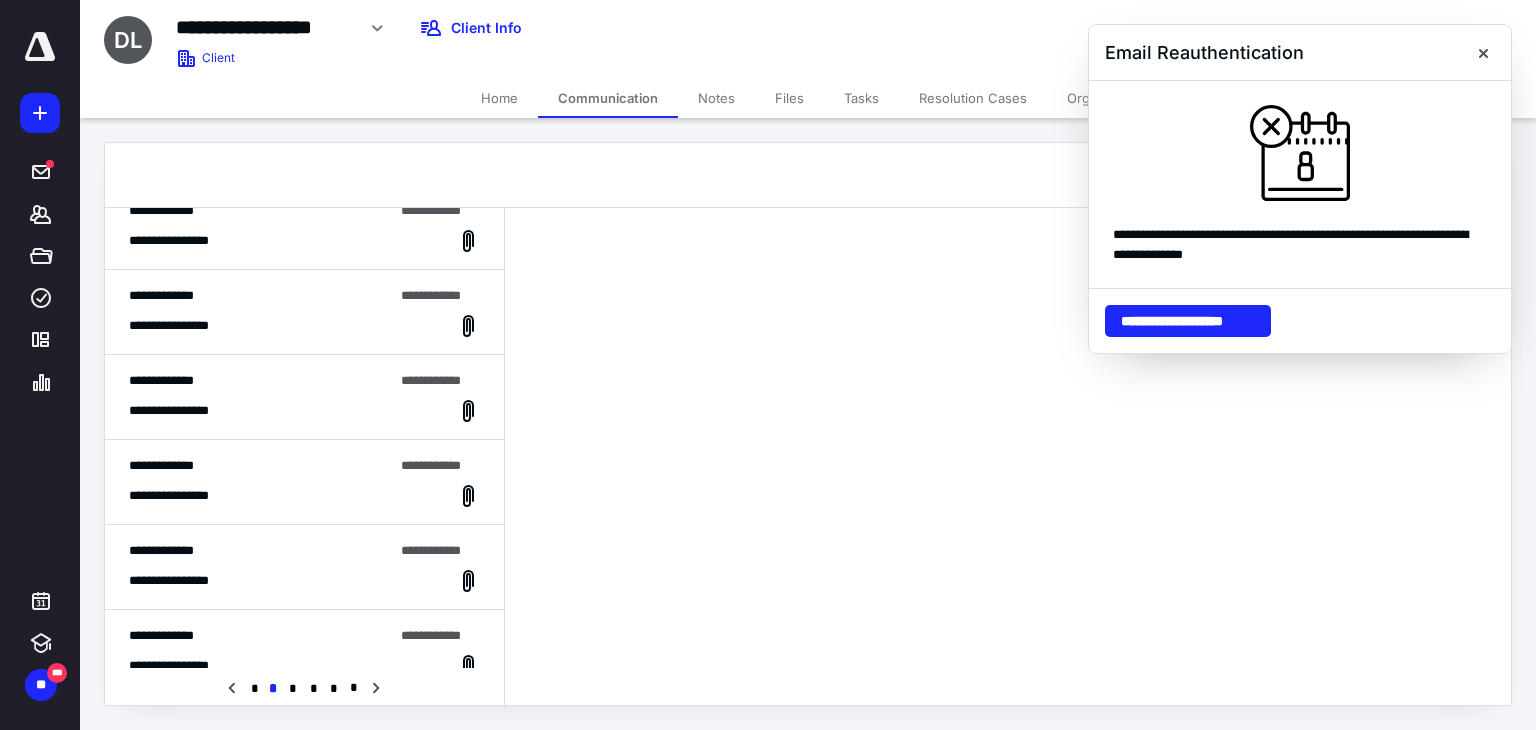 scroll, scrollTop: 1240, scrollLeft: 0, axis: vertical 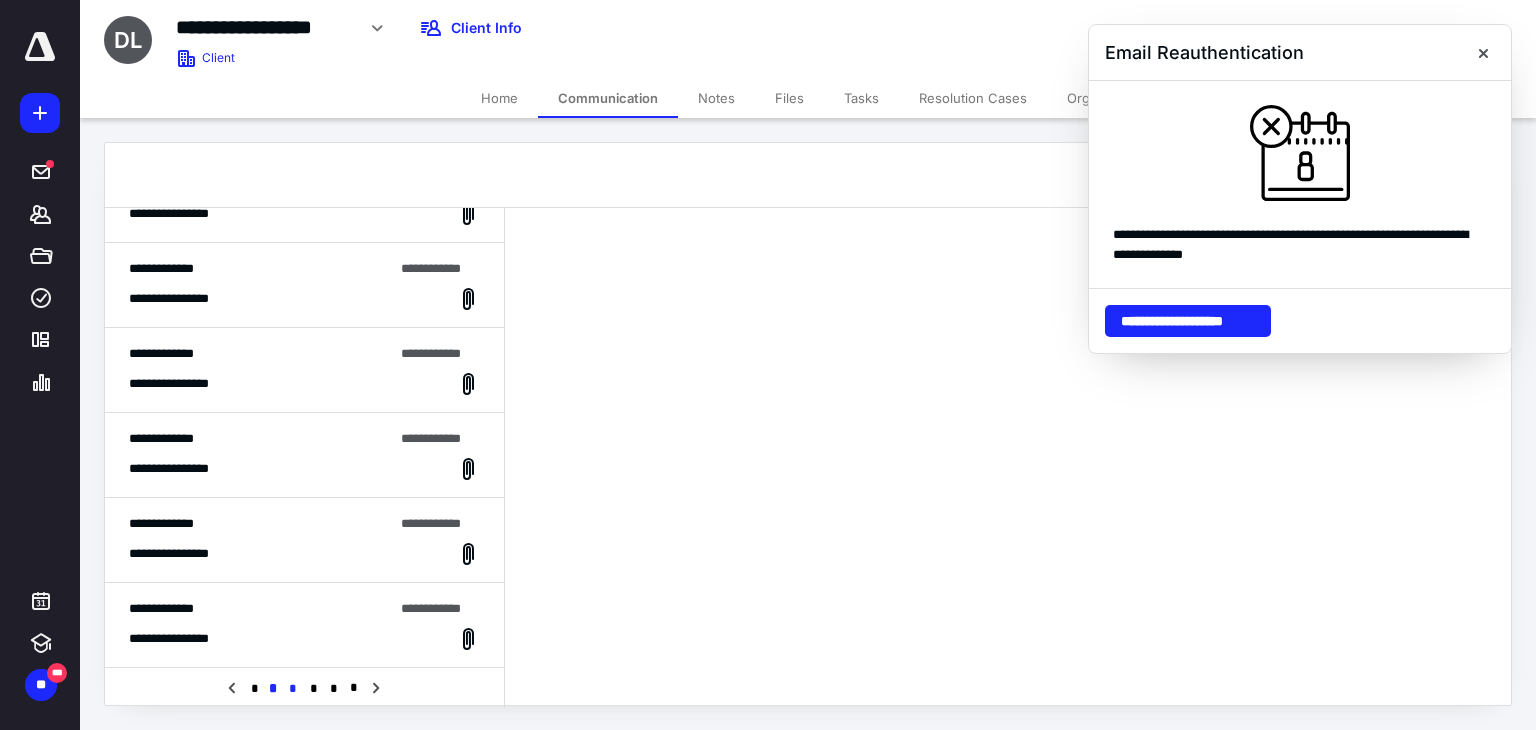 click on "*" at bounding box center [293, 689] 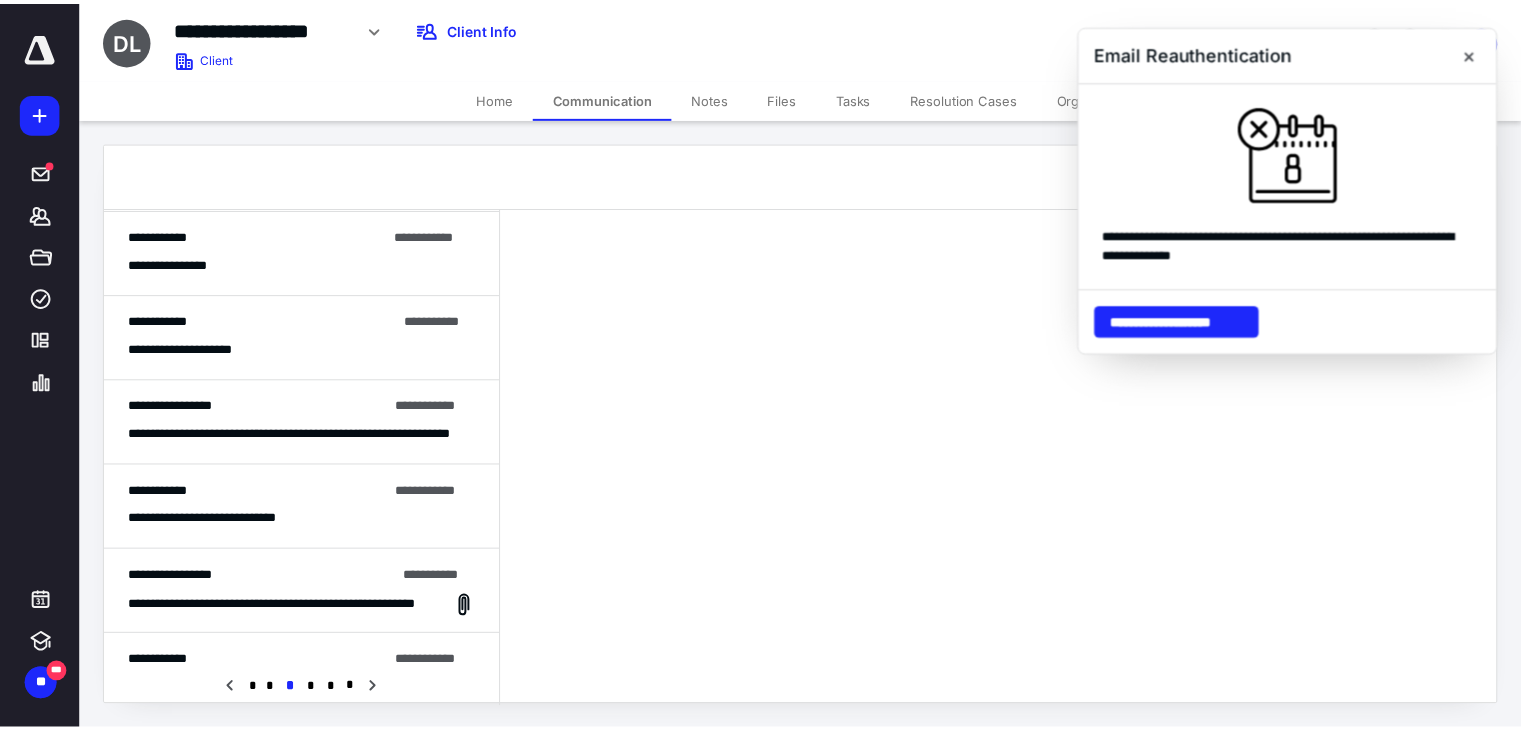 scroll, scrollTop: 0, scrollLeft: 0, axis: both 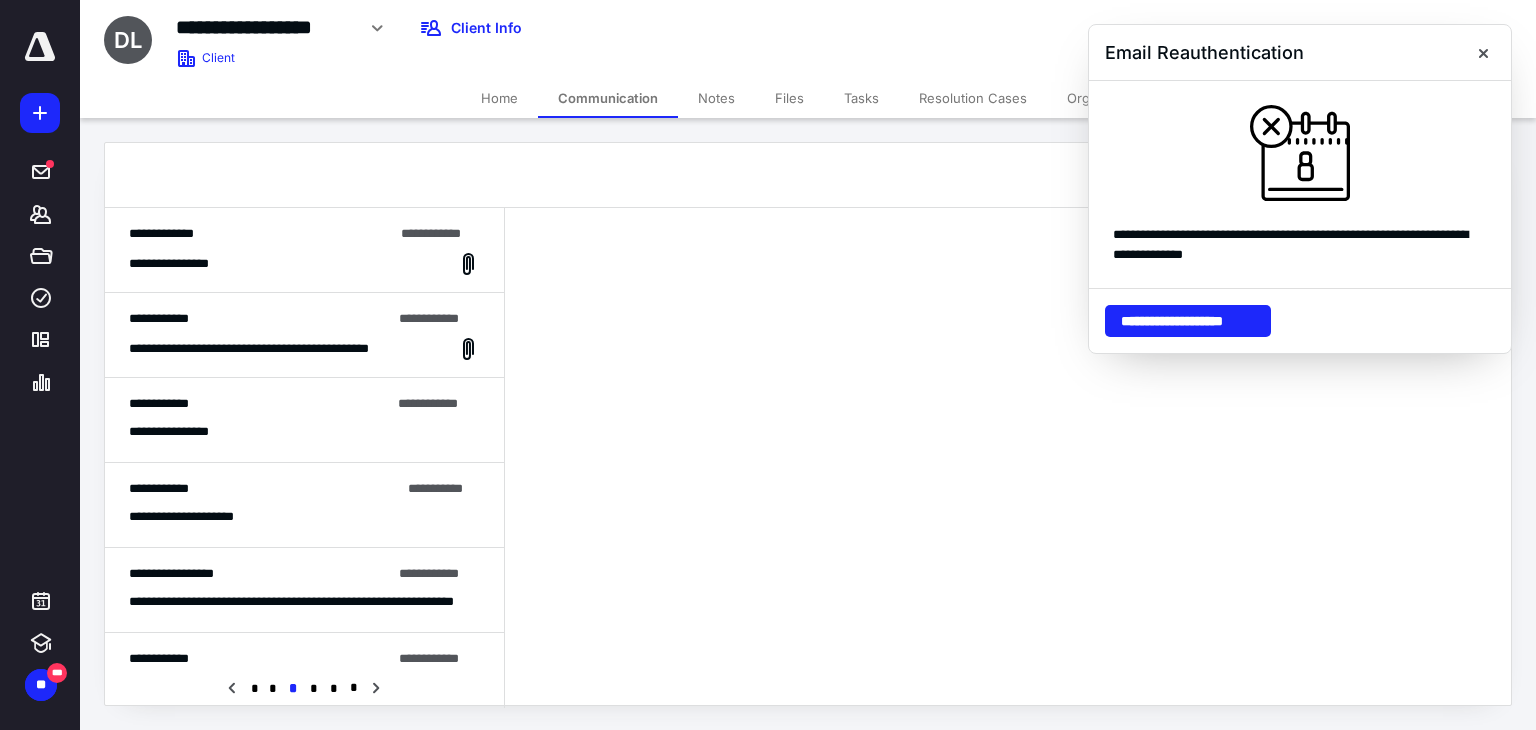click on "Home" at bounding box center [499, 98] 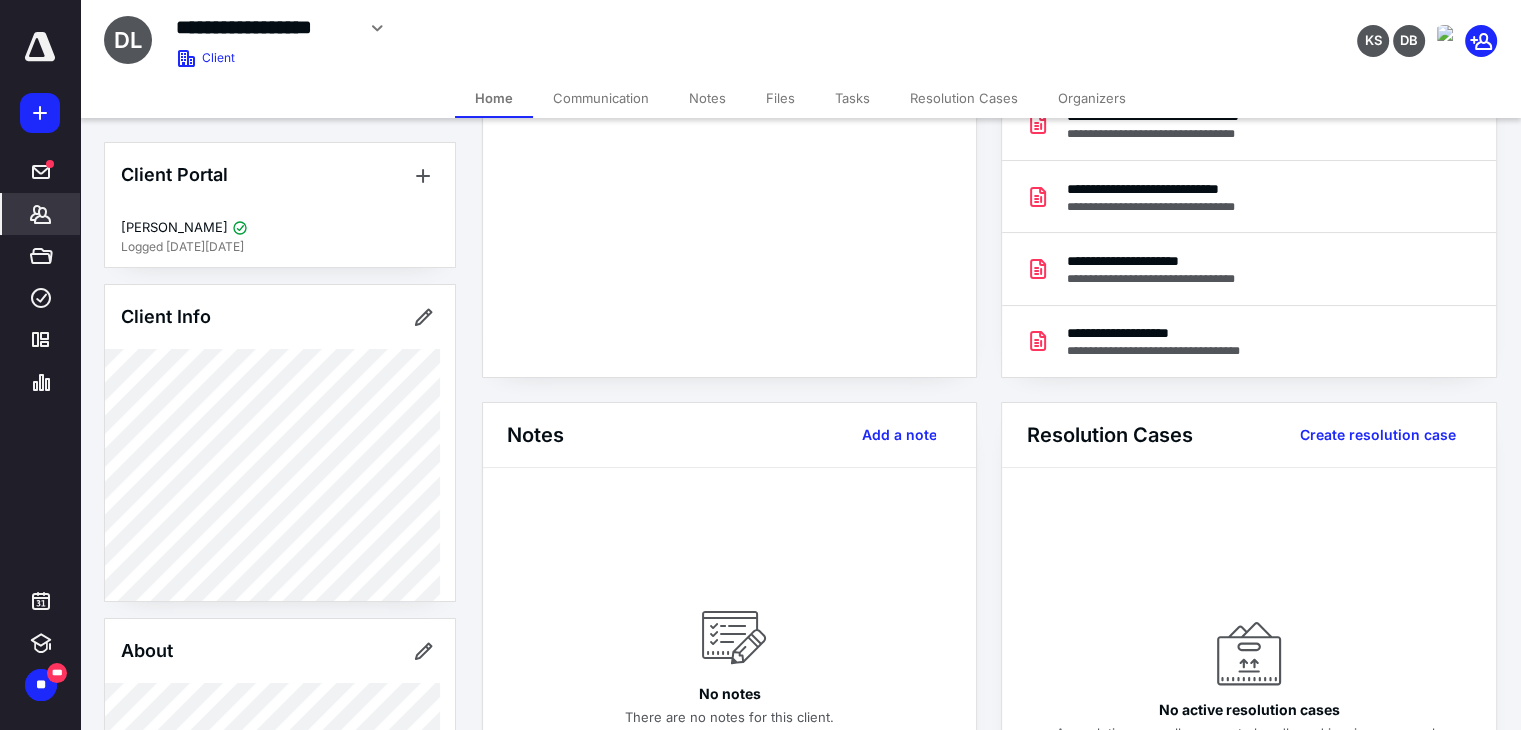 scroll, scrollTop: 0, scrollLeft: 0, axis: both 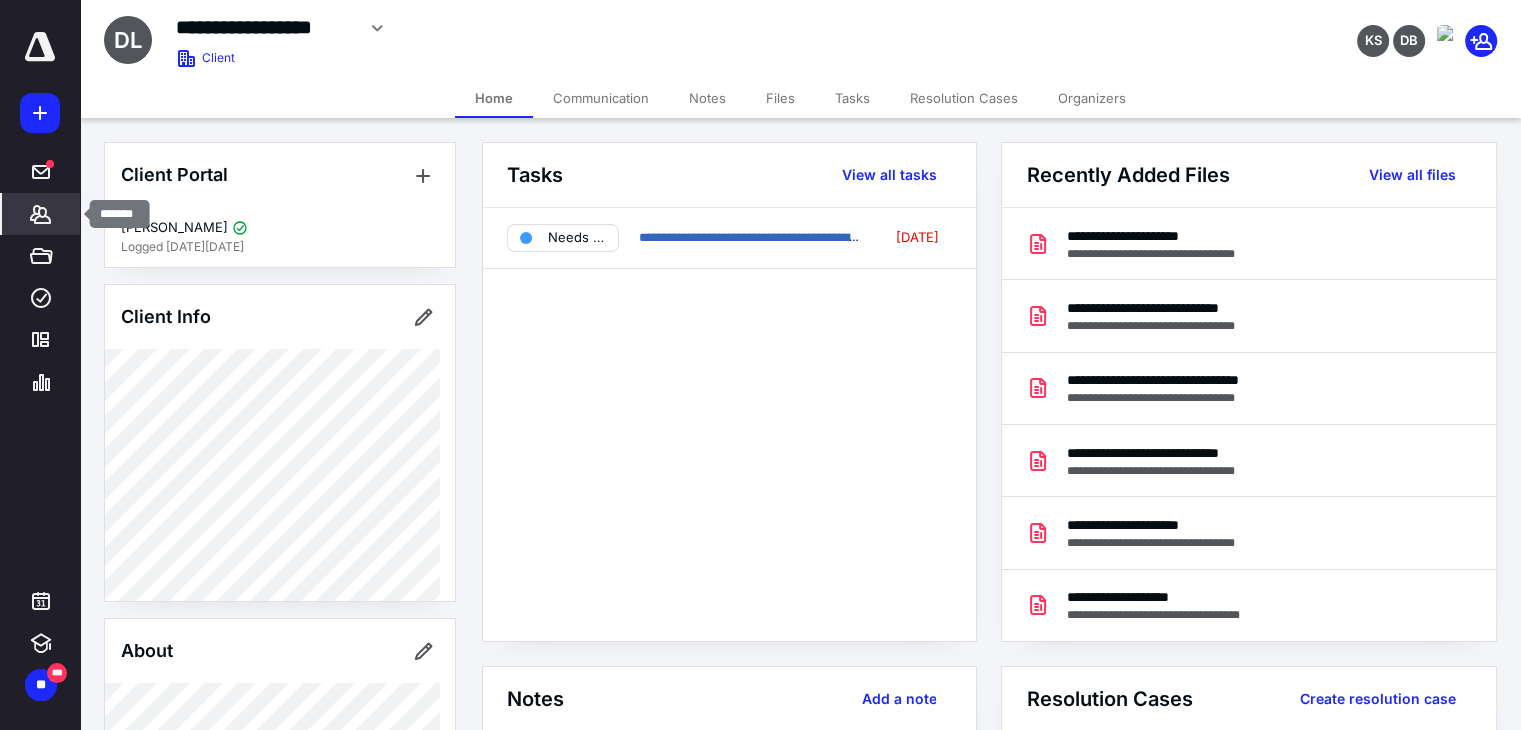 click 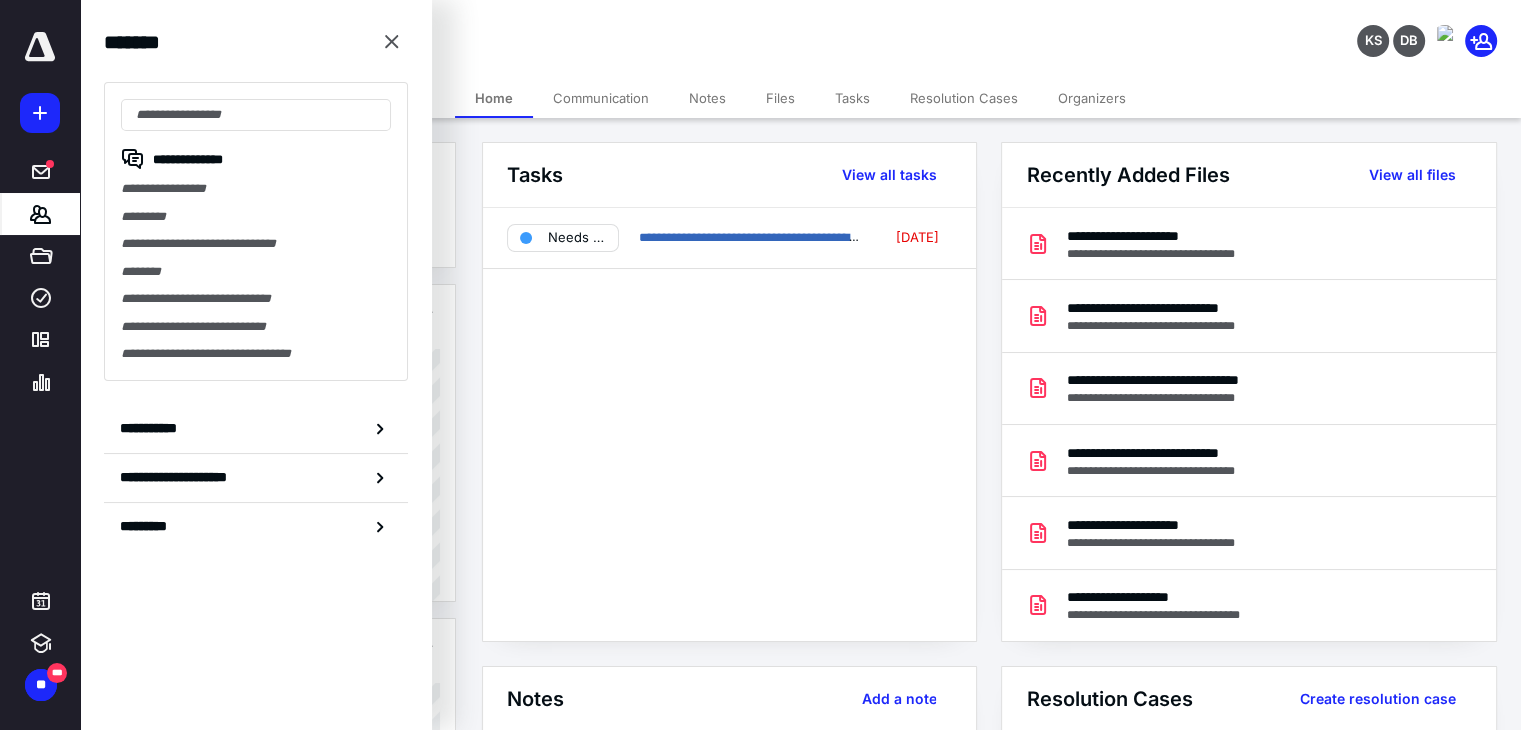 click at bounding box center [40, 47] 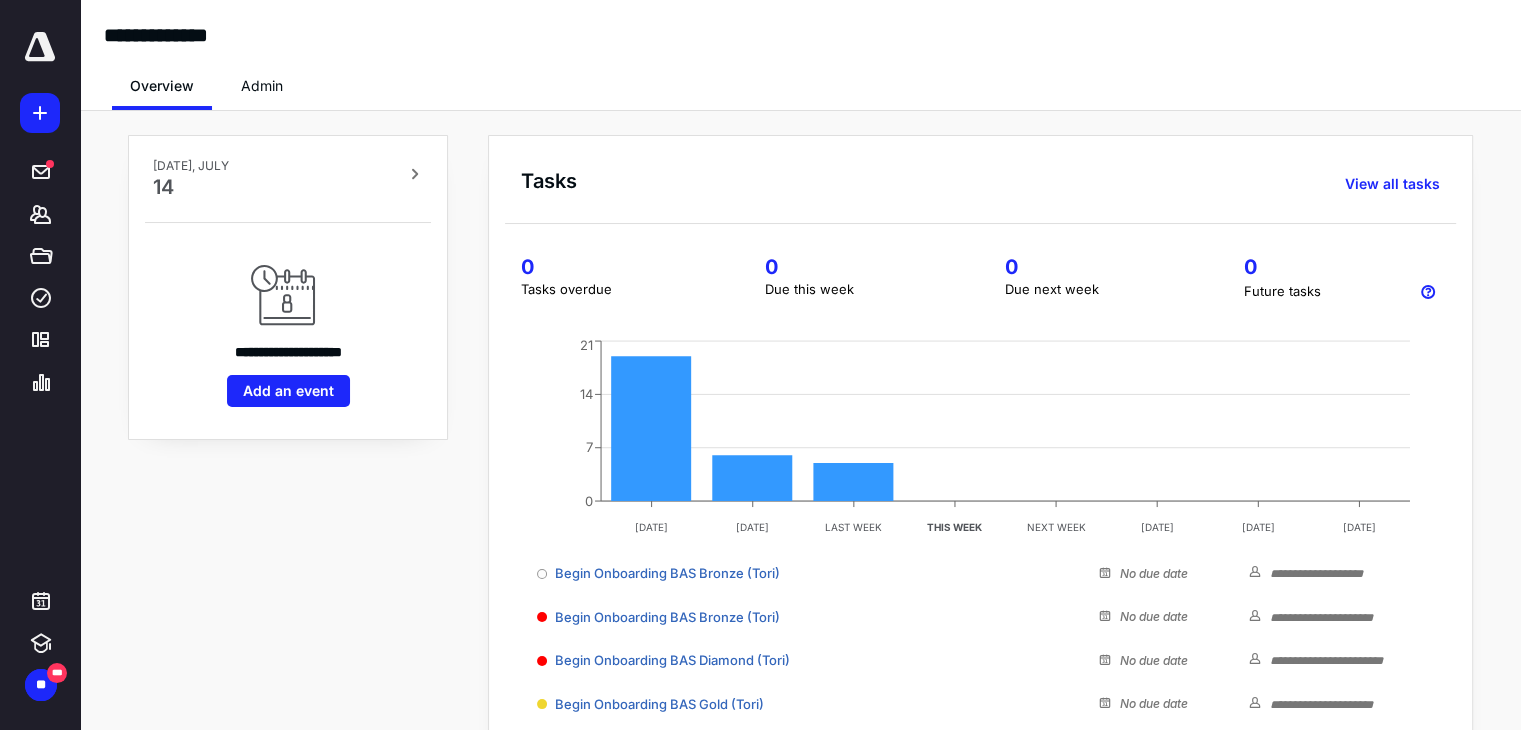 click at bounding box center [40, 47] 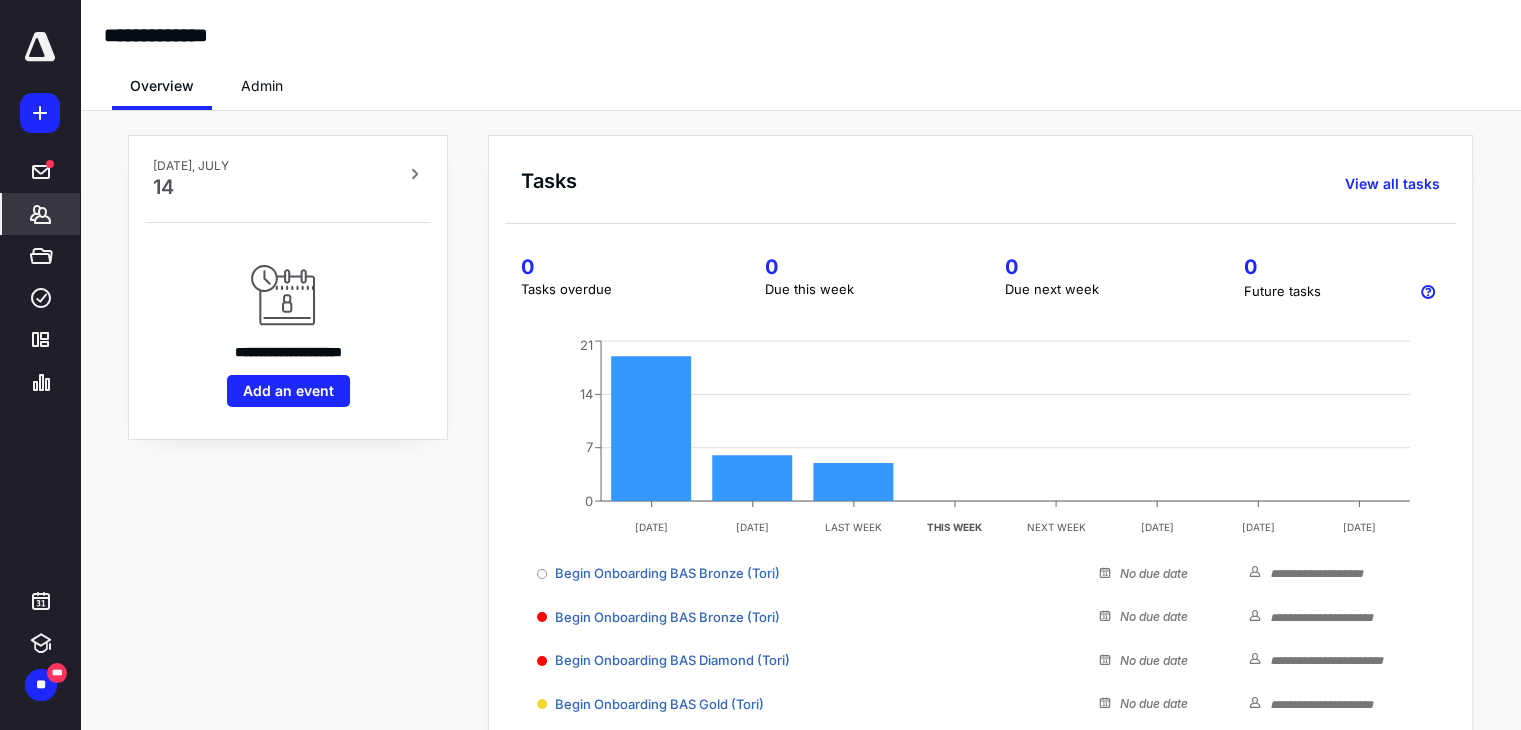 click 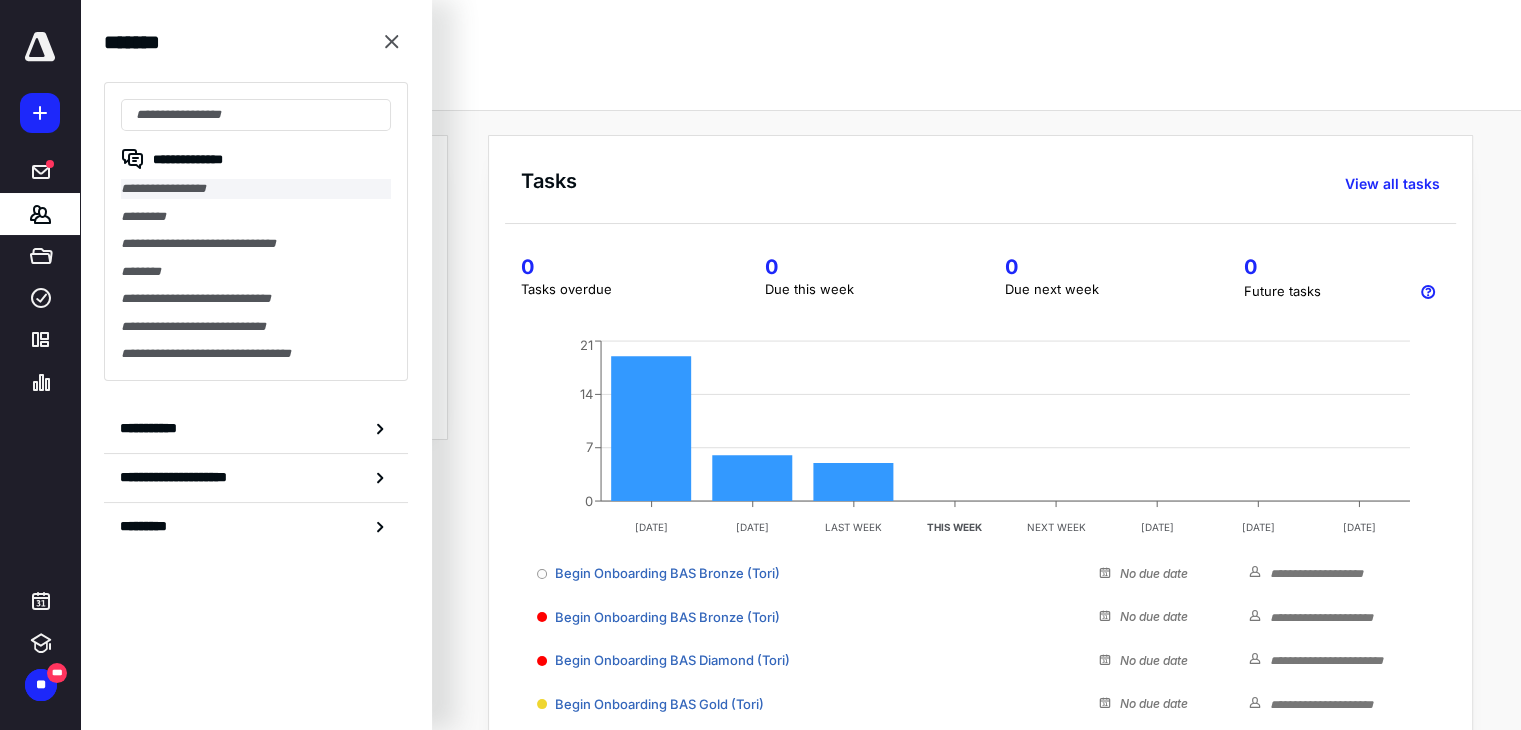 click on "**********" at bounding box center (256, 189) 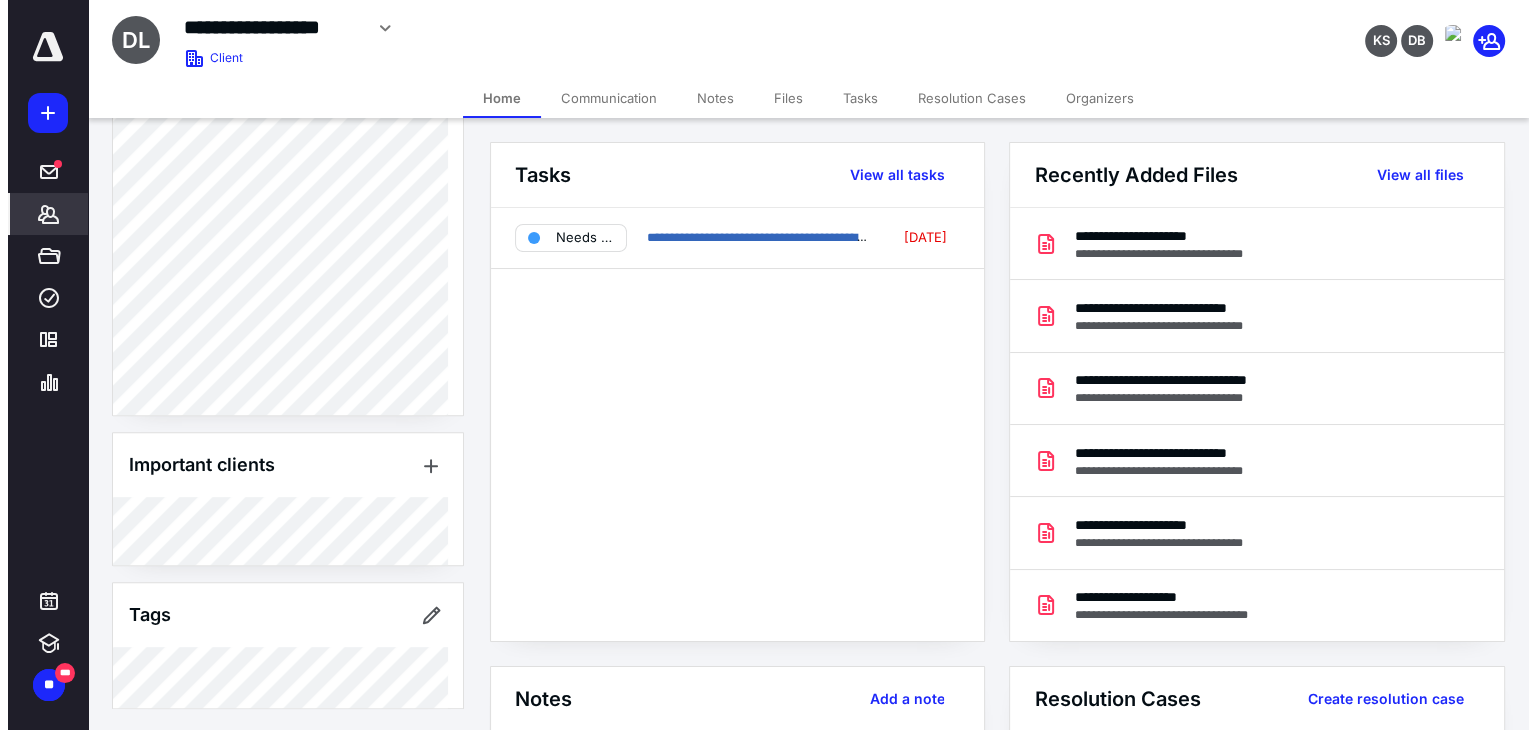 scroll, scrollTop: 992, scrollLeft: 0, axis: vertical 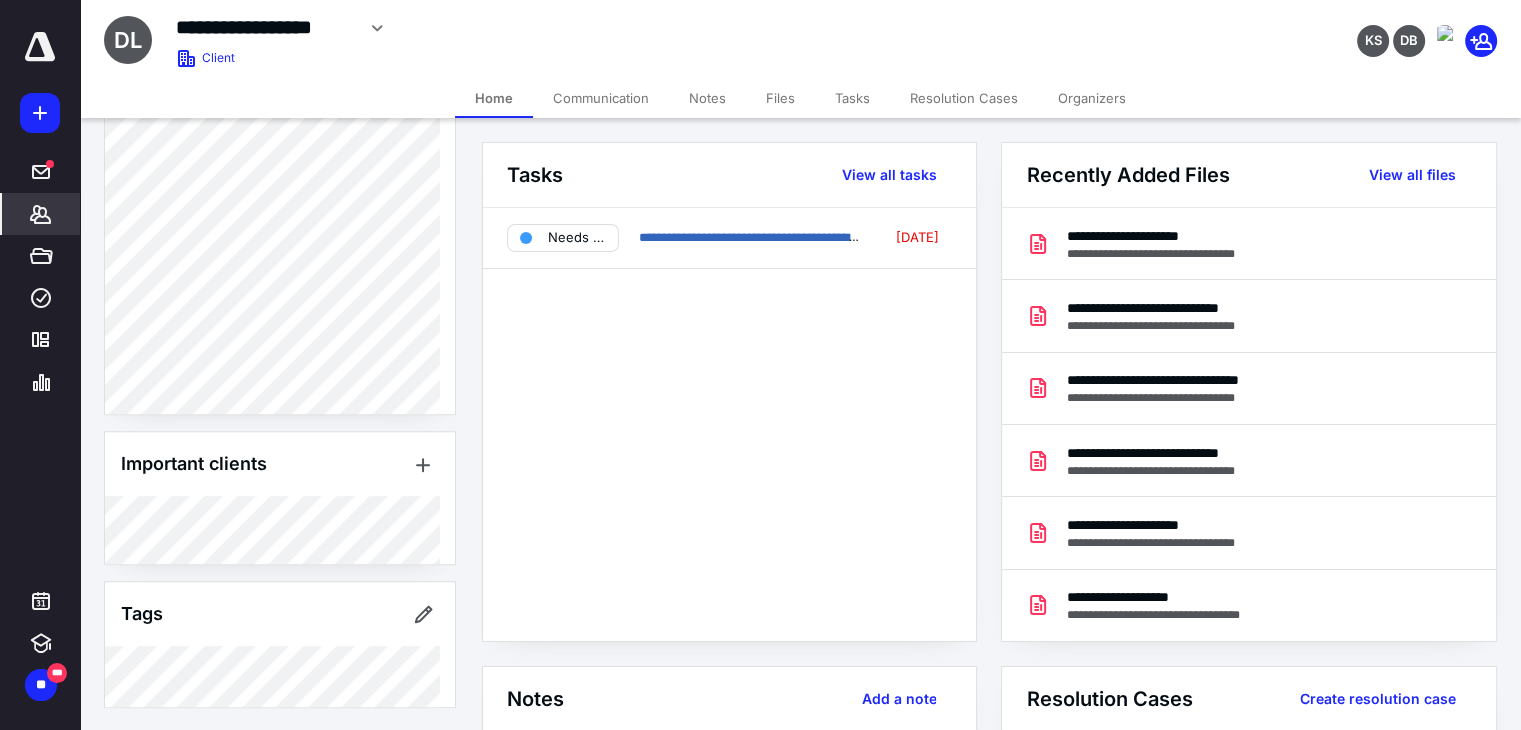 click on "Communication" at bounding box center (601, 98) 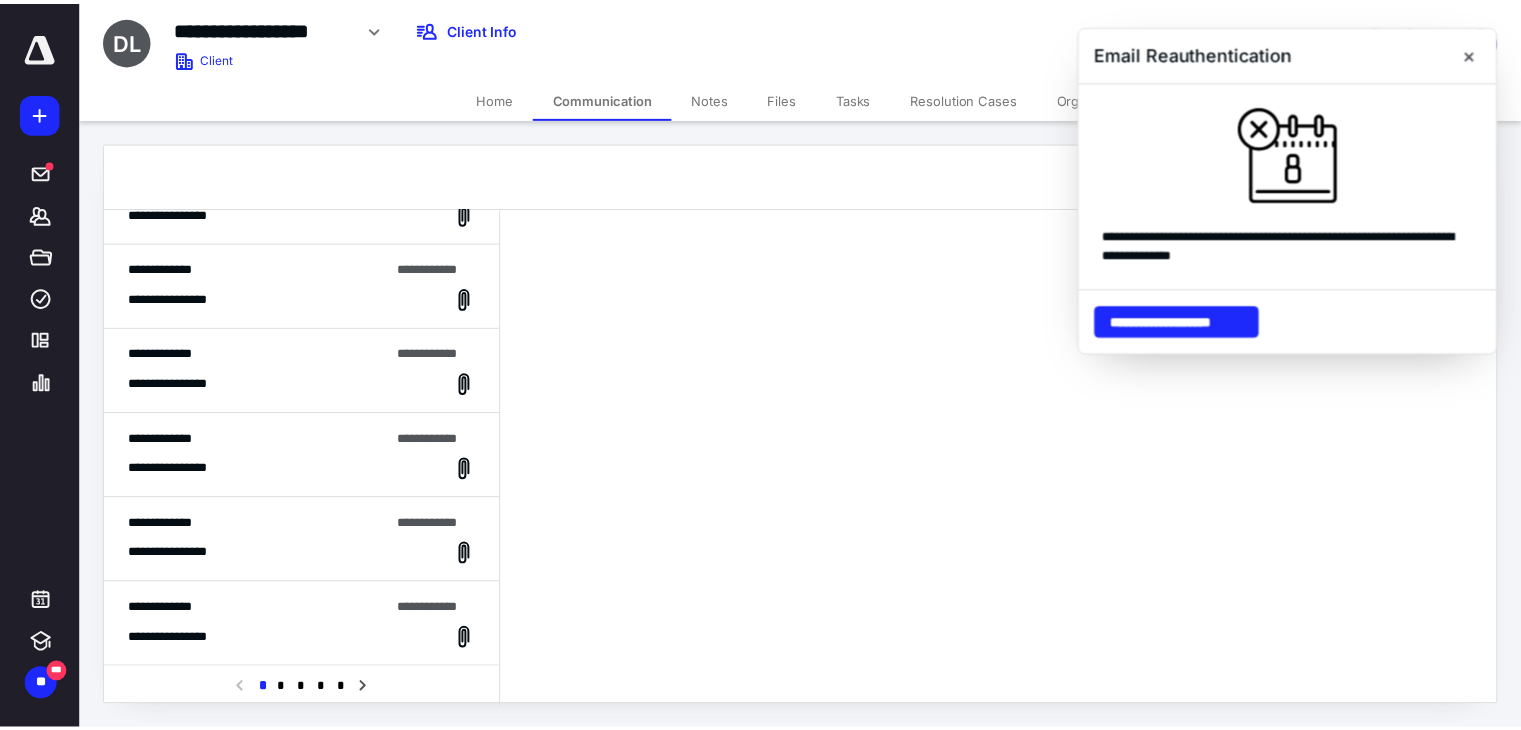 scroll, scrollTop: 0, scrollLeft: 0, axis: both 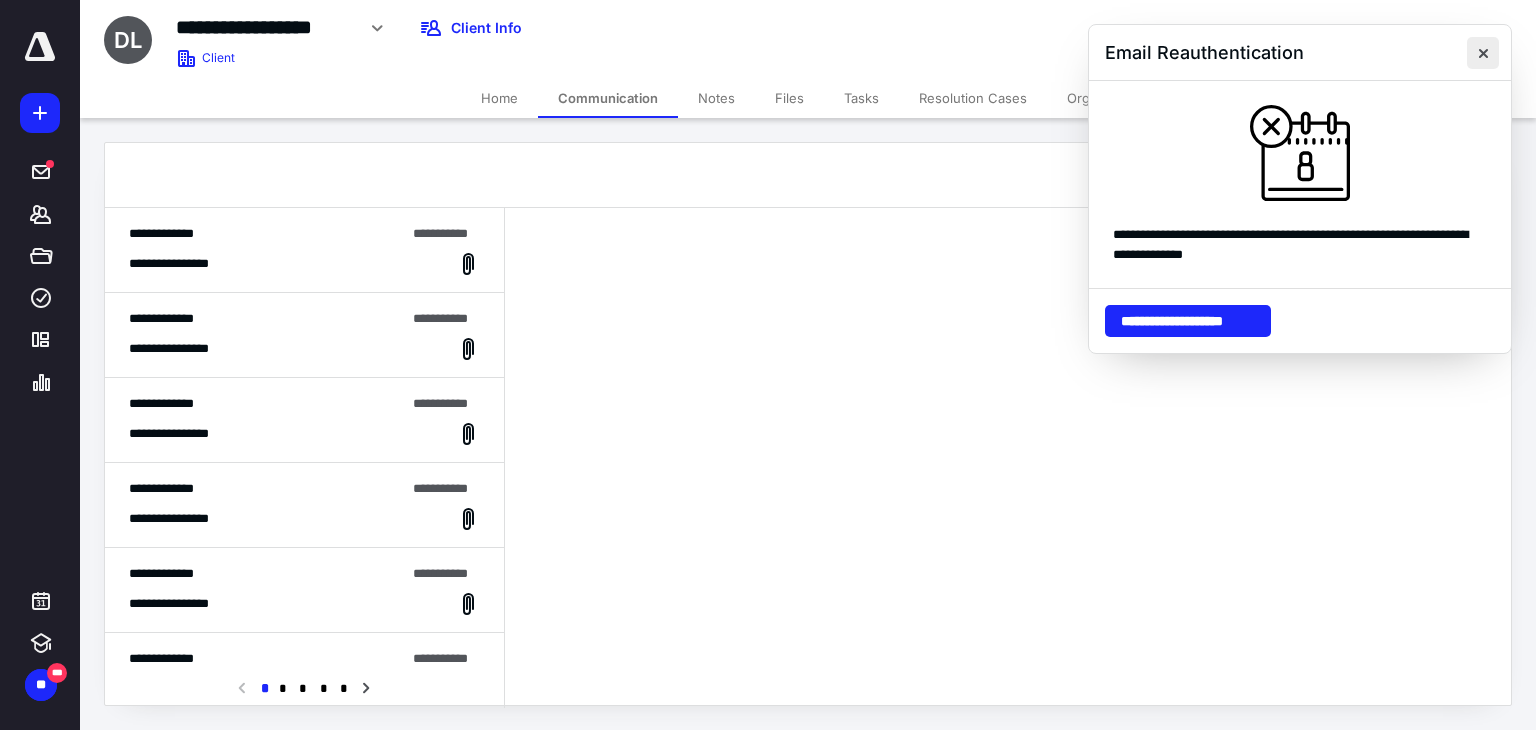 click at bounding box center [1483, 53] 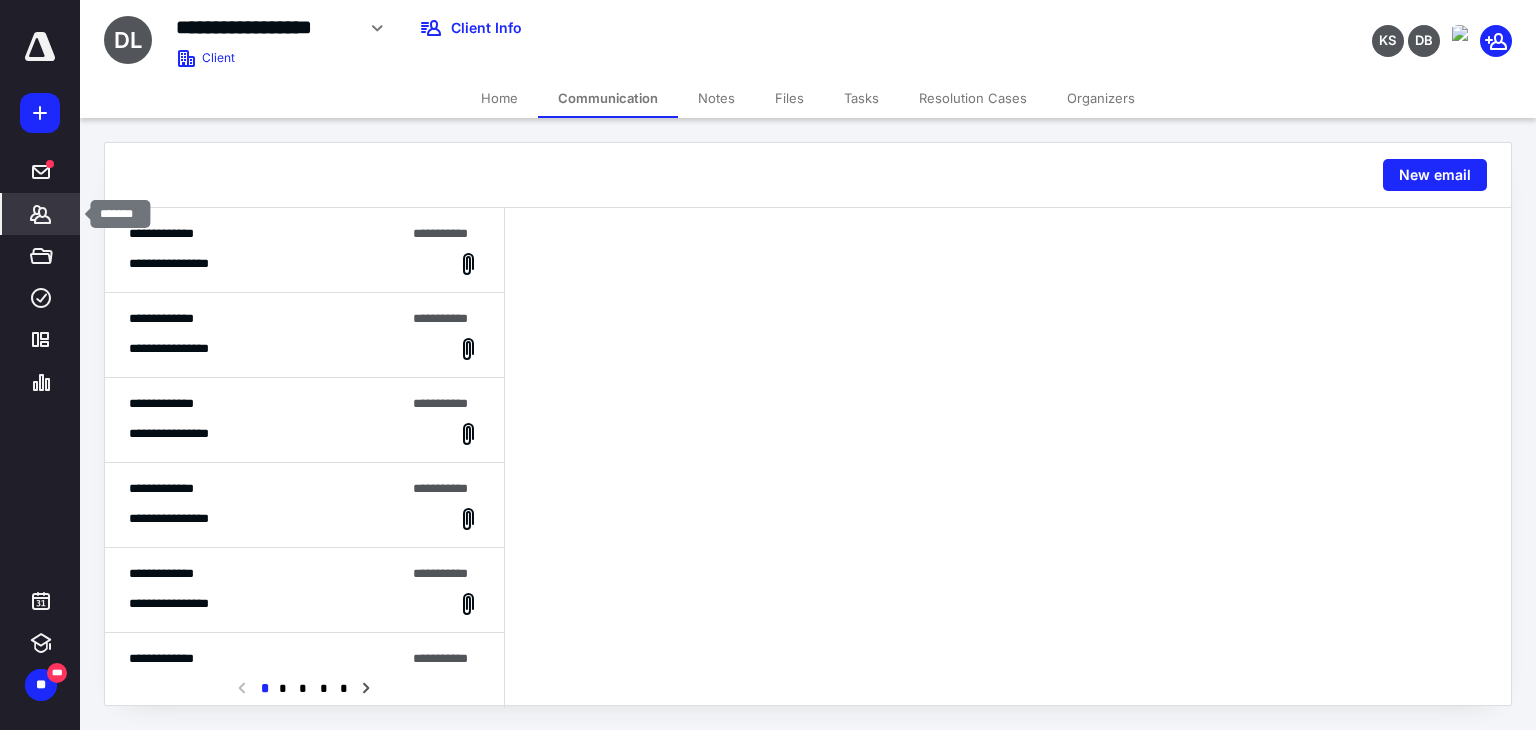 click 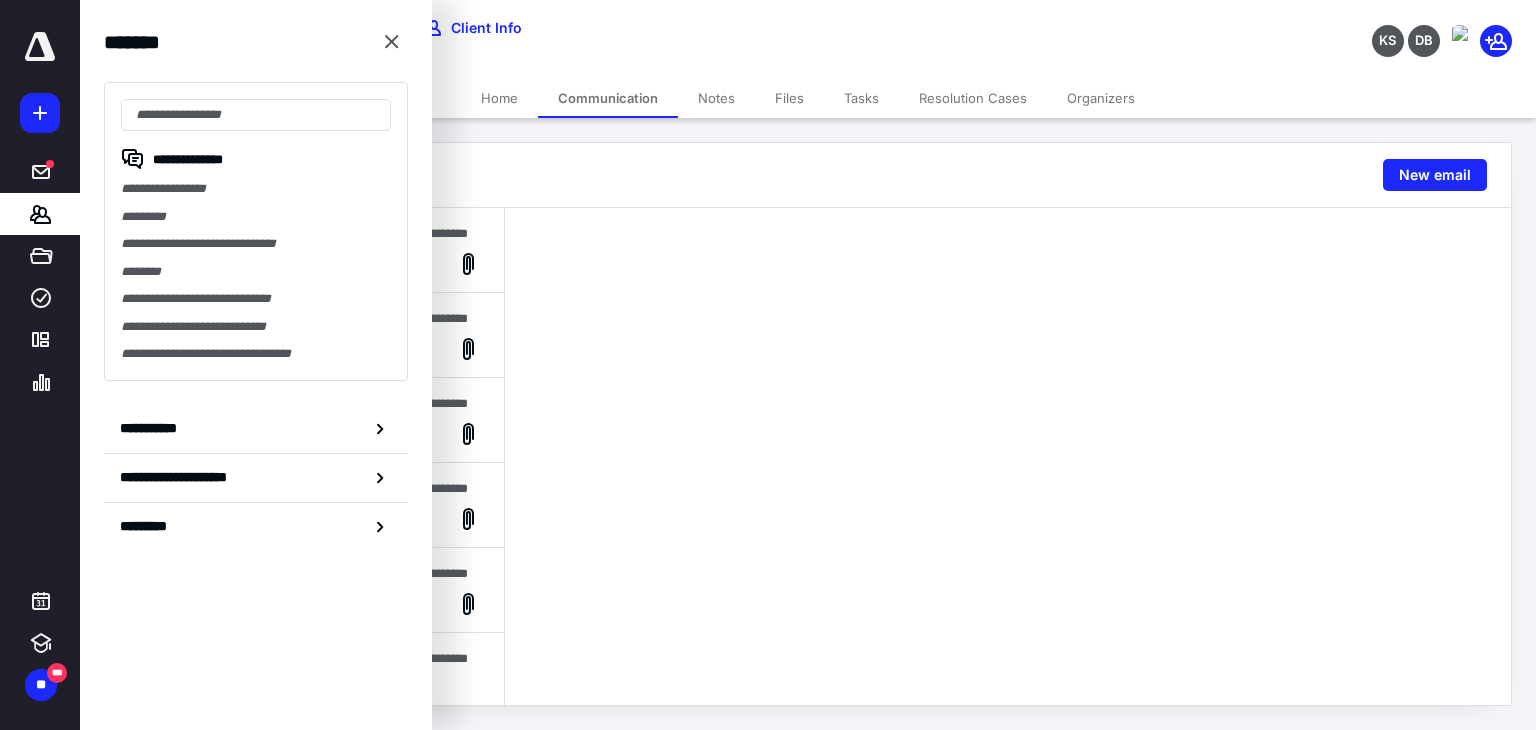 click at bounding box center (40, 47) 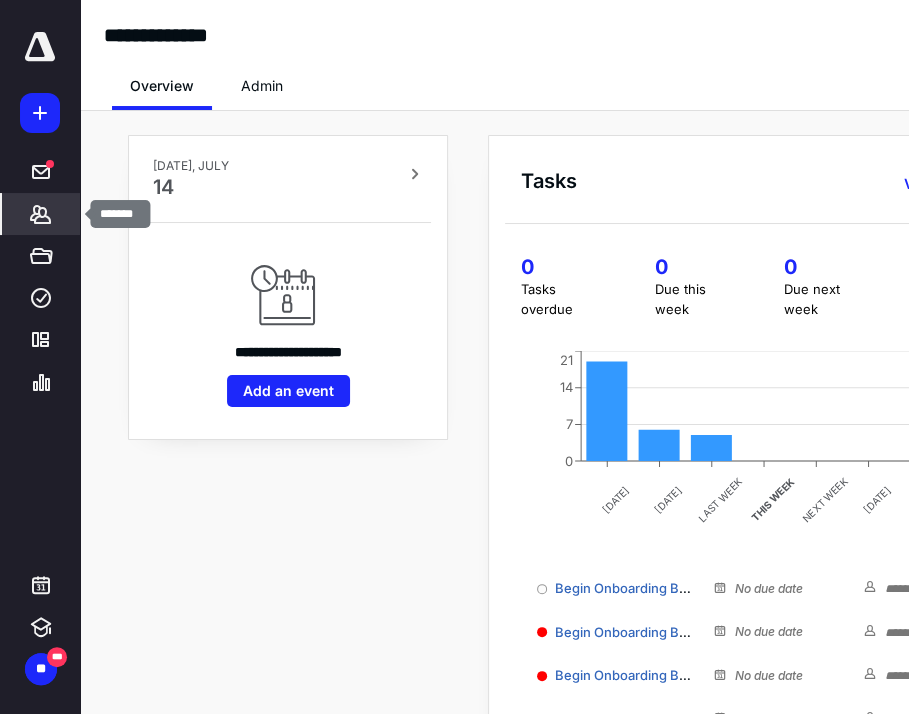 click 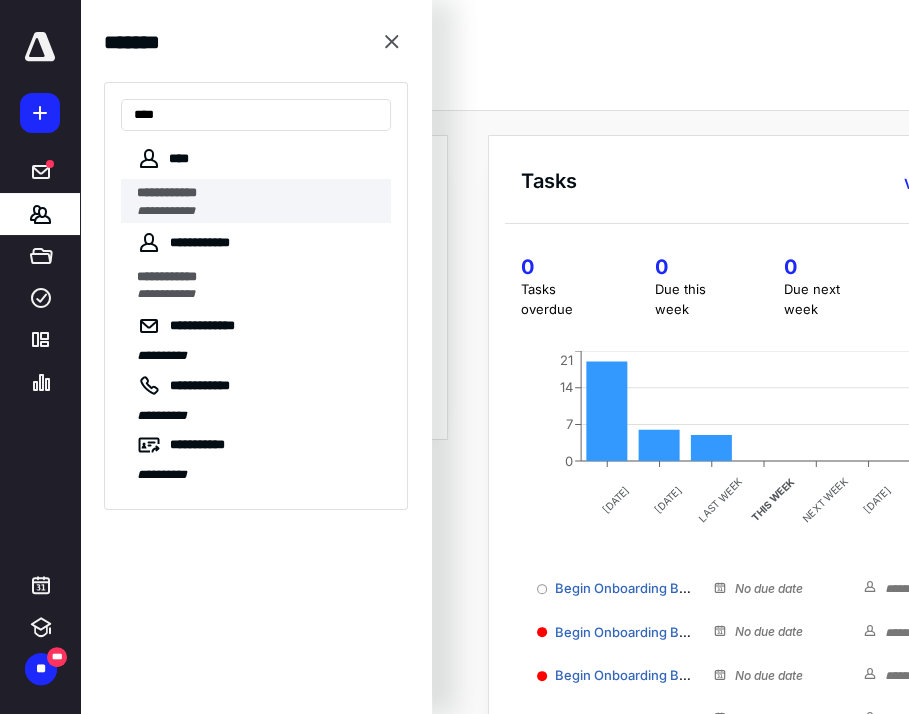 type on "***" 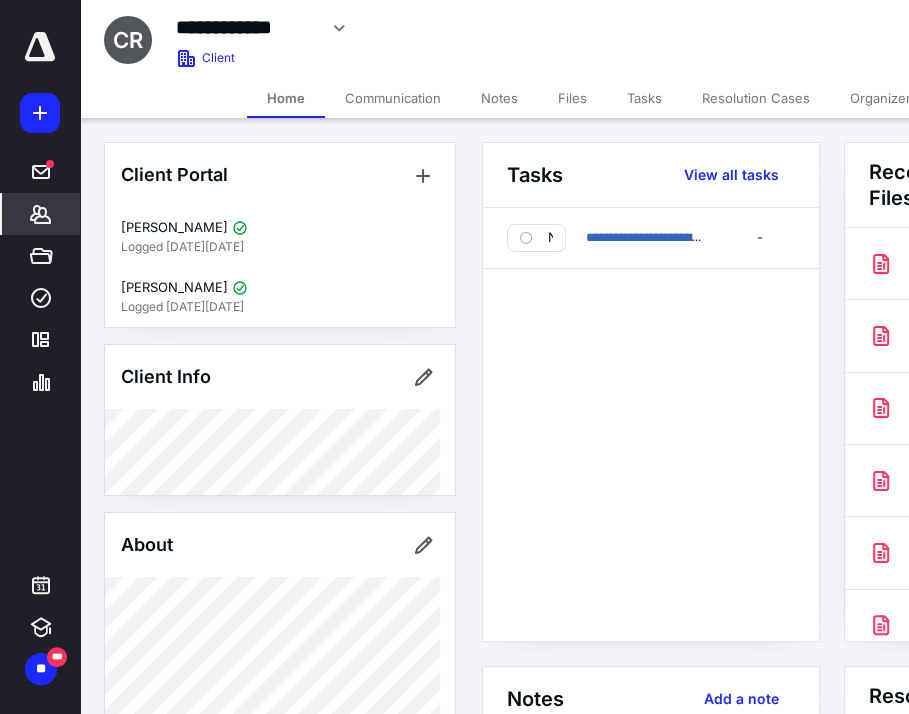 click on "Files" at bounding box center (572, 98) 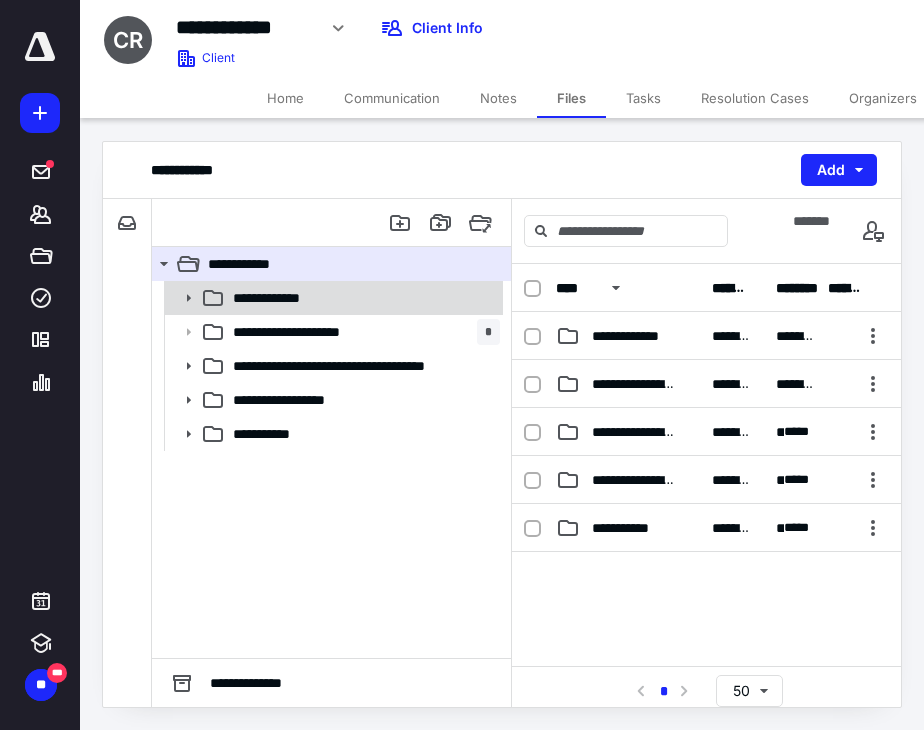 click on "**********" at bounding box center [282, 298] 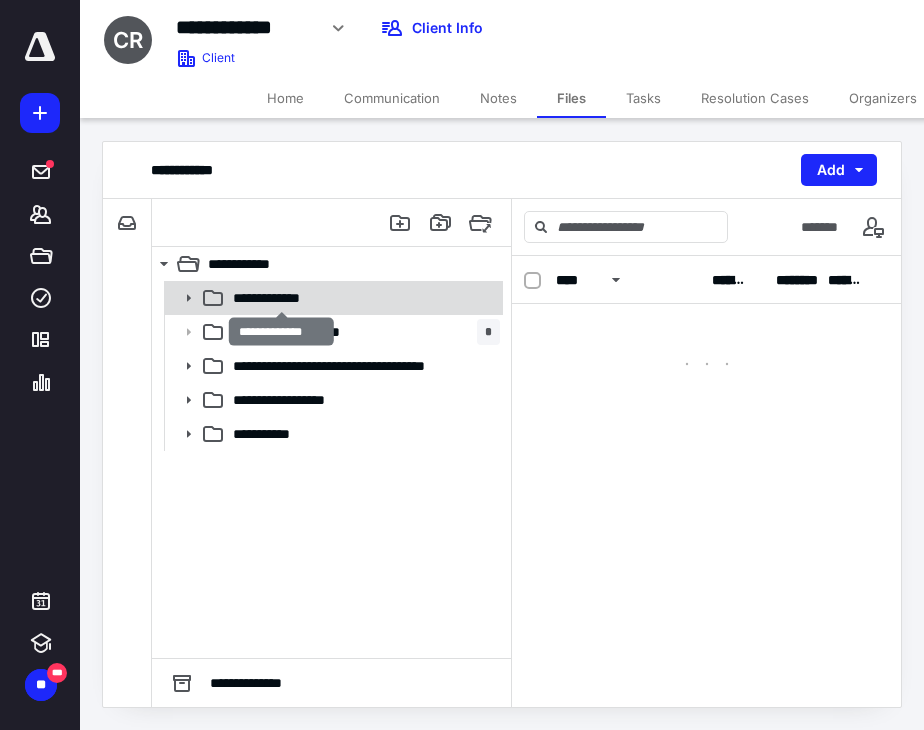 click on "**********" at bounding box center (282, 298) 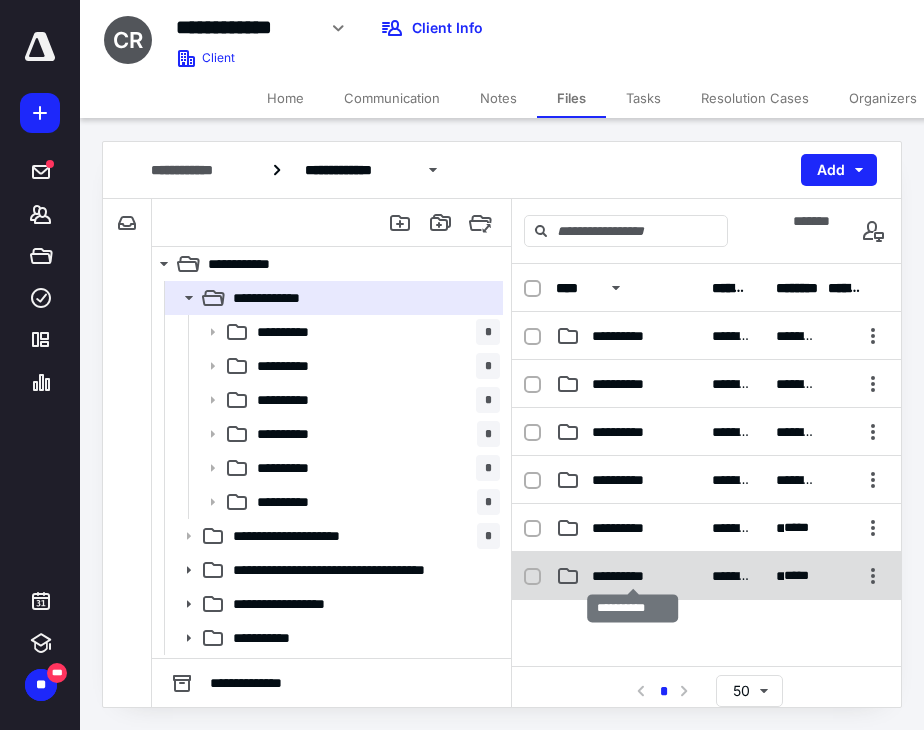 click on "**********" at bounding box center [633, 576] 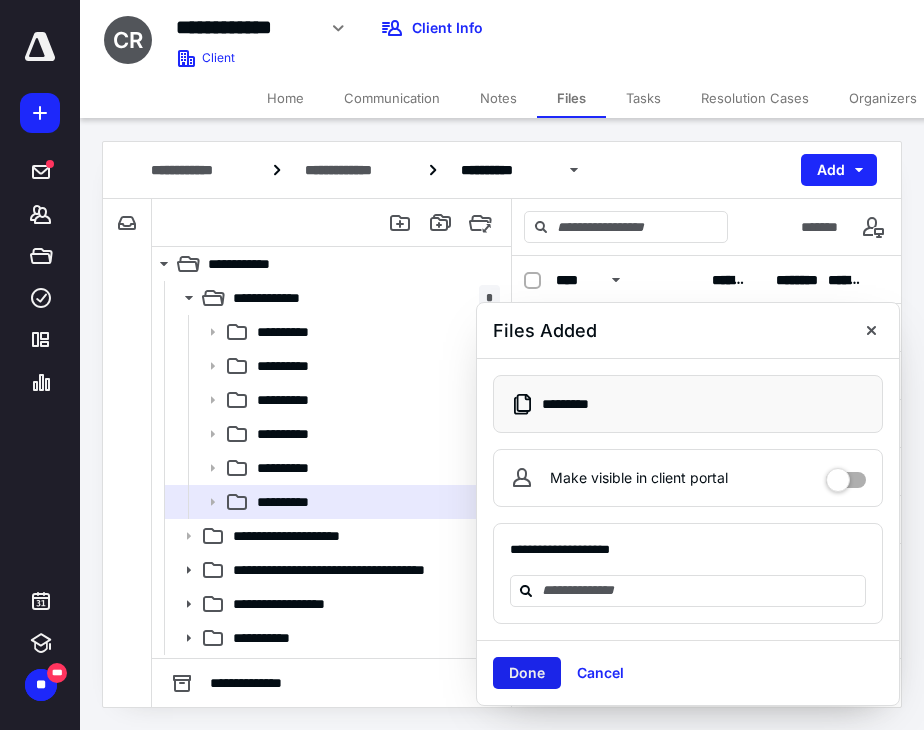 click on "Done" at bounding box center [527, 673] 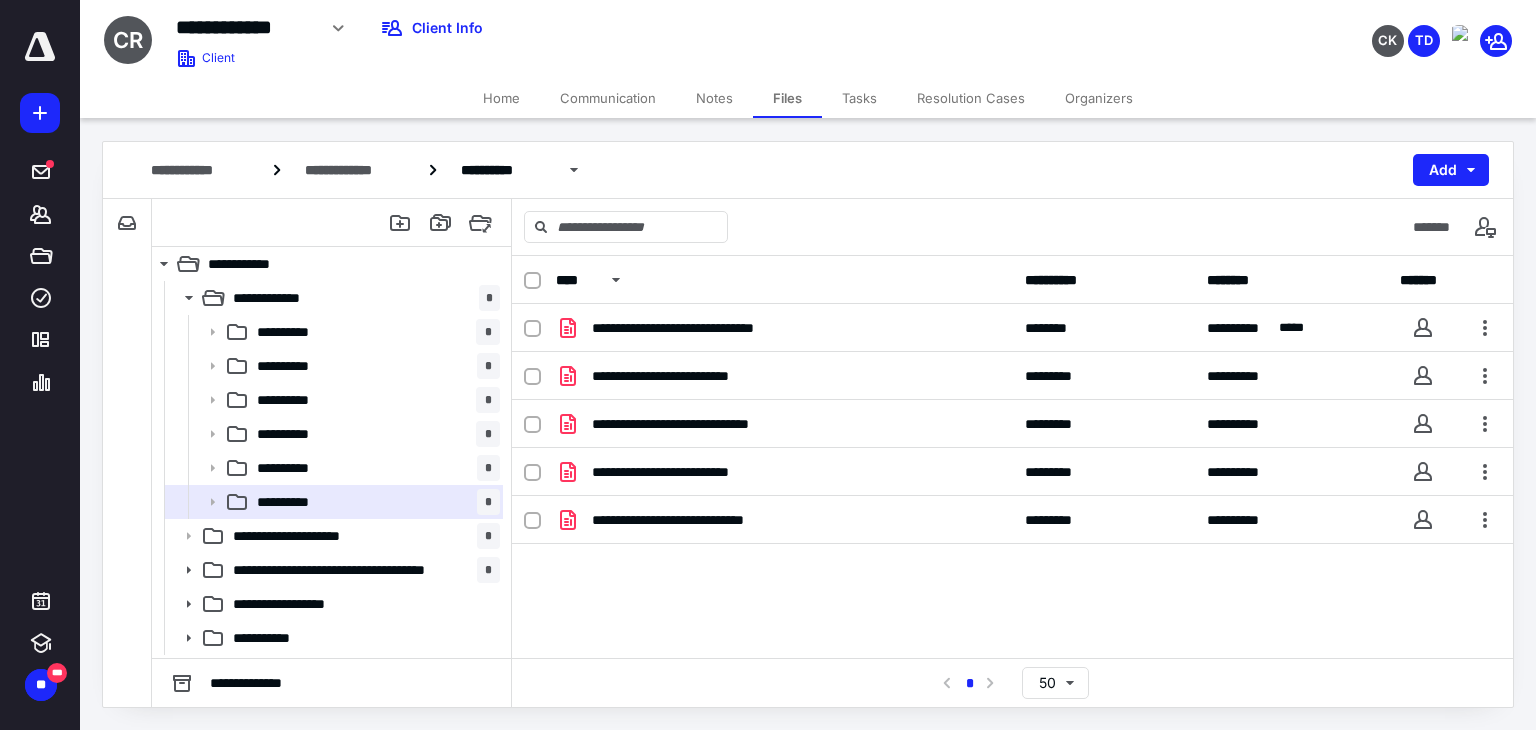 click on "Notes" at bounding box center (714, 98) 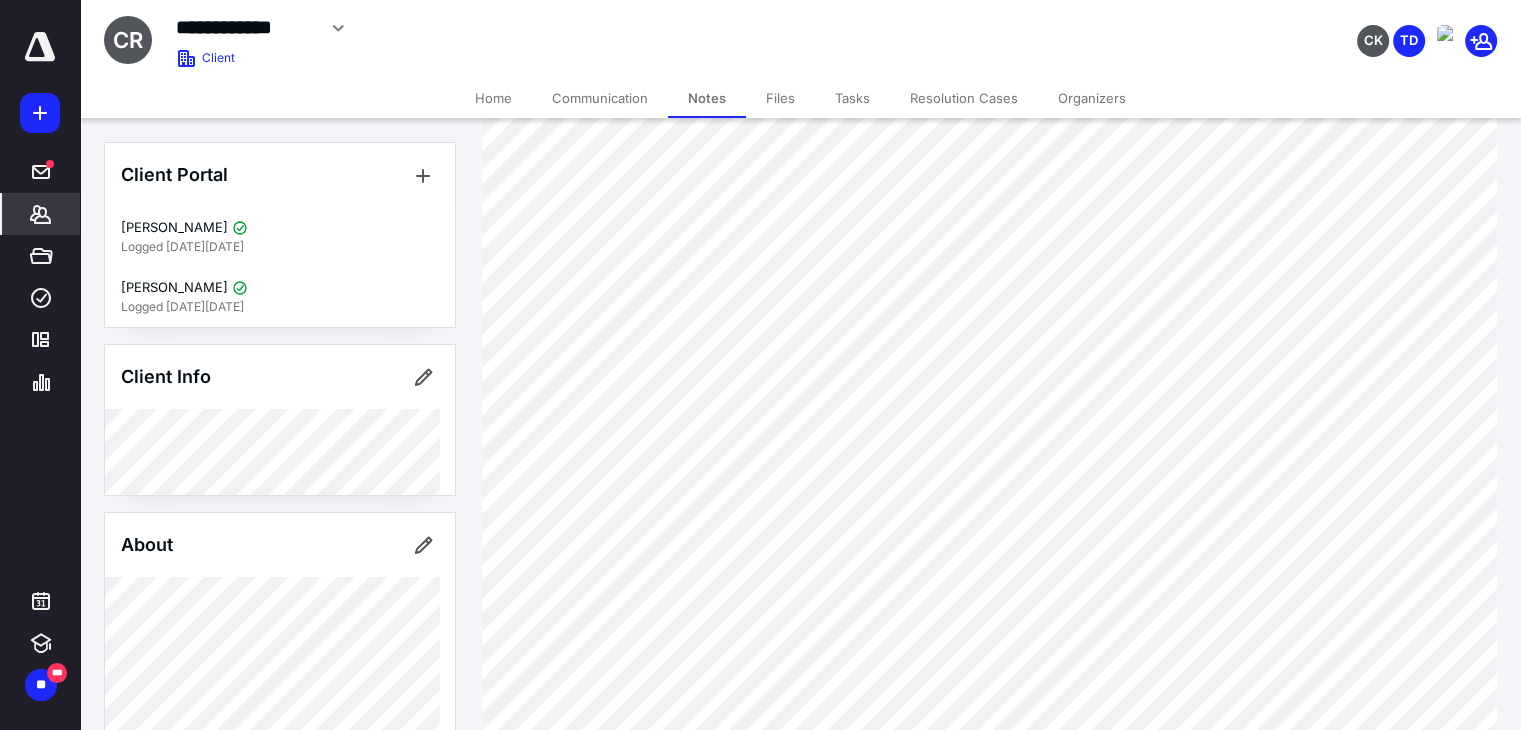 scroll, scrollTop: 268, scrollLeft: 0, axis: vertical 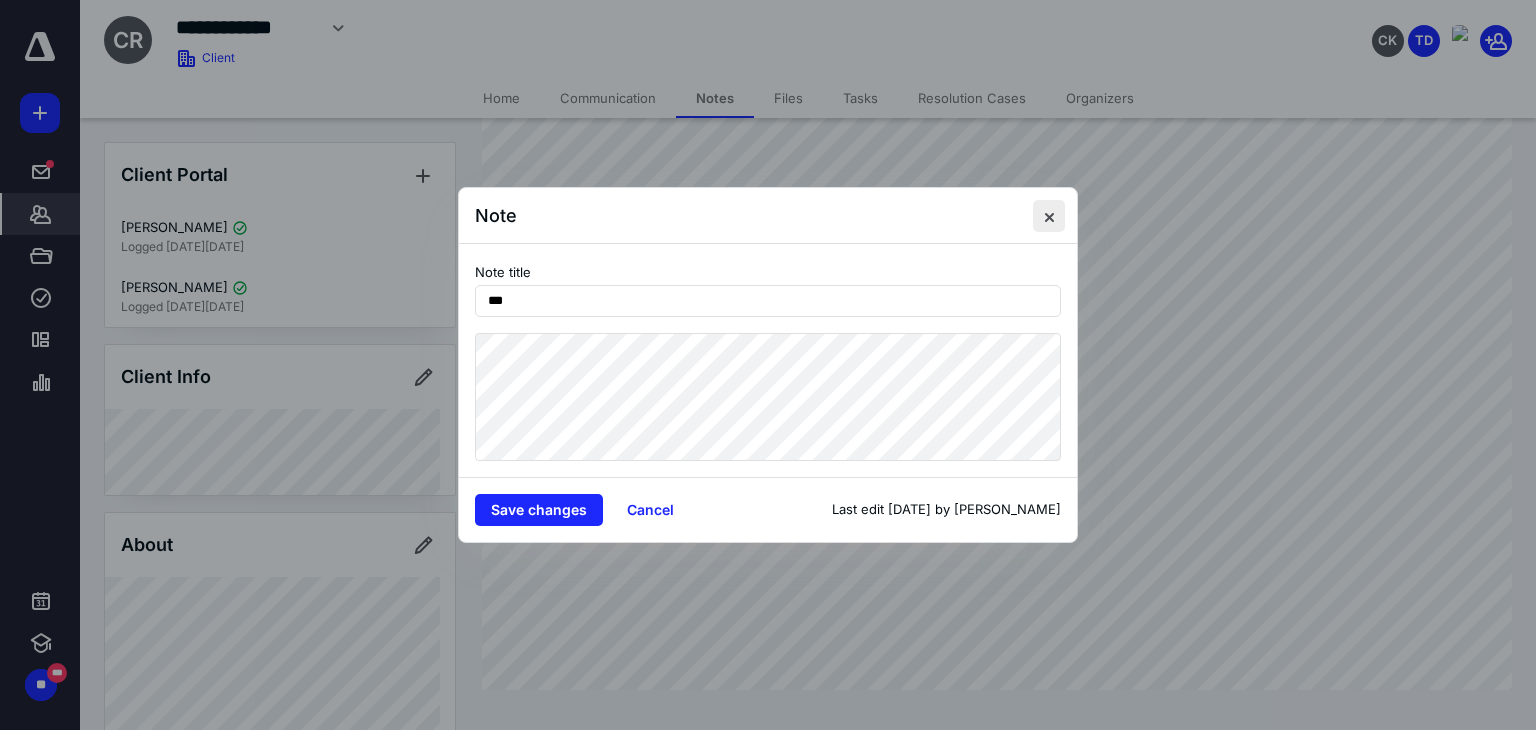 click at bounding box center (1049, 216) 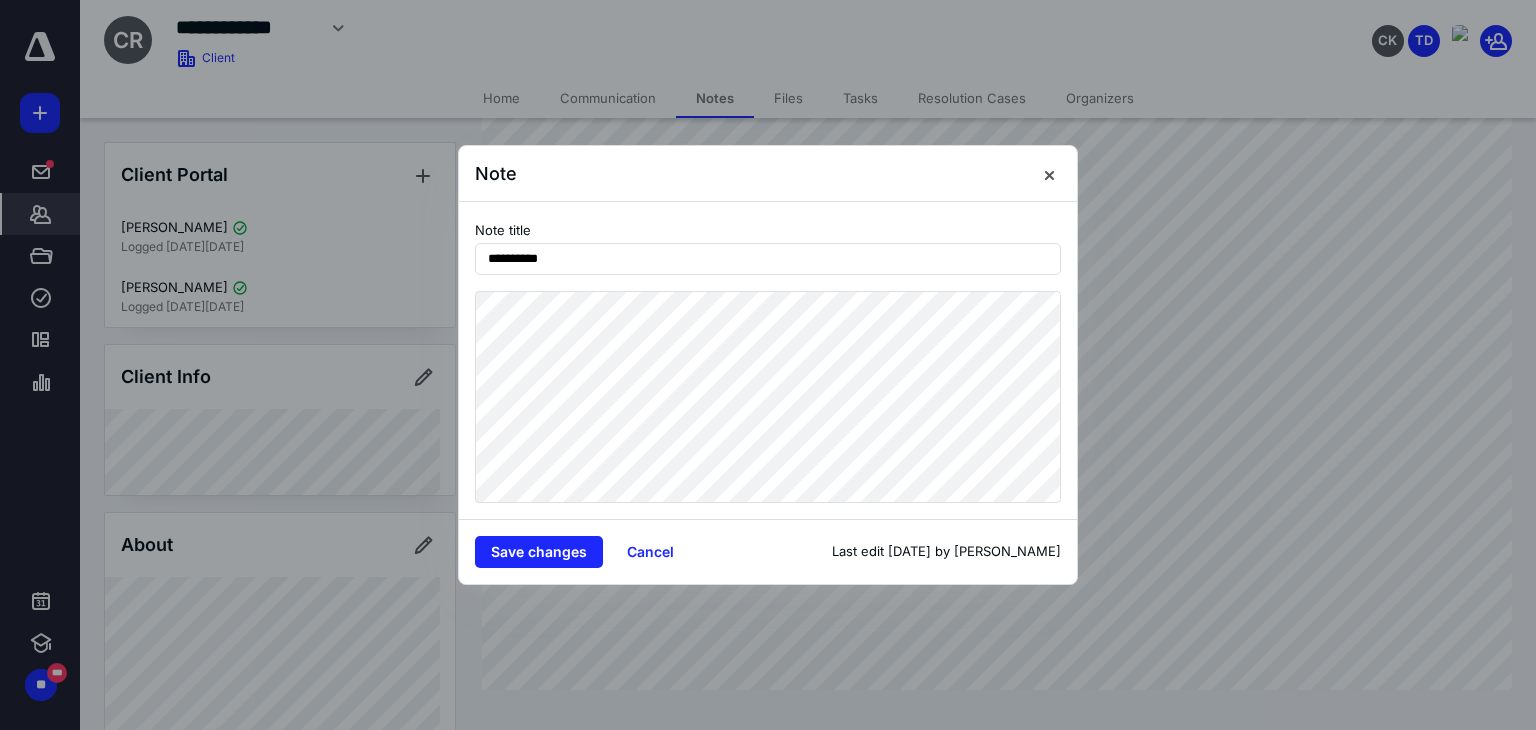click on "**********" at bounding box center [768, 360] 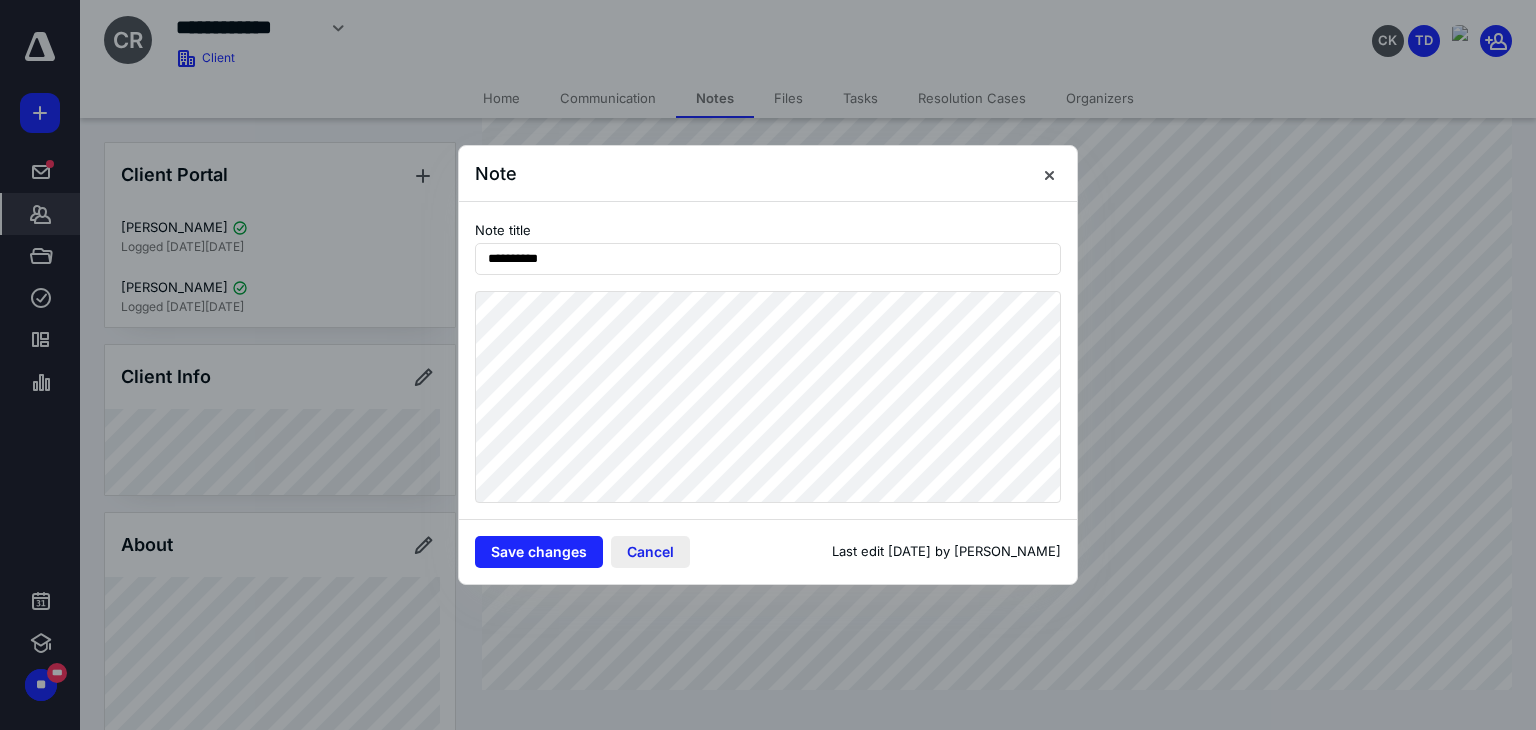 click on "Cancel" at bounding box center (650, 552) 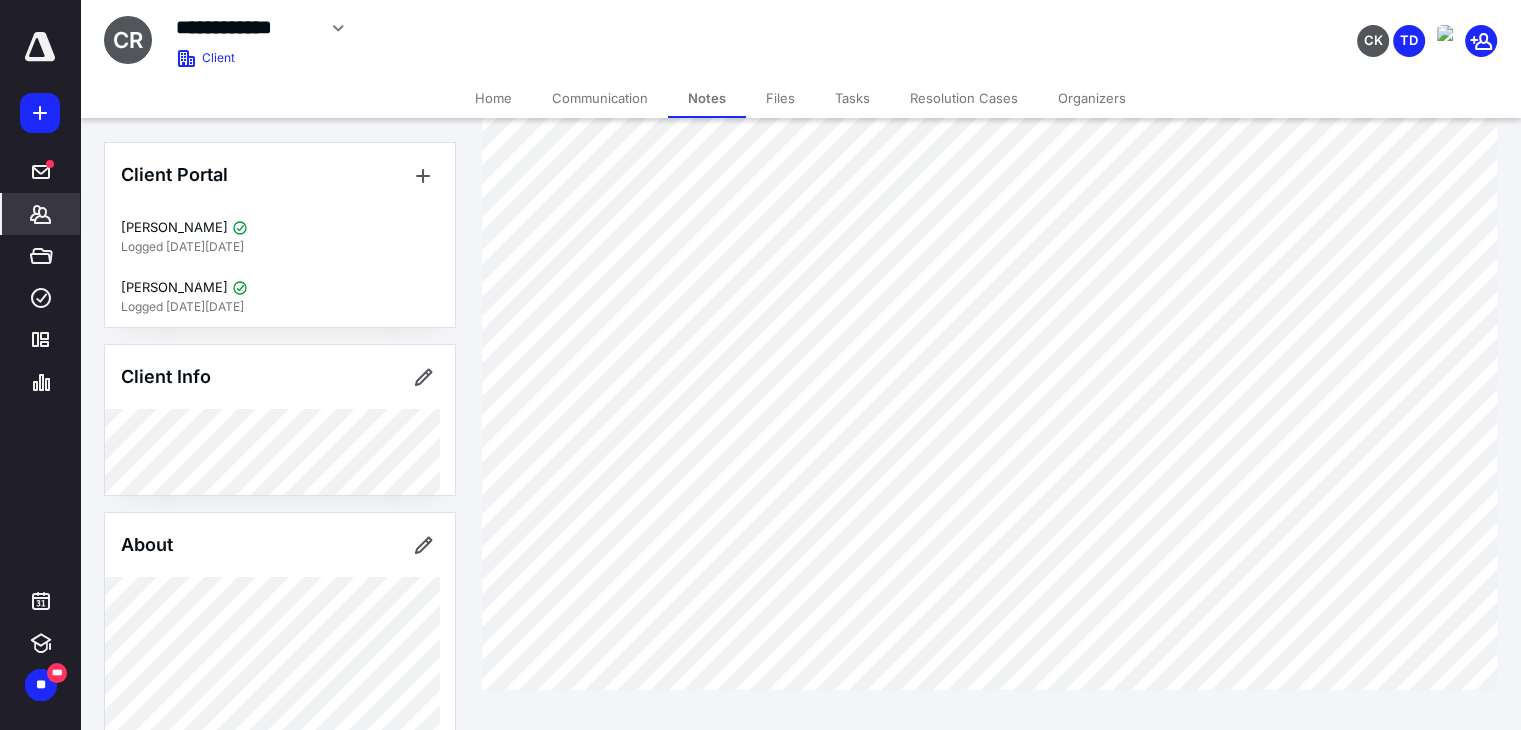 click on "Files" at bounding box center [780, 98] 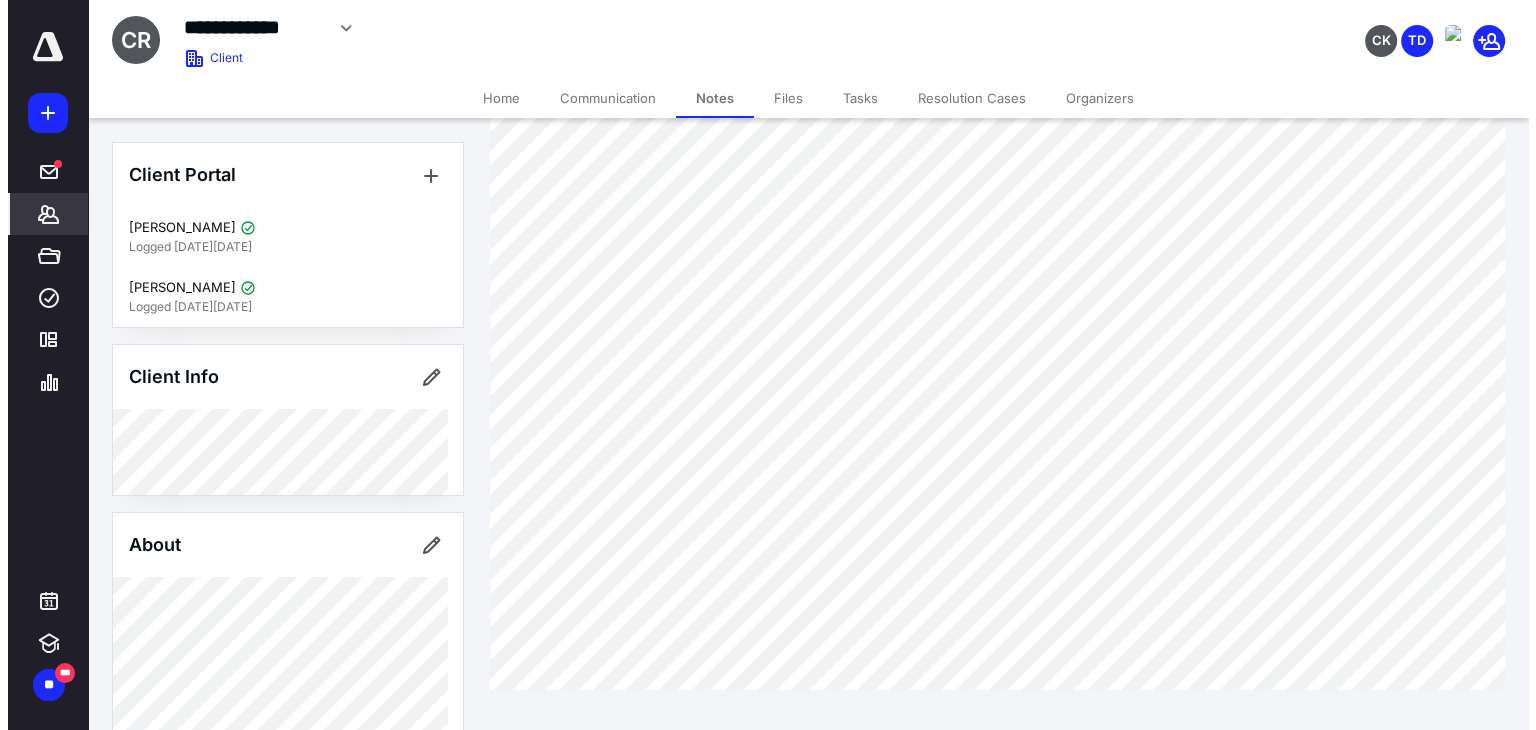 scroll, scrollTop: 0, scrollLeft: 0, axis: both 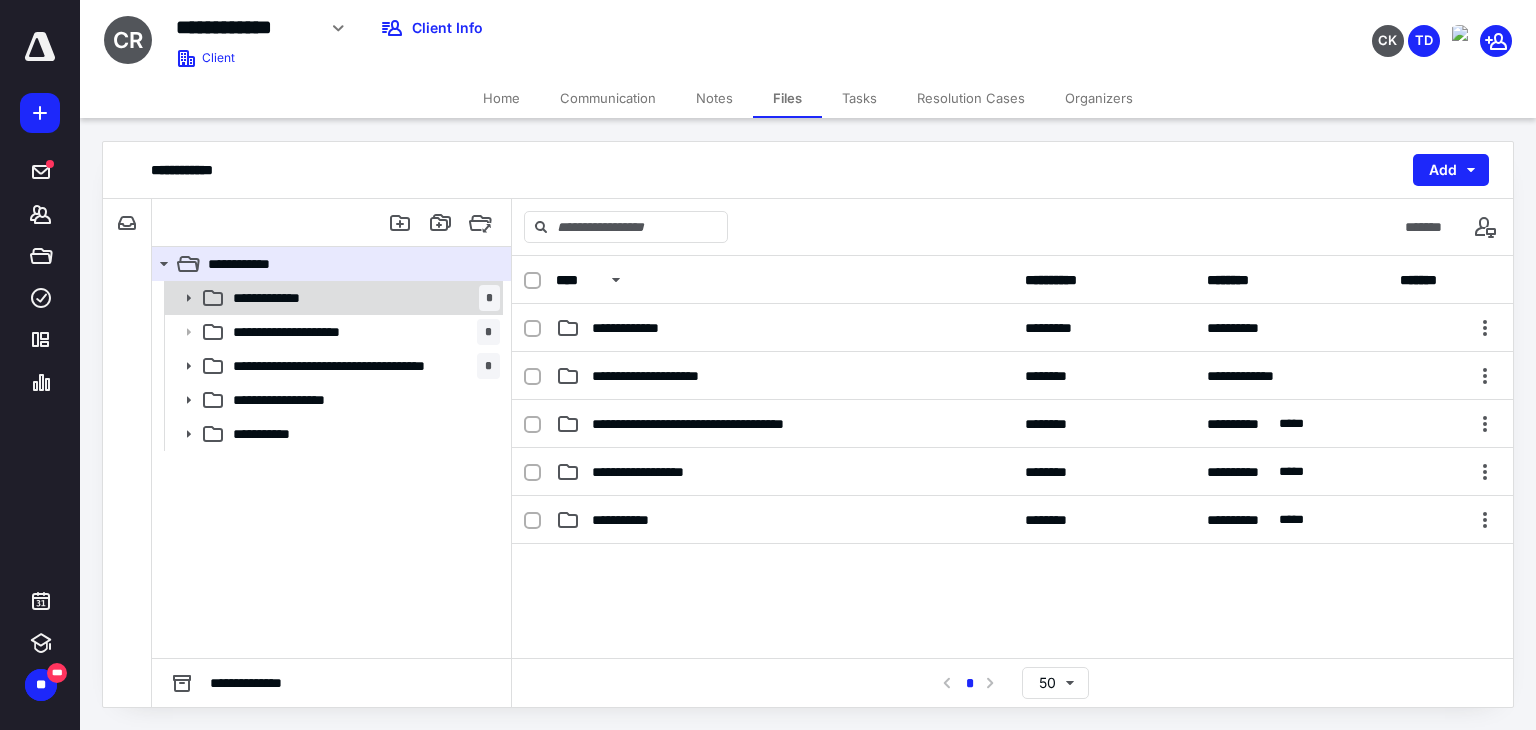 click on "**********" at bounding box center (332, 298) 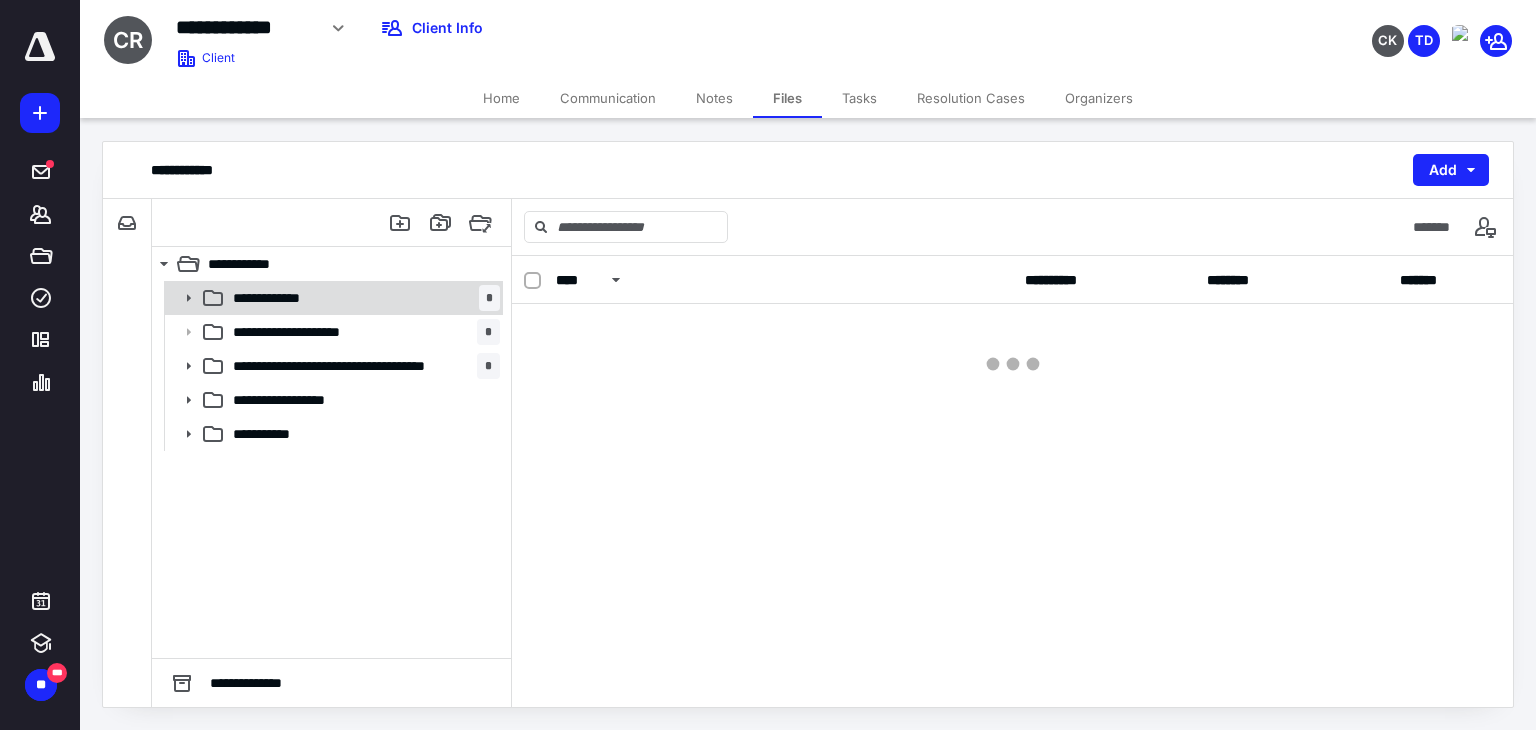 click on "**********" at bounding box center (332, 298) 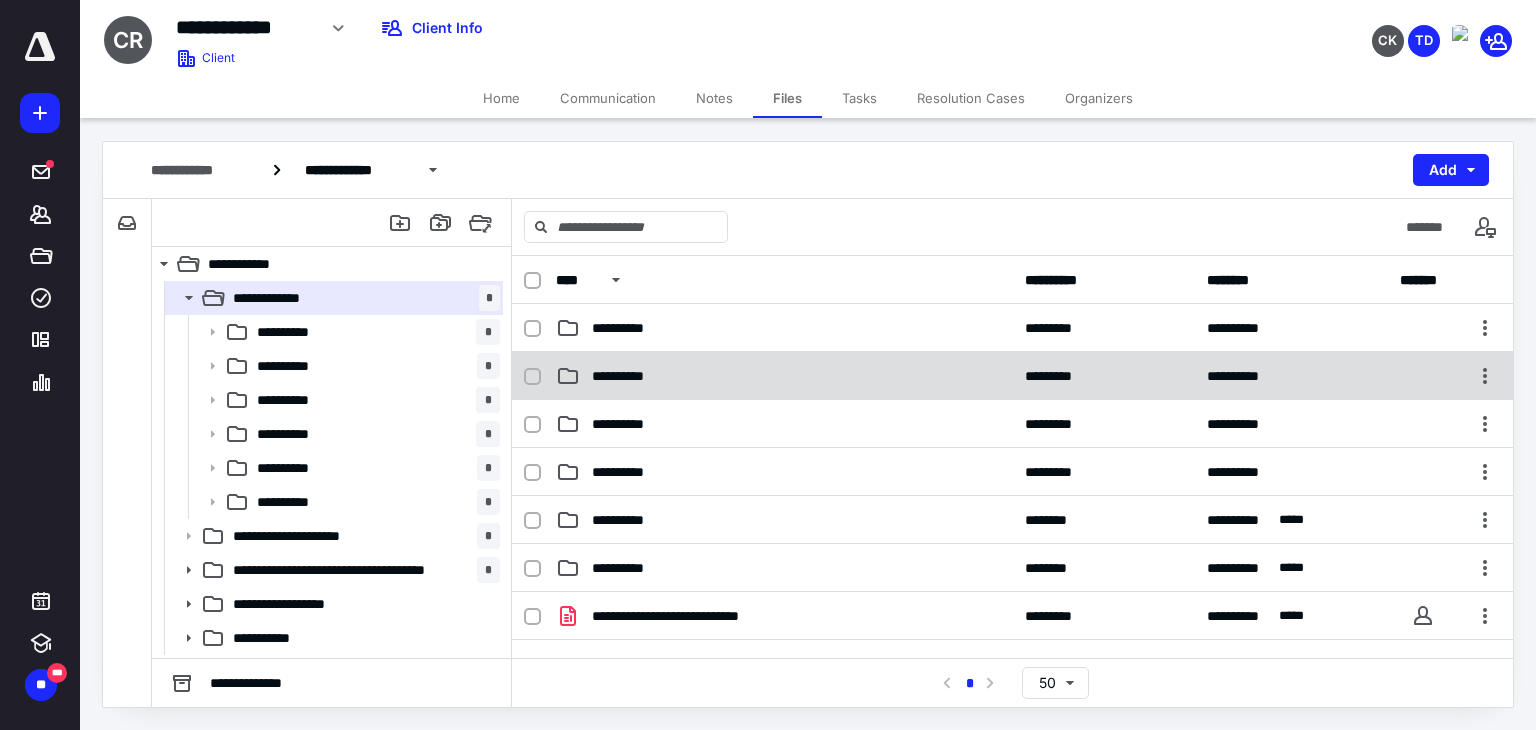 click on "**********" at bounding box center (1012, 376) 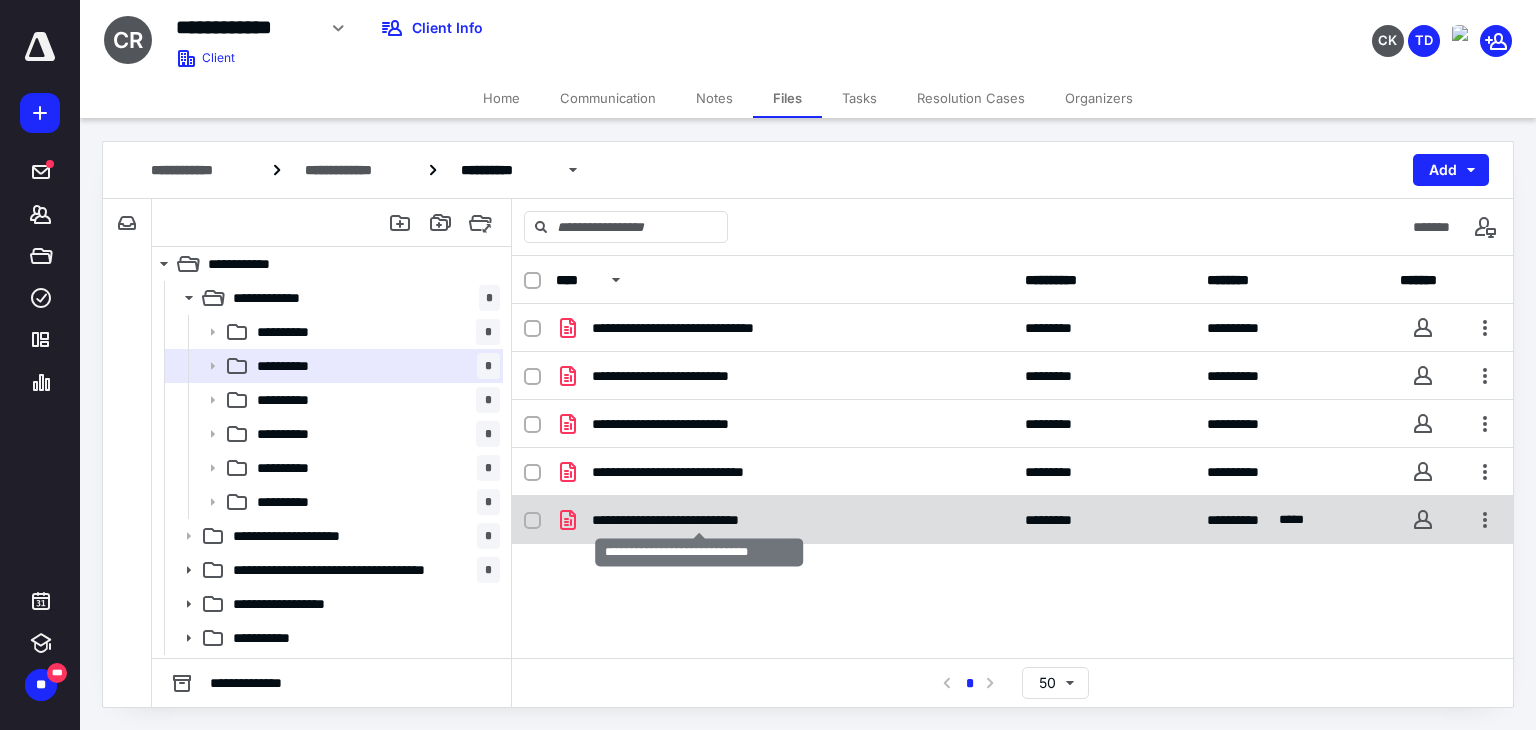 checkbox on "true" 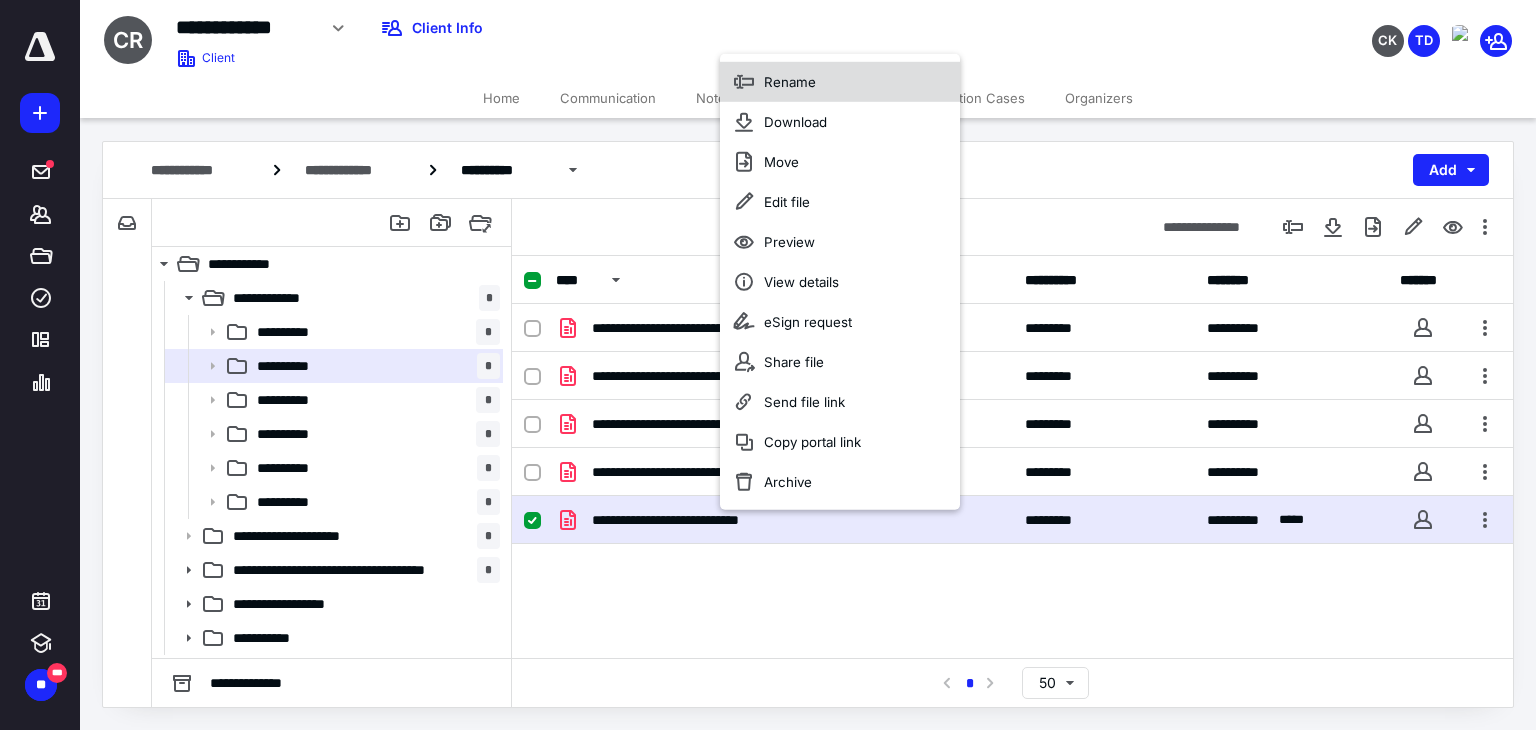 click on "Rename" at bounding box center [840, 81] 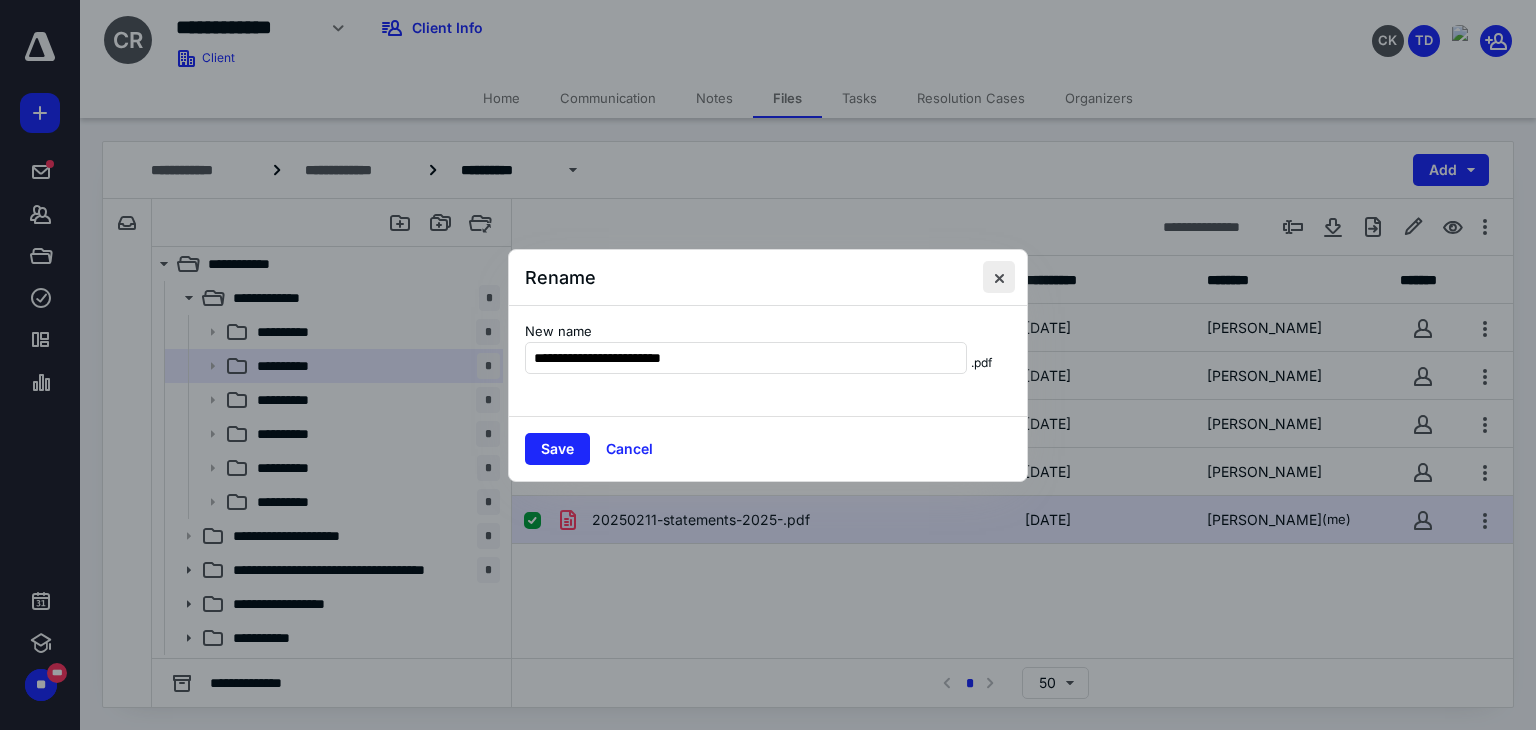 click at bounding box center (999, 277) 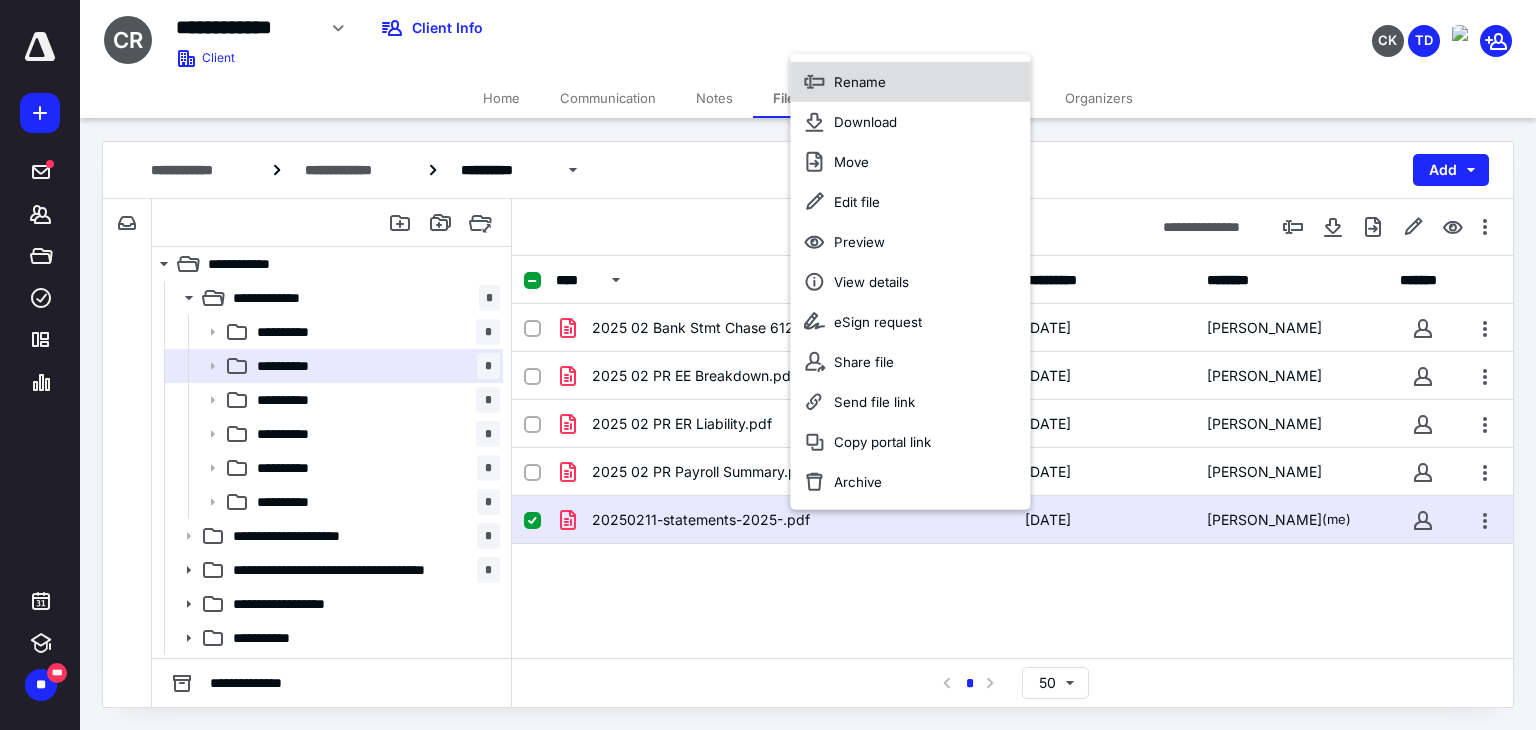 click on "Rename" at bounding box center [910, 81] 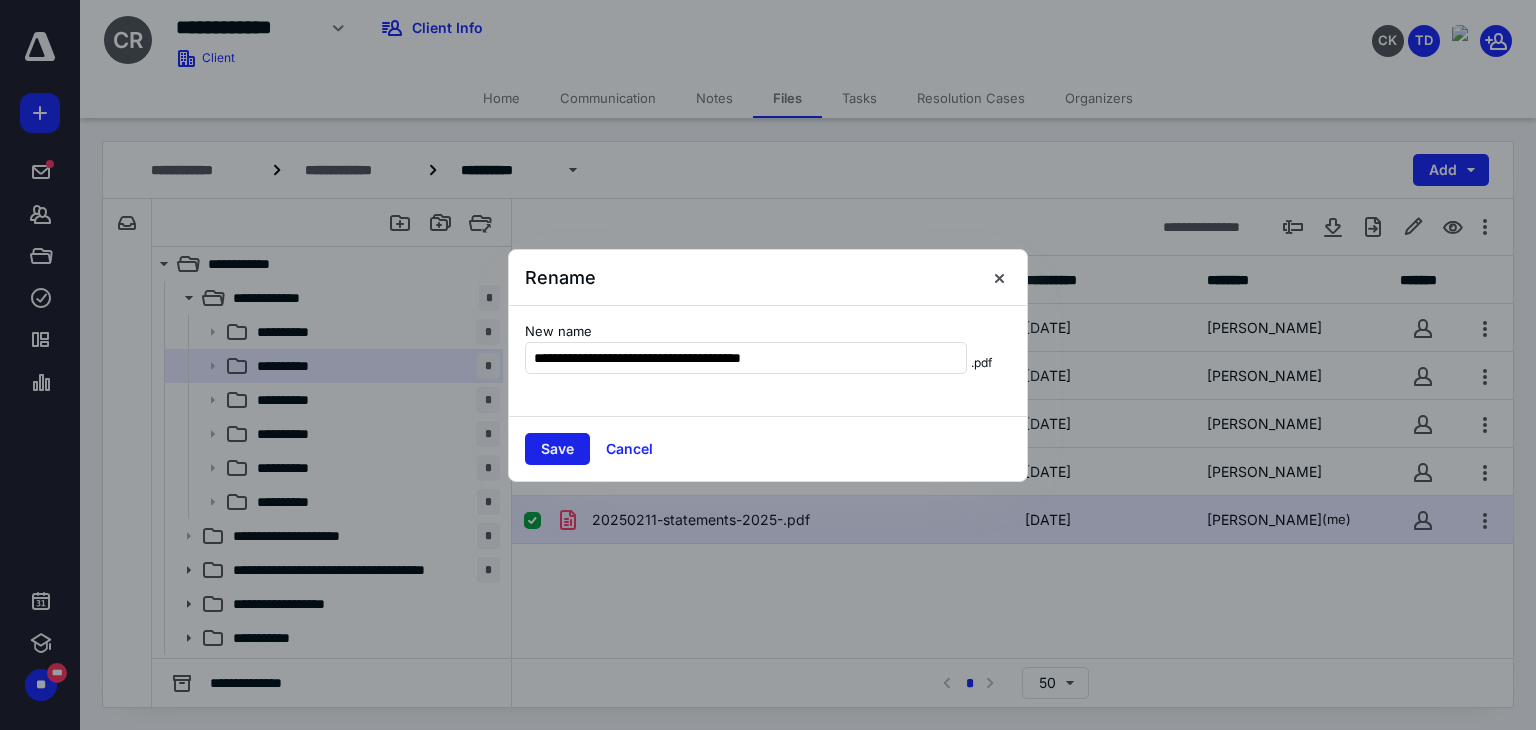 type on "**********" 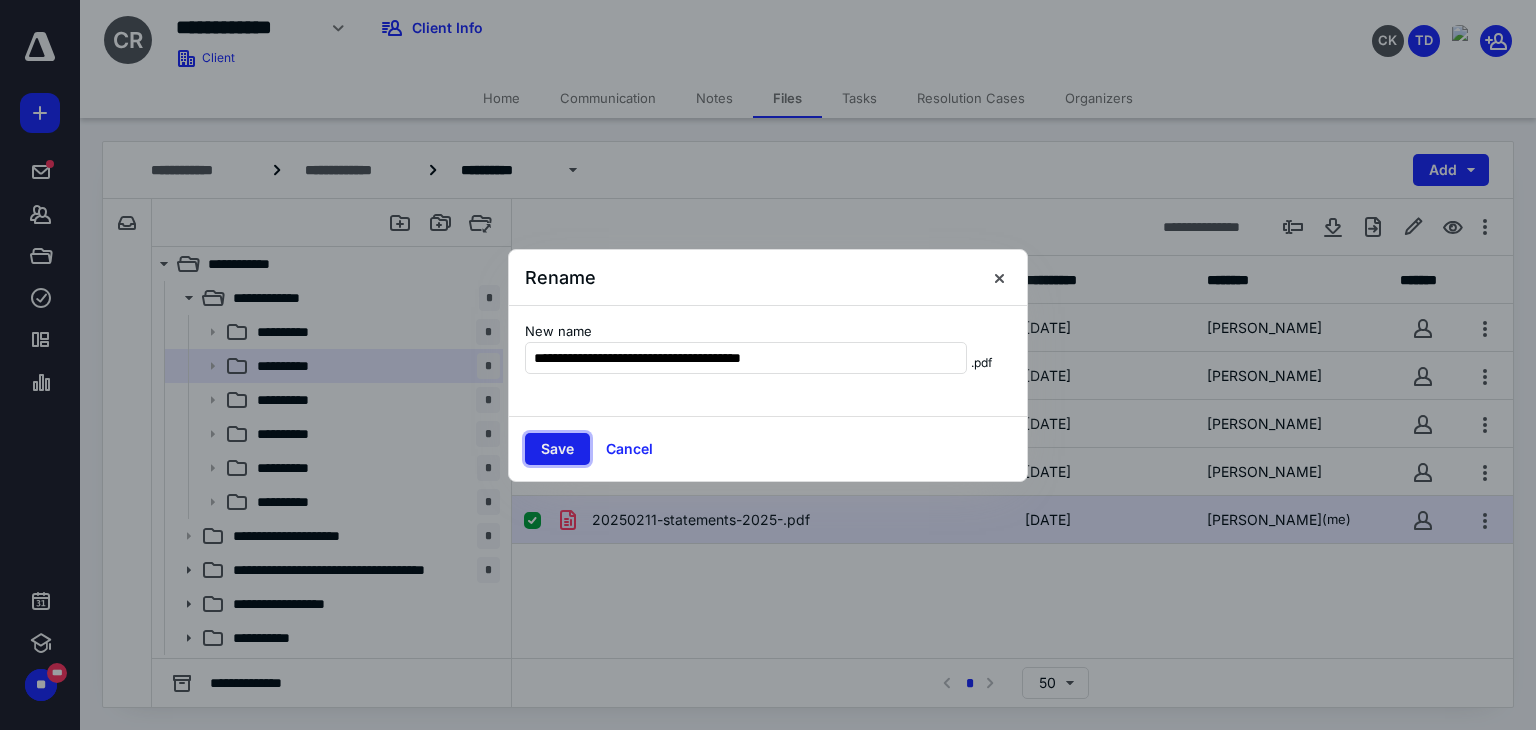 click on "Save" at bounding box center (557, 449) 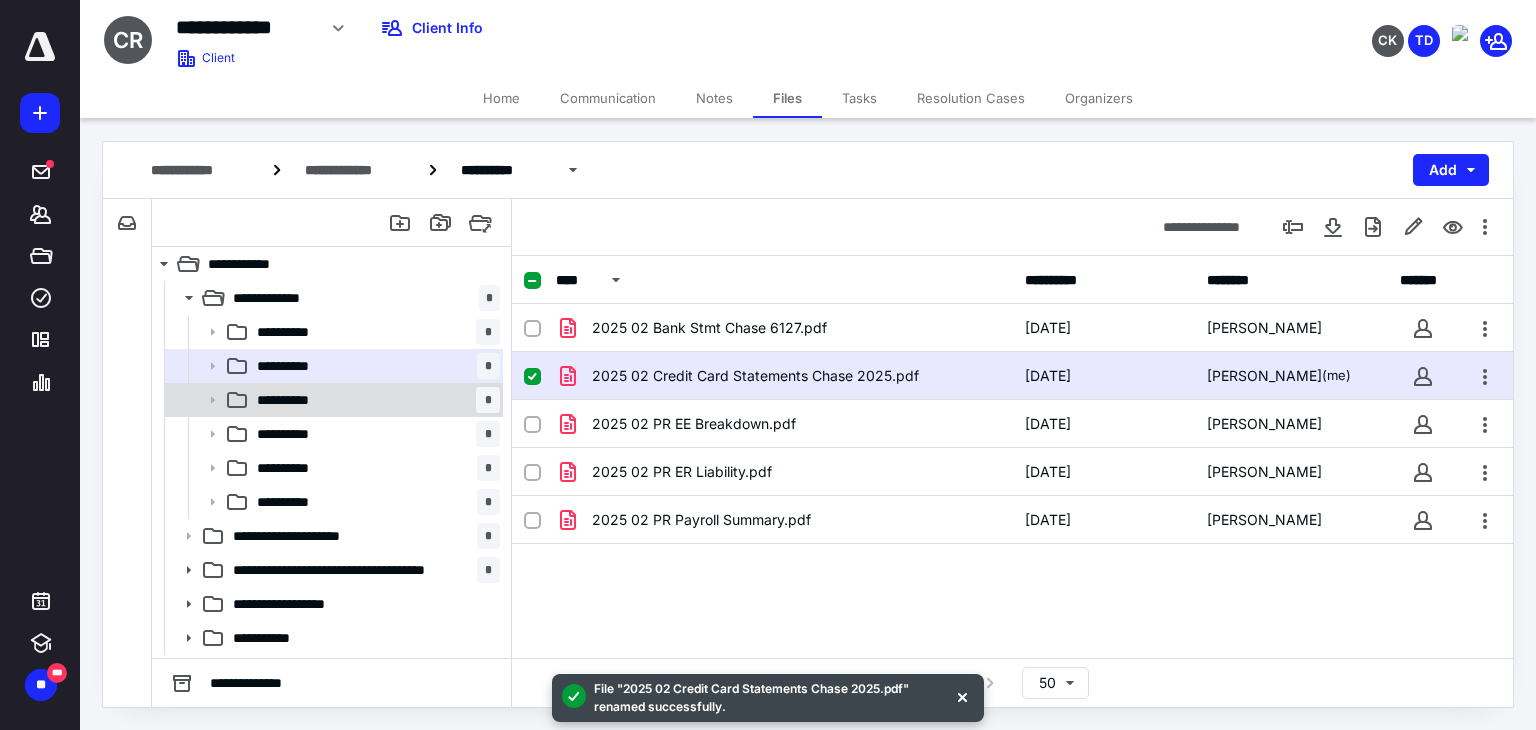 click on "**********" at bounding box center (374, 400) 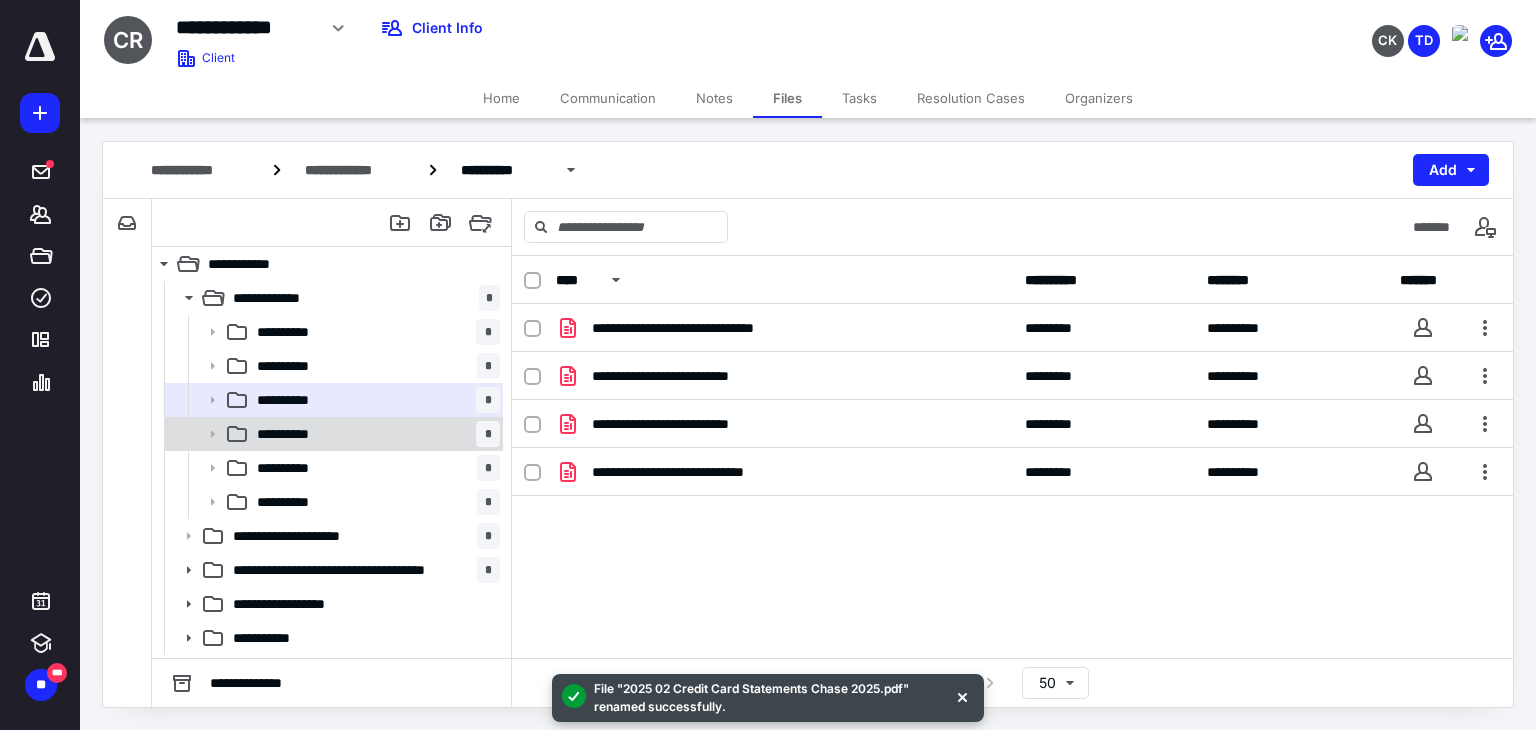 click on "**********" at bounding box center (374, 434) 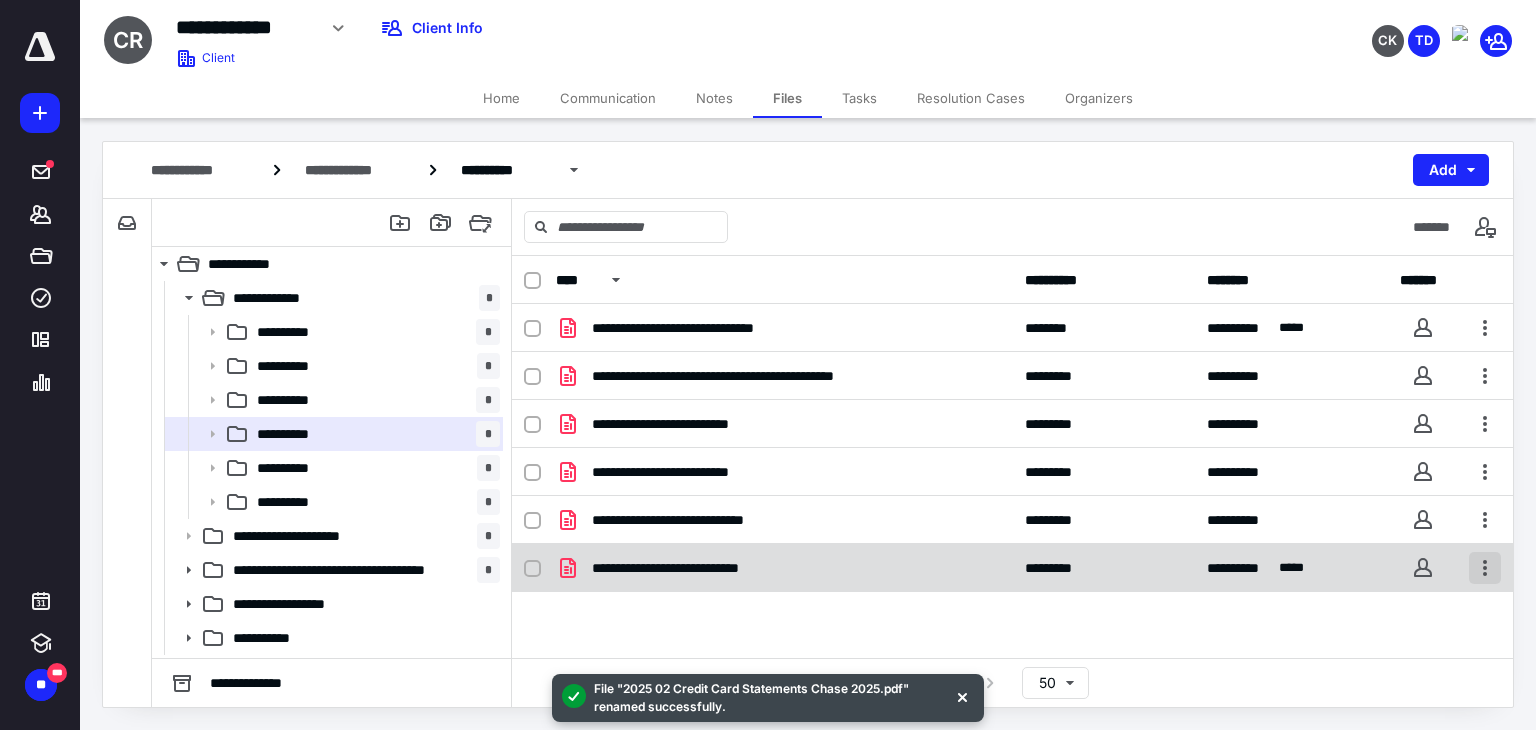 click at bounding box center (1485, 568) 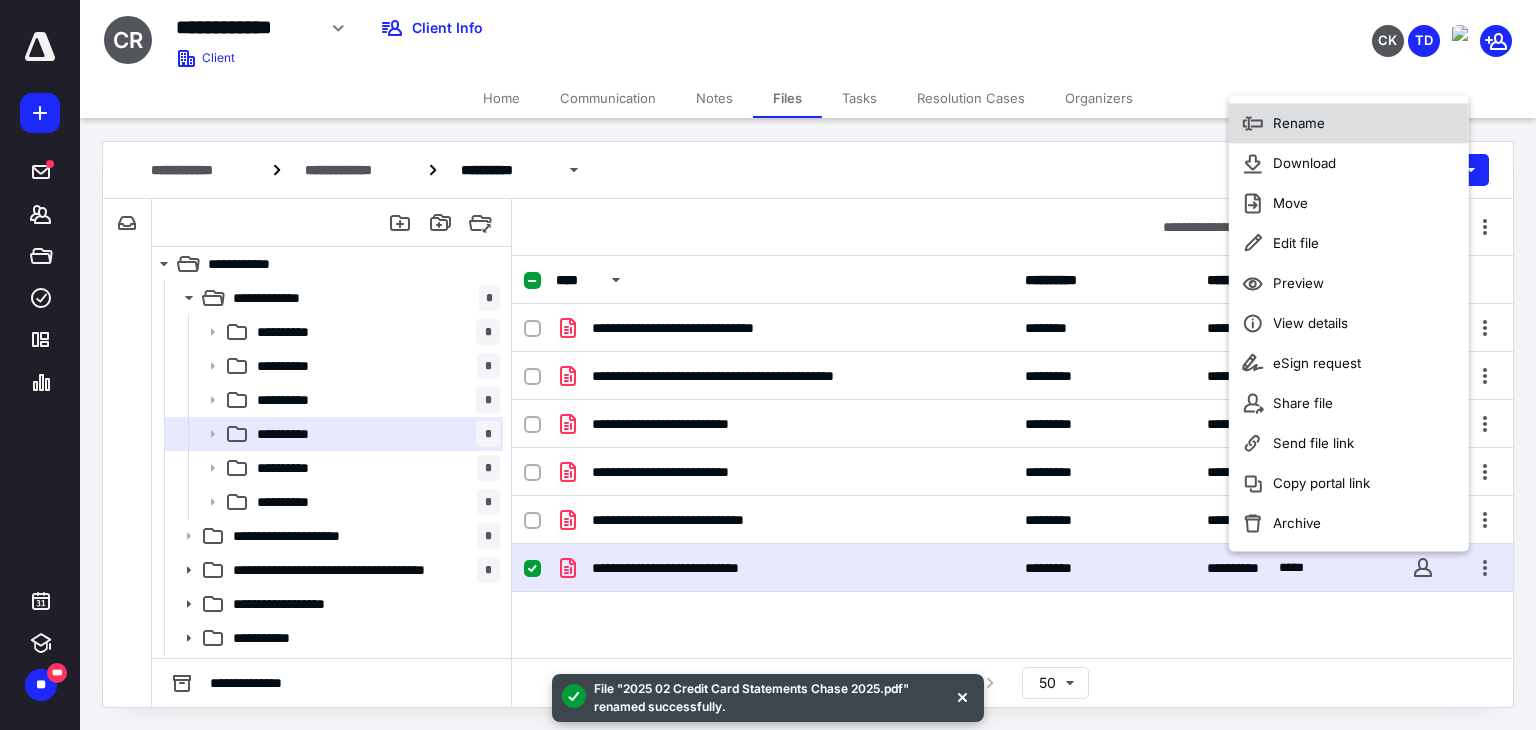 click on "Rename" at bounding box center [1349, 123] 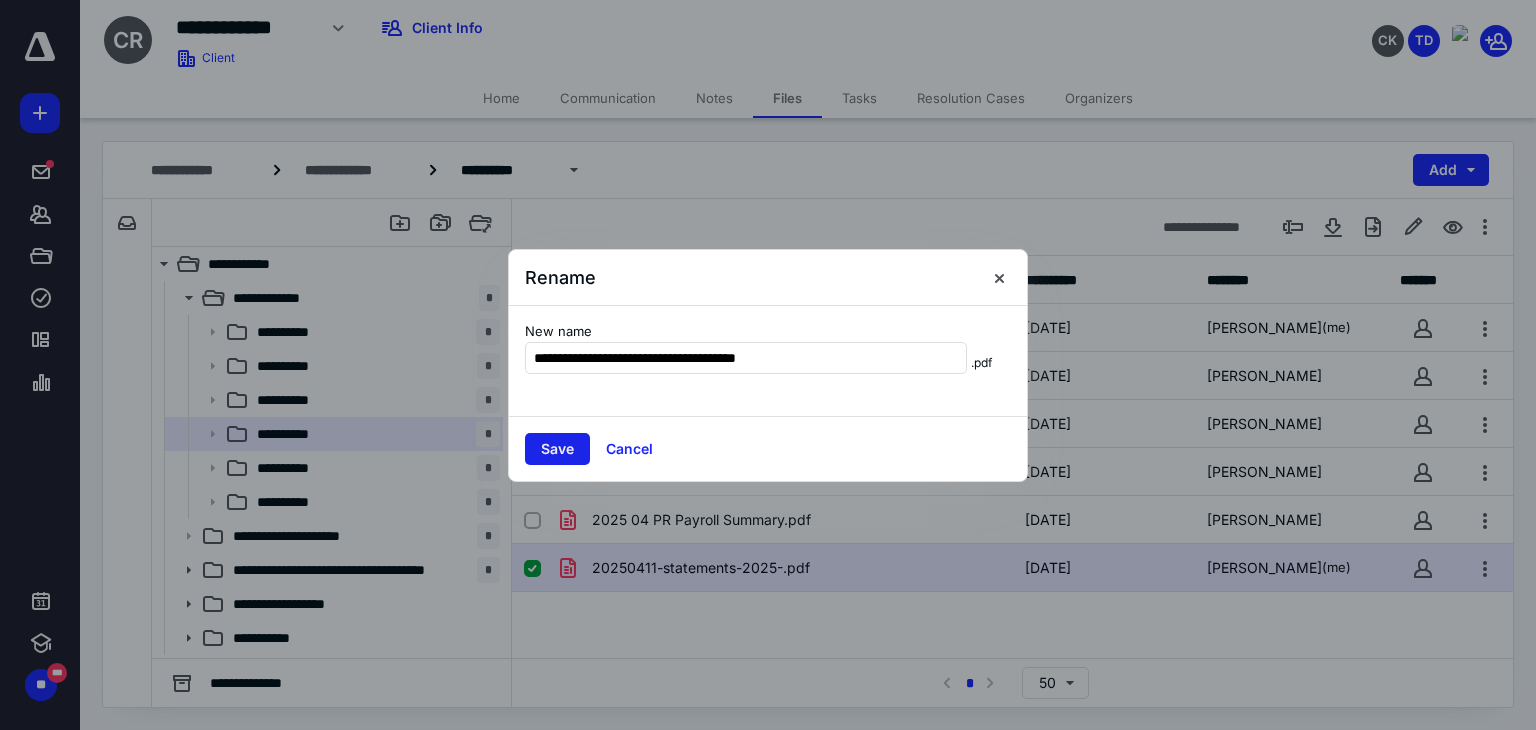type on "**********" 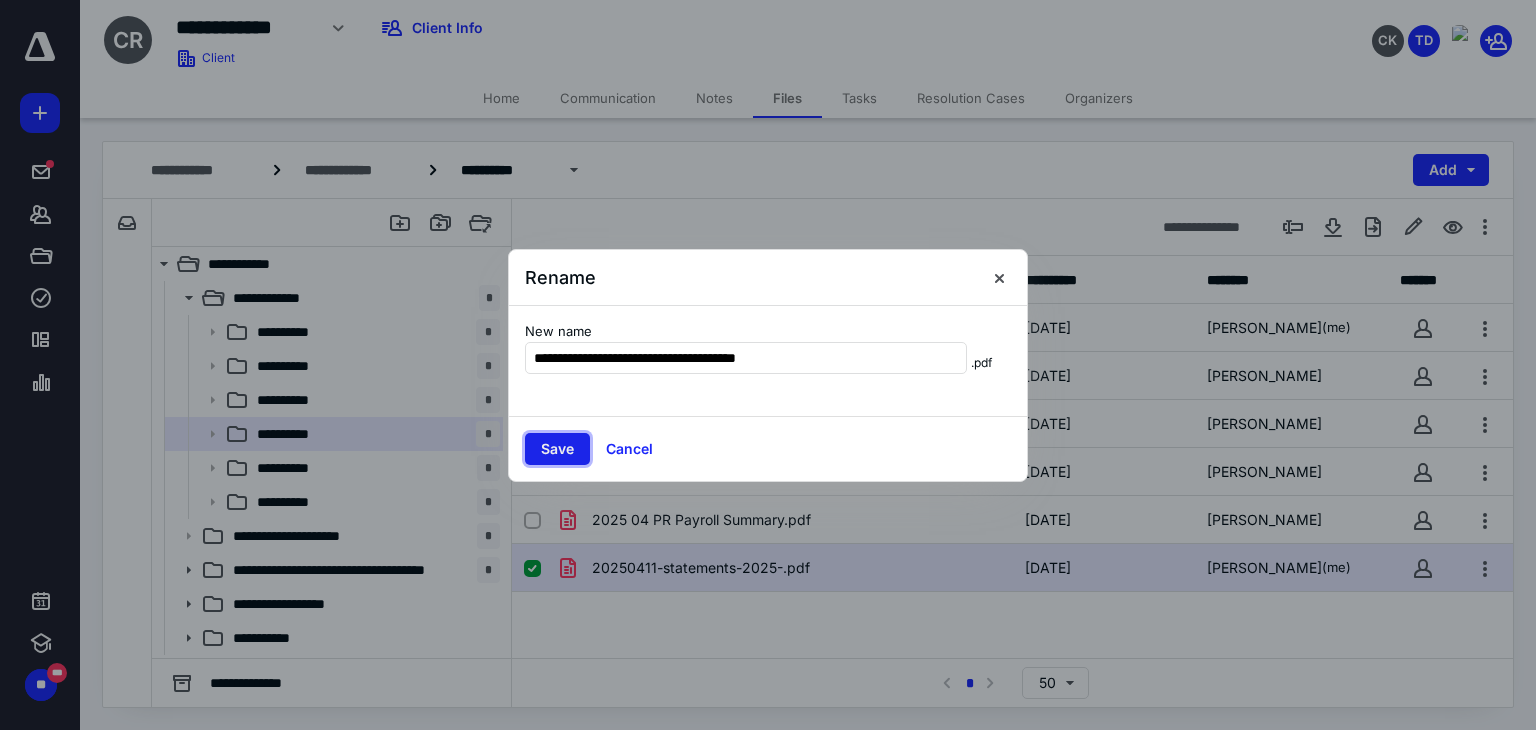 click on "Save" at bounding box center (557, 449) 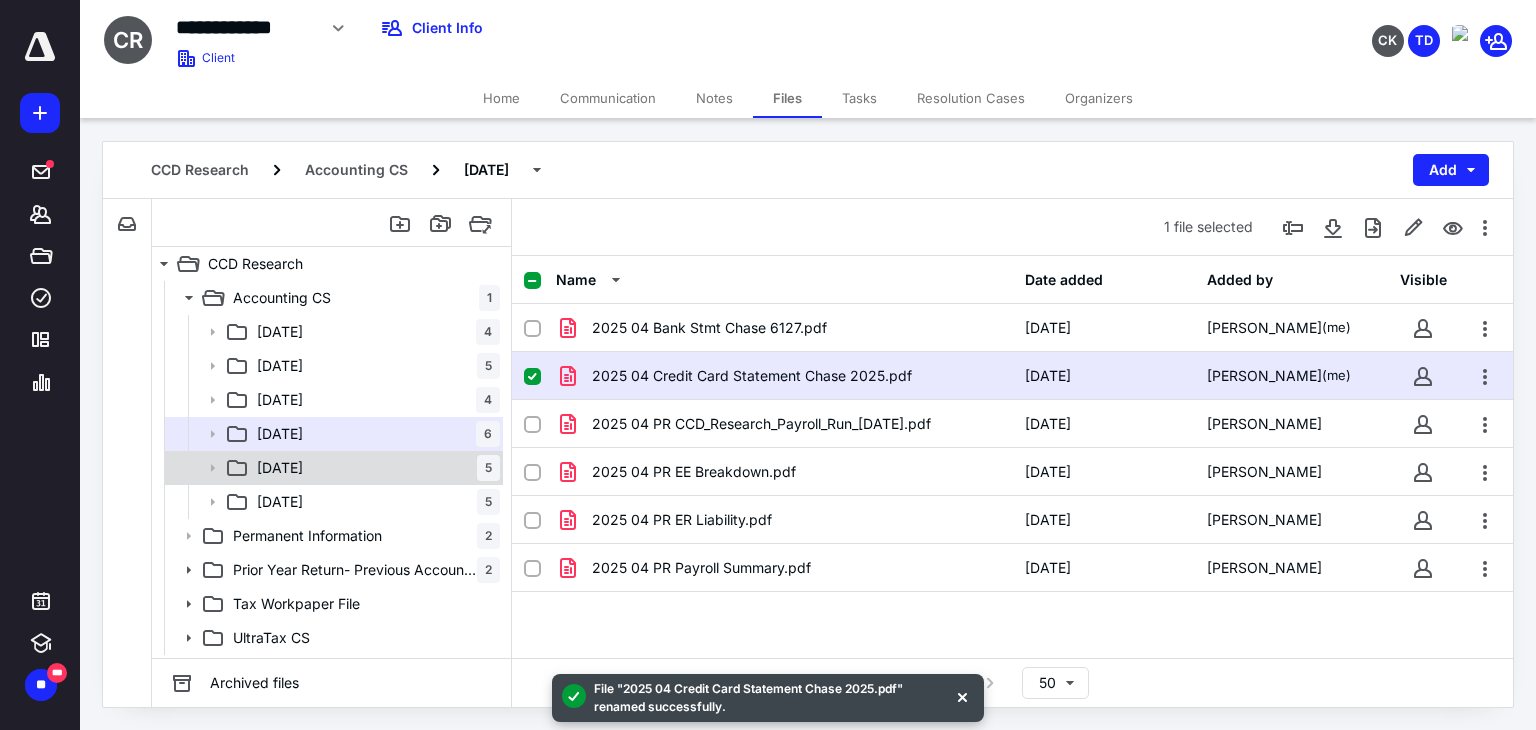 click on "[DATE] 5" at bounding box center (374, 468) 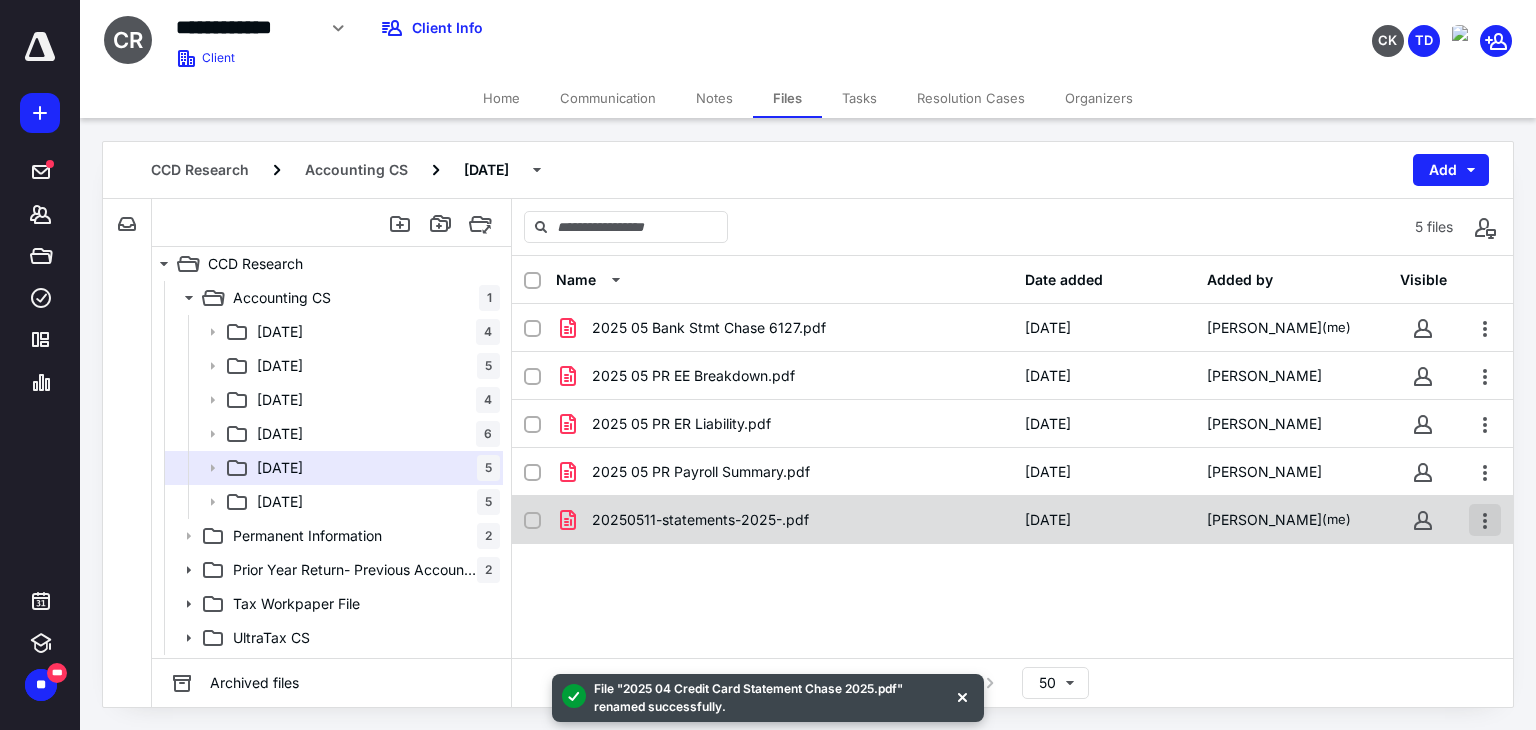 click at bounding box center [1485, 520] 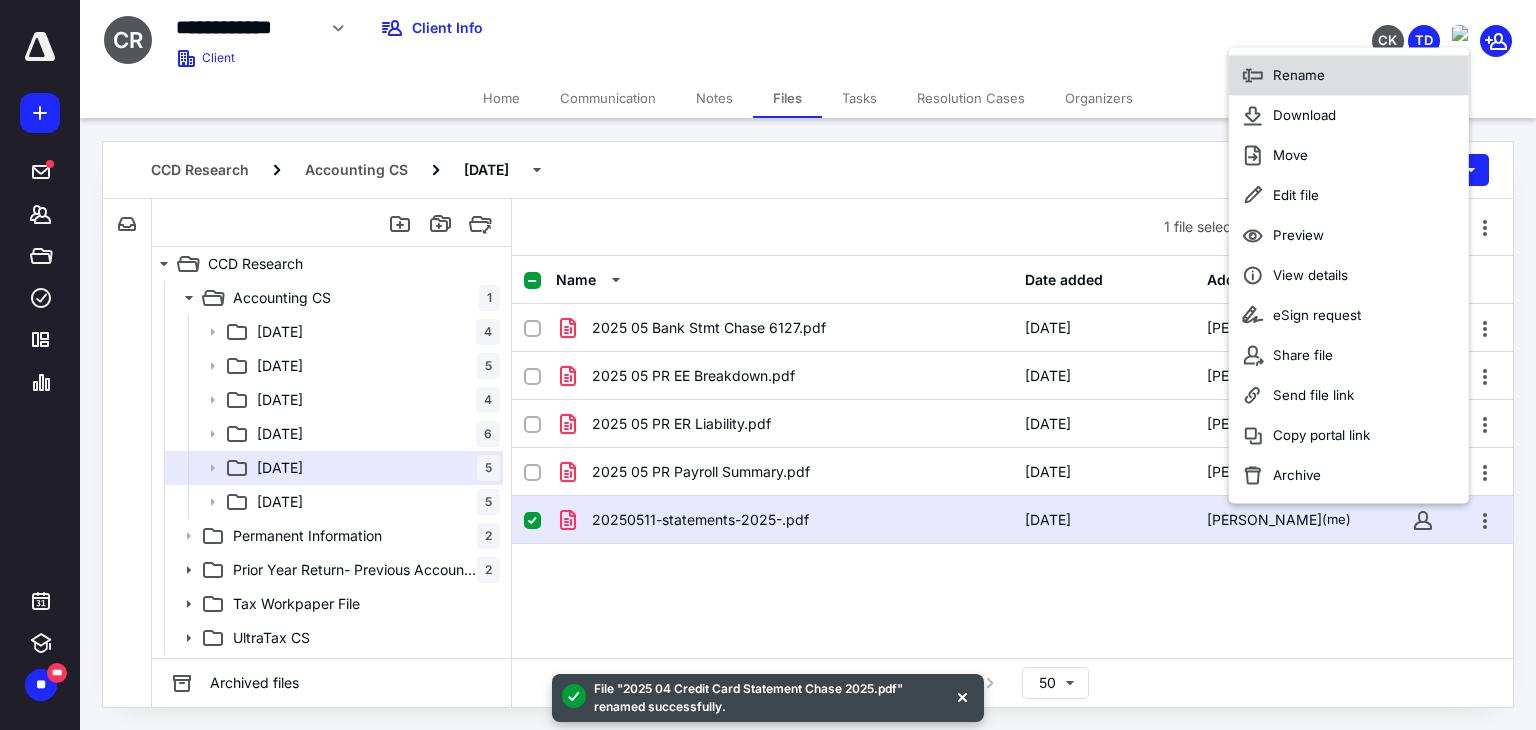 click on "Rename" at bounding box center [1349, 75] 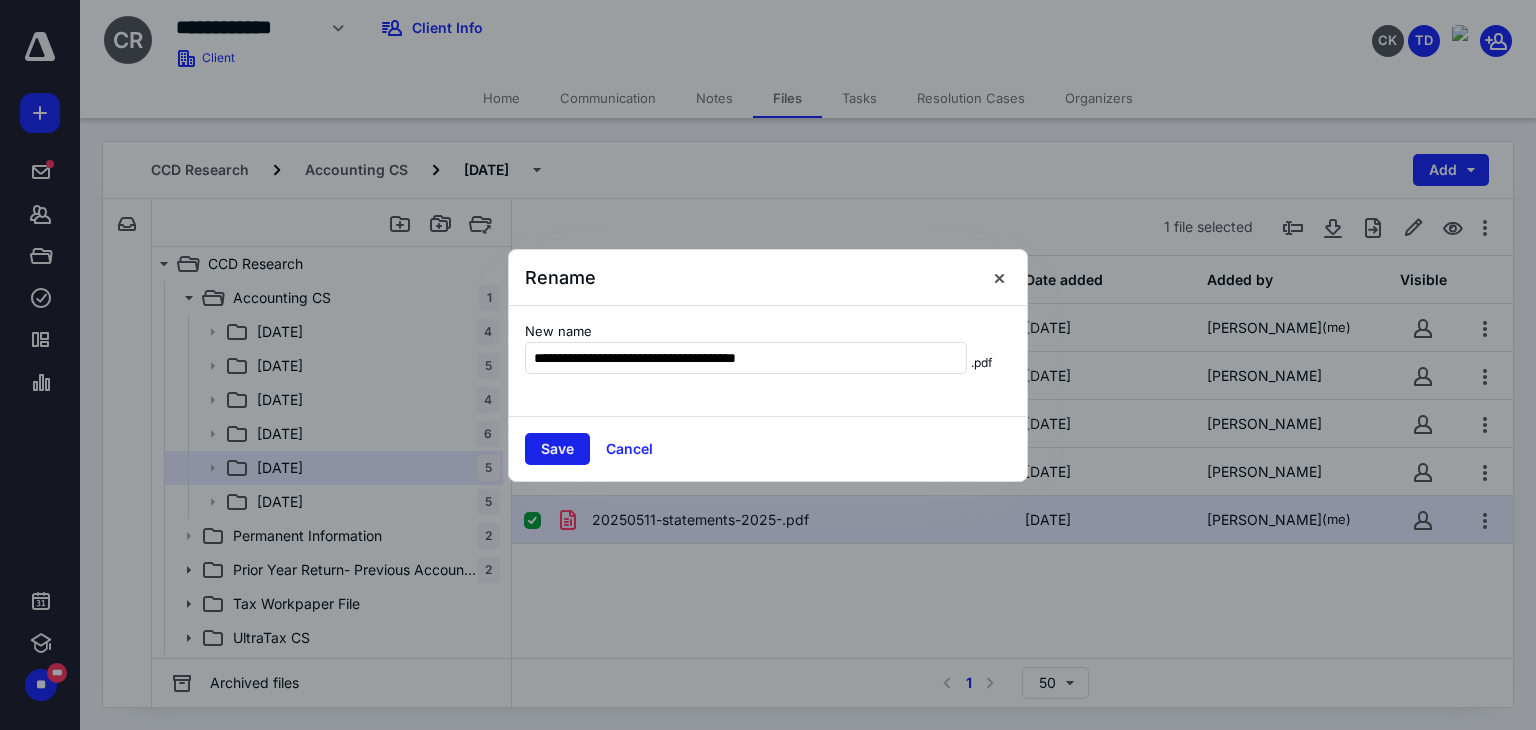 type on "**********" 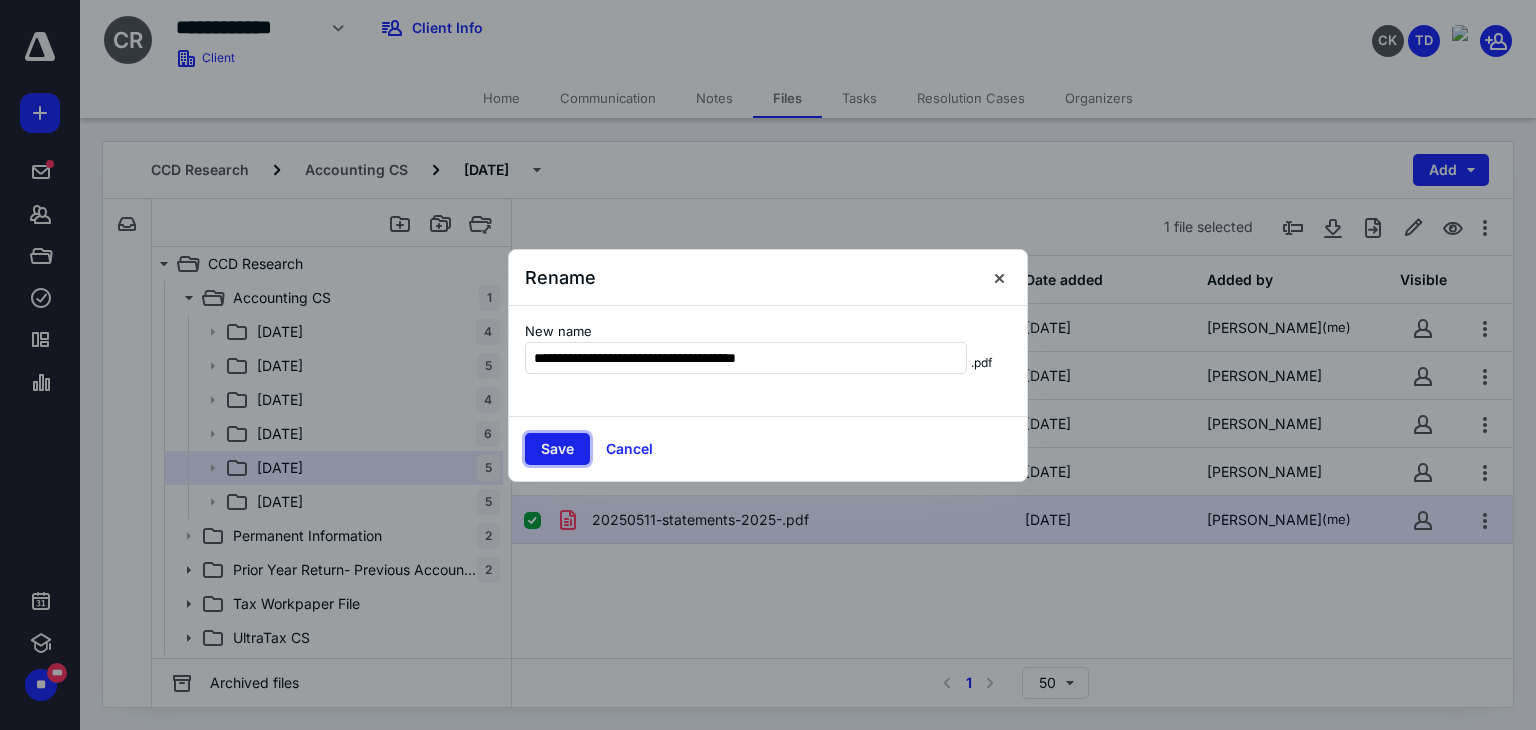 click on "Save" at bounding box center [557, 449] 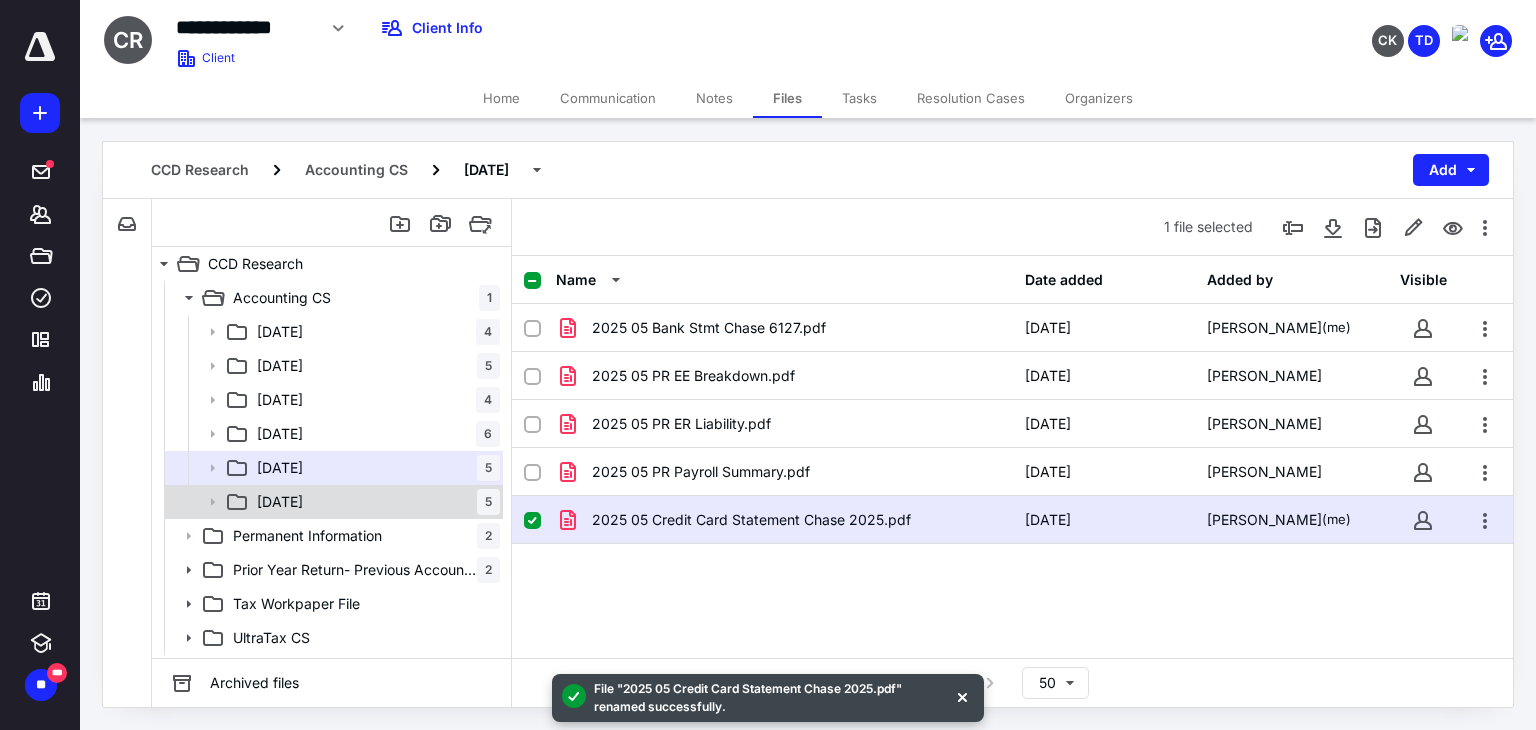 click on "[DATE] 5" at bounding box center [374, 502] 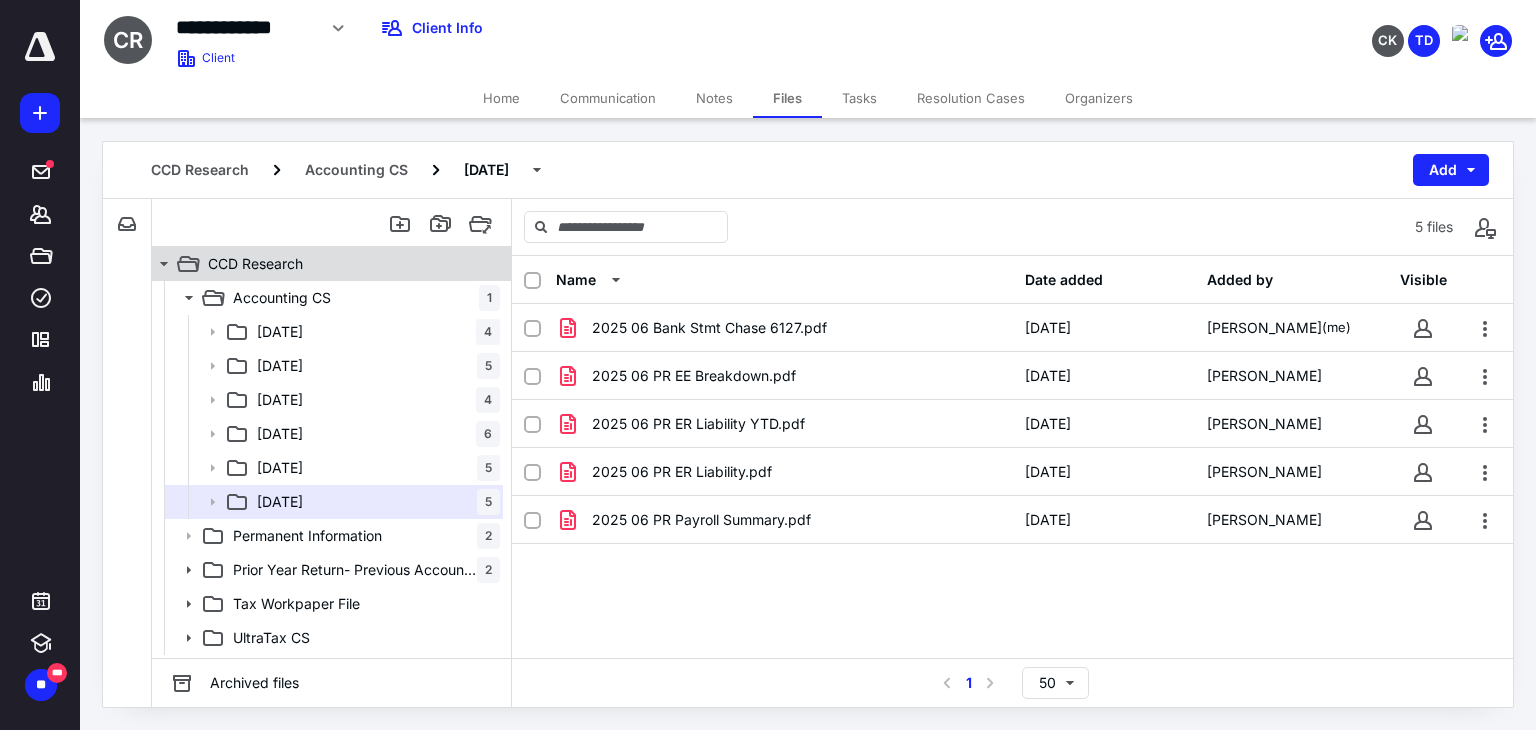 click on "CCD Research" at bounding box center (344, 264) 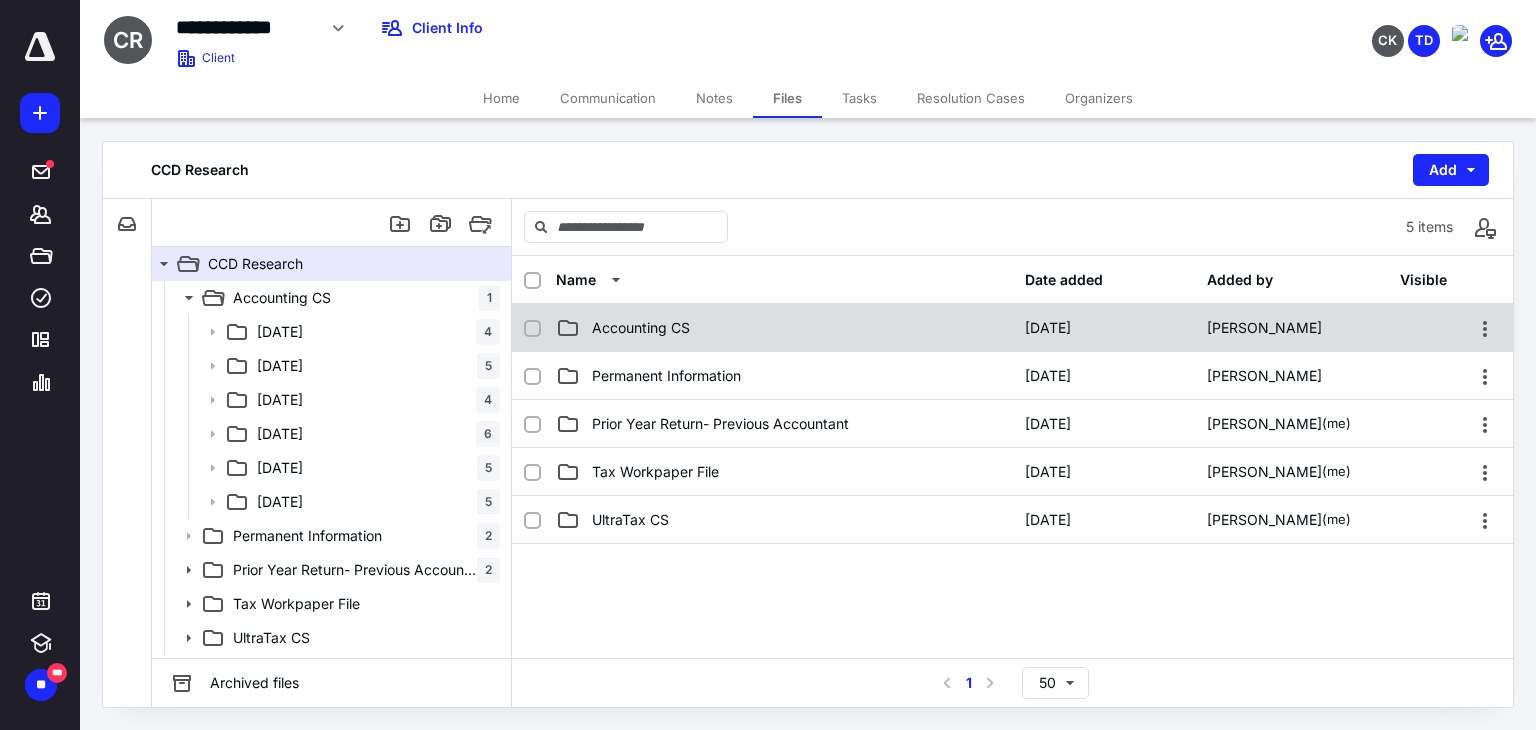 click on "Accounting CS" at bounding box center (784, 328) 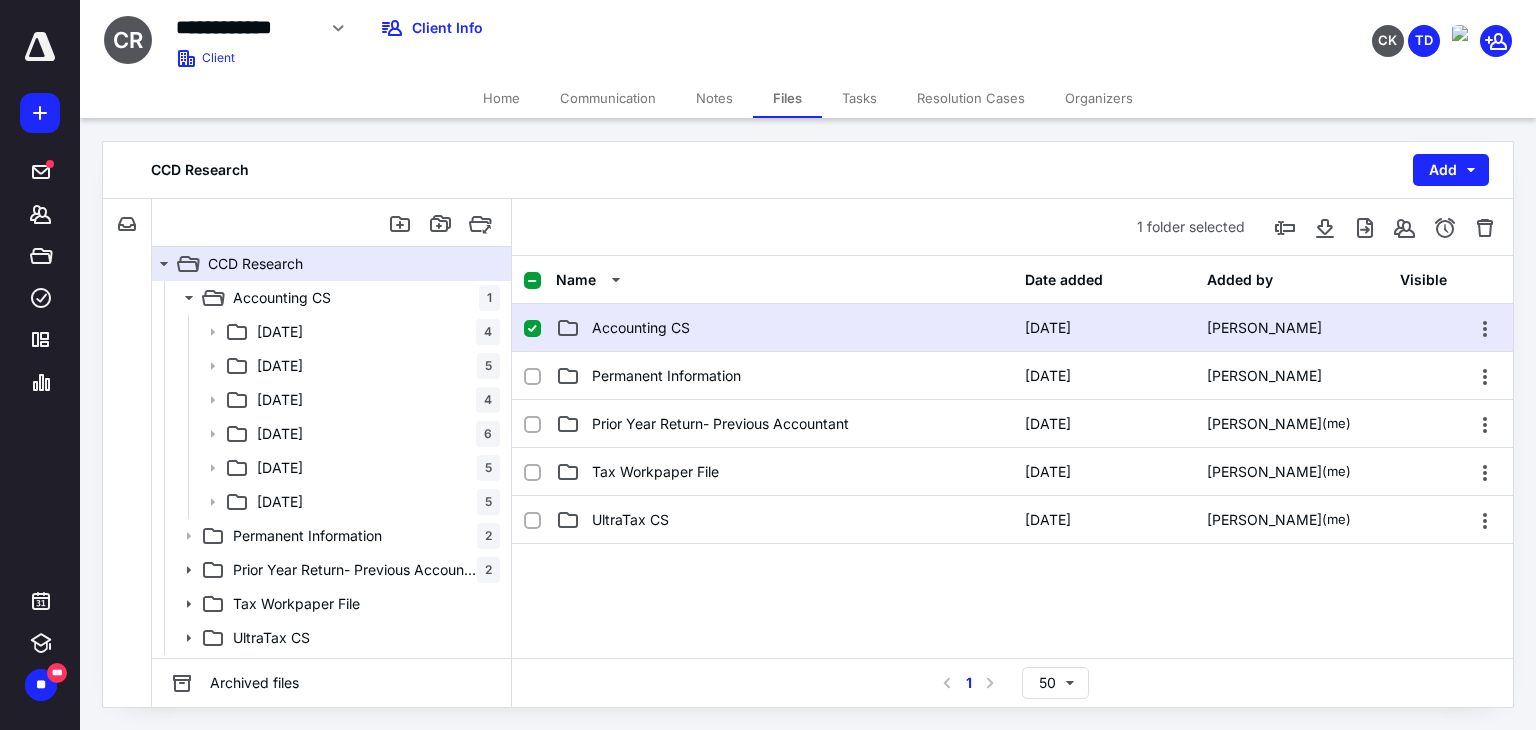 click on "Accounting CS" at bounding box center (784, 328) 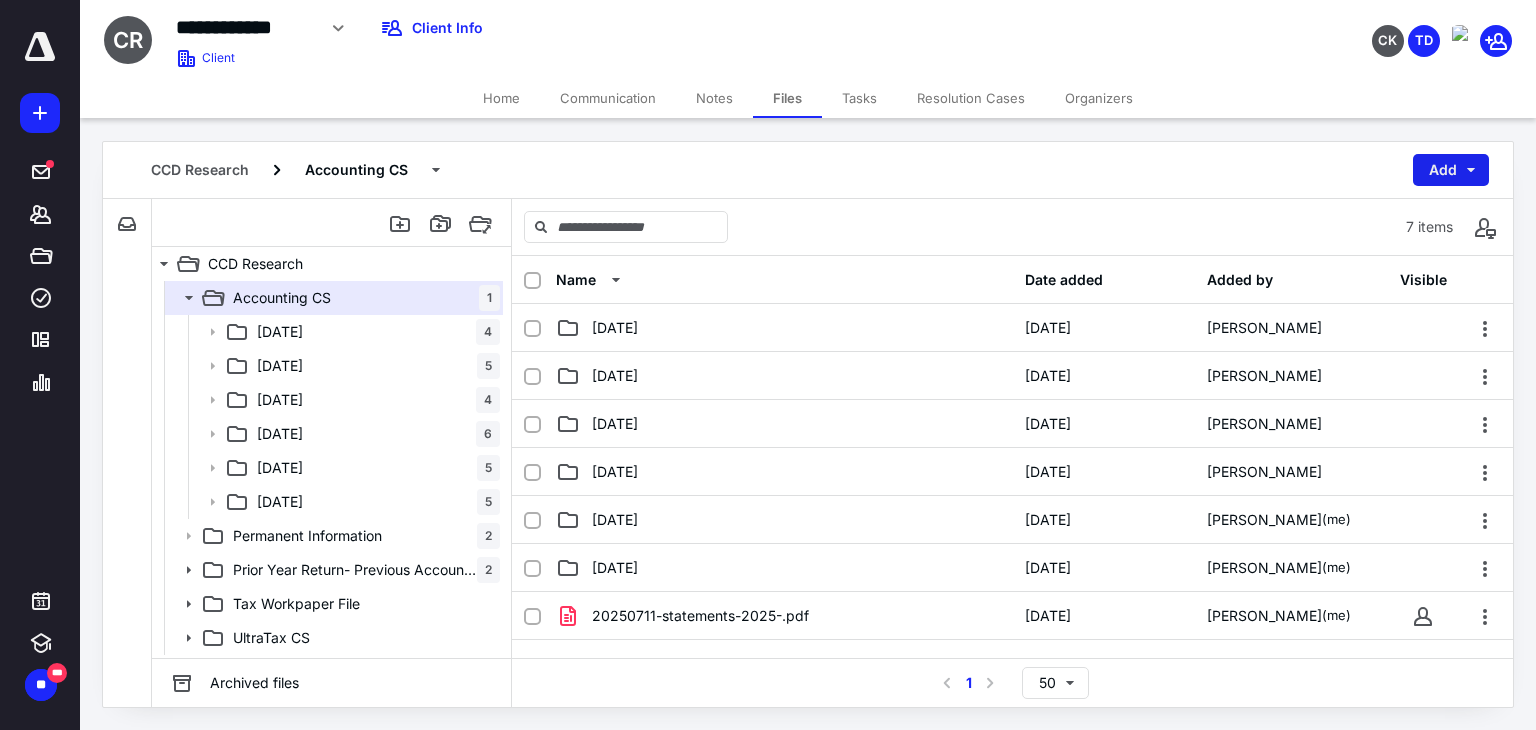 click on "Add" at bounding box center (1451, 170) 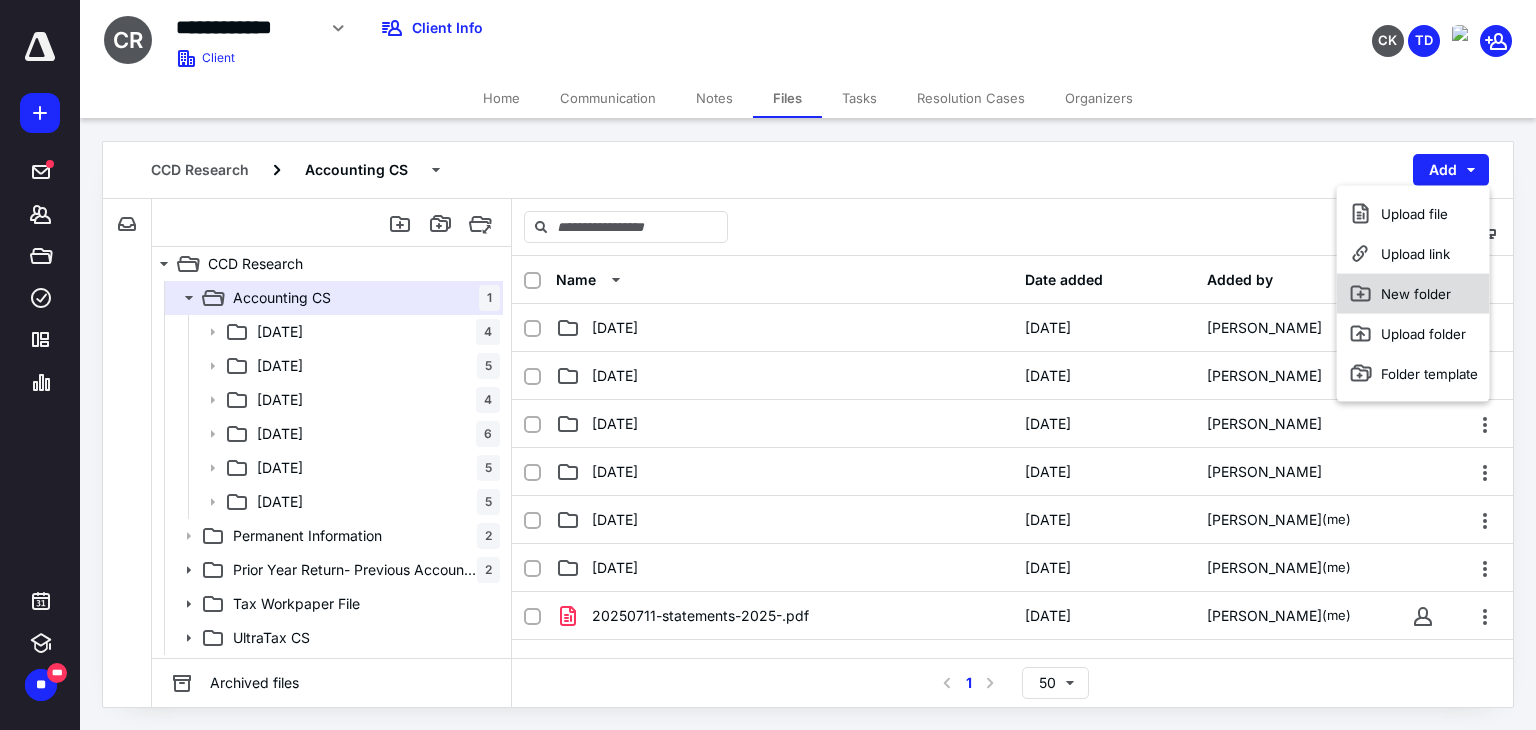 click on "New folder" at bounding box center (1413, 294) 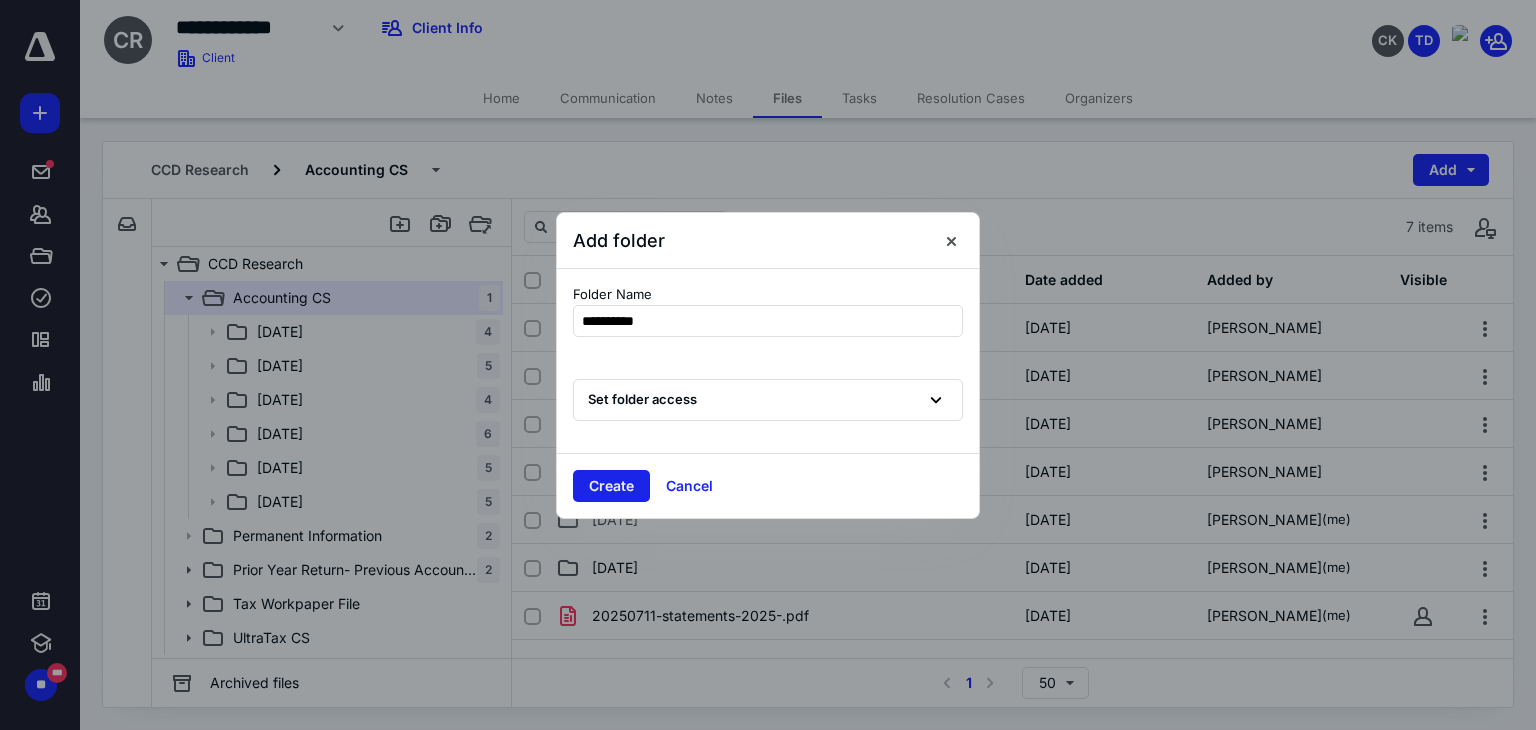 type on "**********" 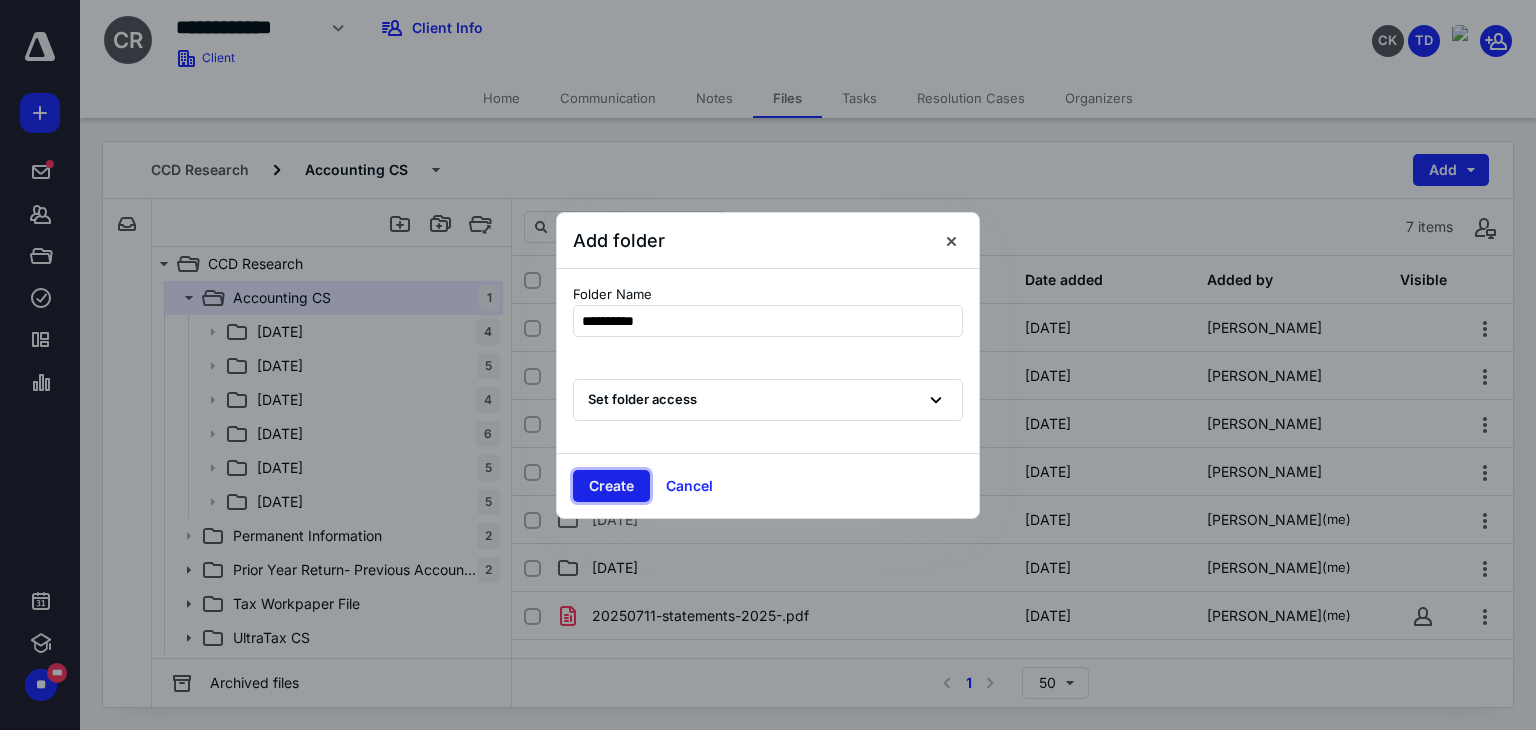 click on "Create" at bounding box center (611, 486) 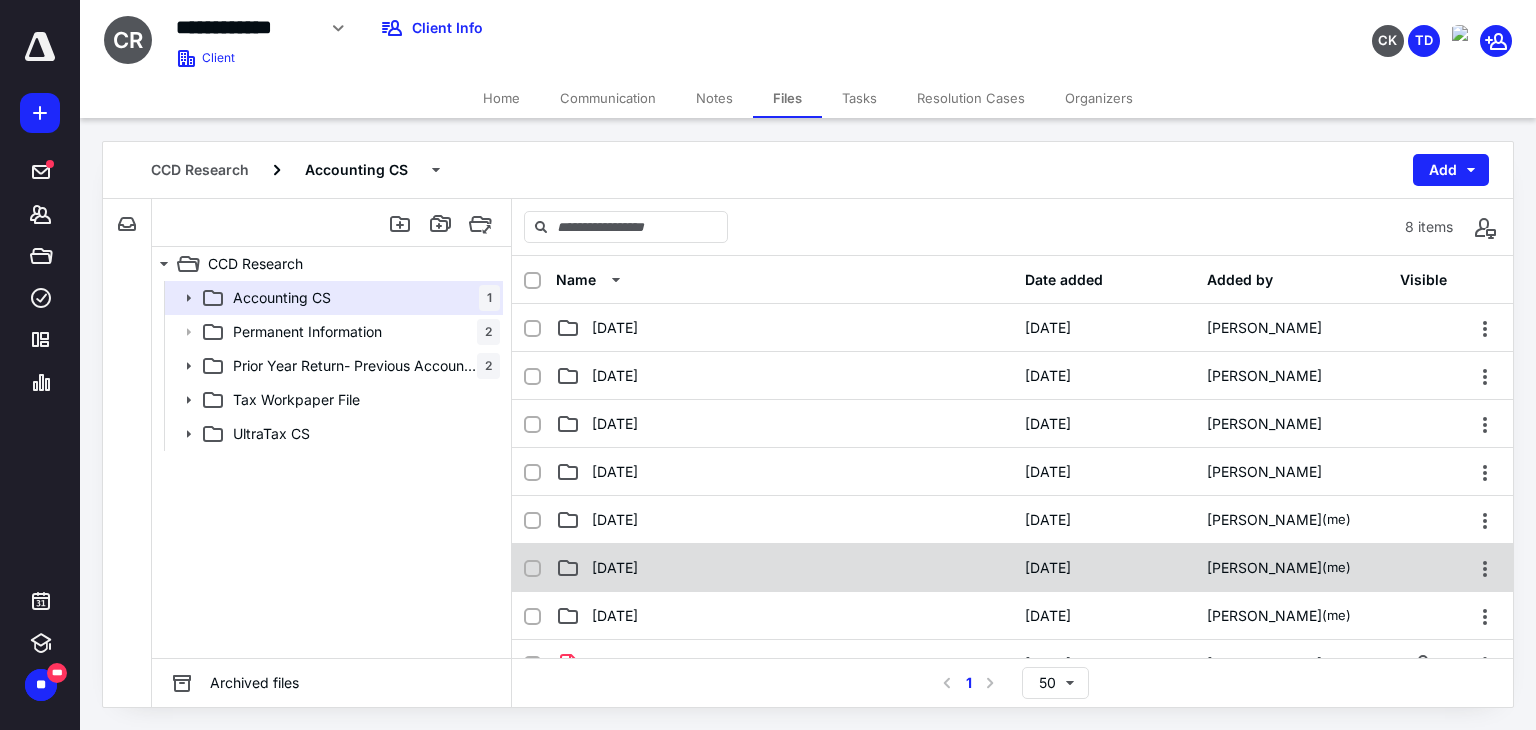 scroll, scrollTop: 260, scrollLeft: 0, axis: vertical 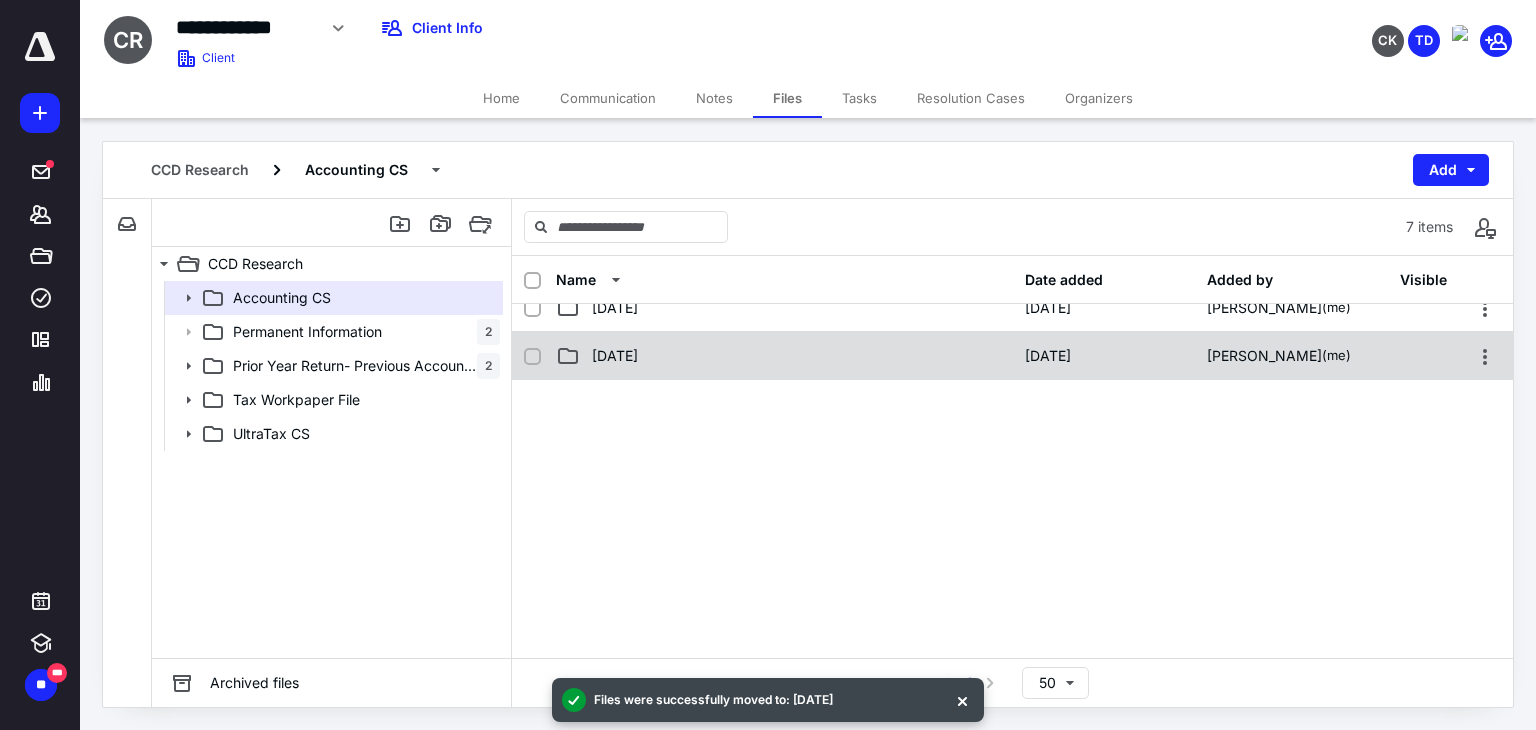 click on "[DATE]" at bounding box center (784, 356) 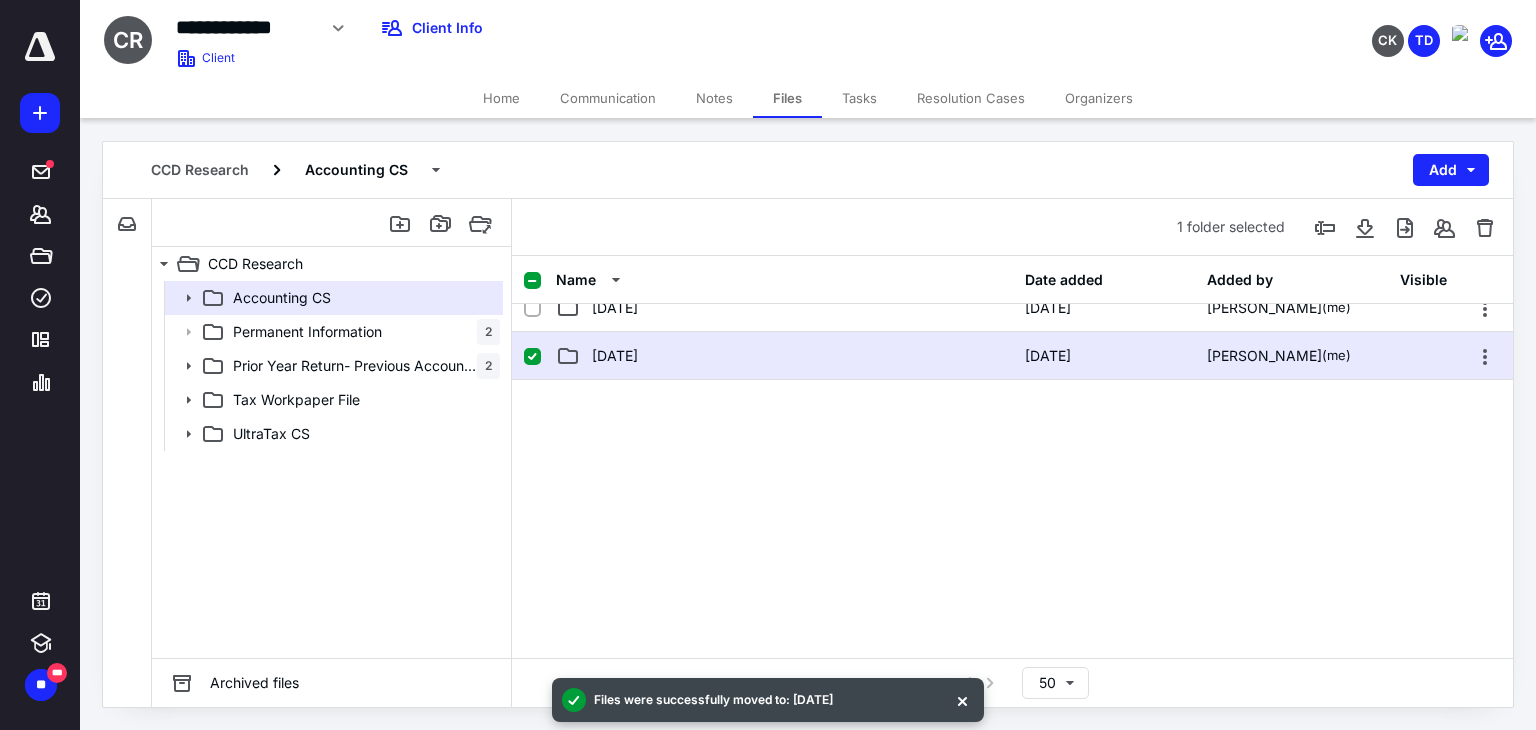 click on "[DATE]" at bounding box center [784, 356] 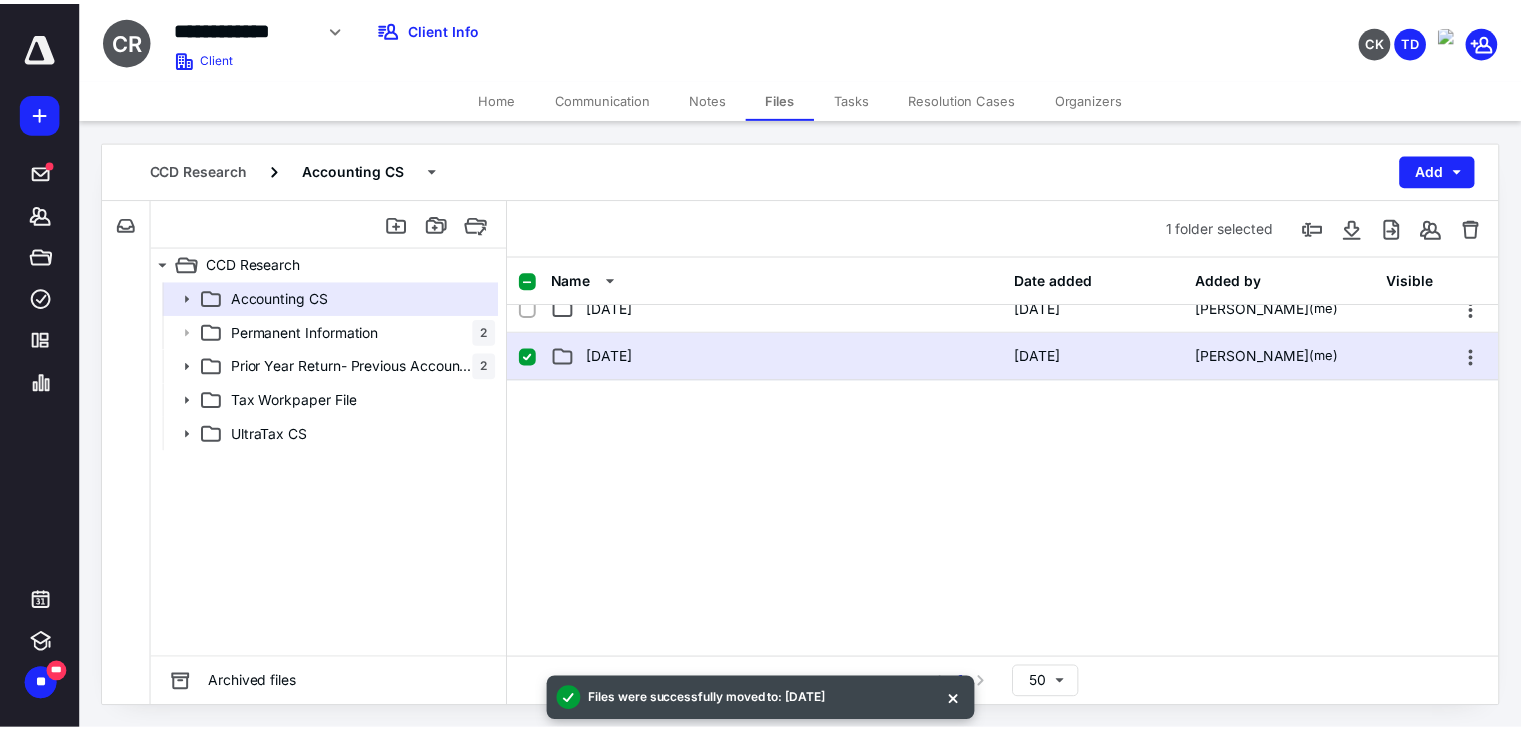scroll, scrollTop: 0, scrollLeft: 0, axis: both 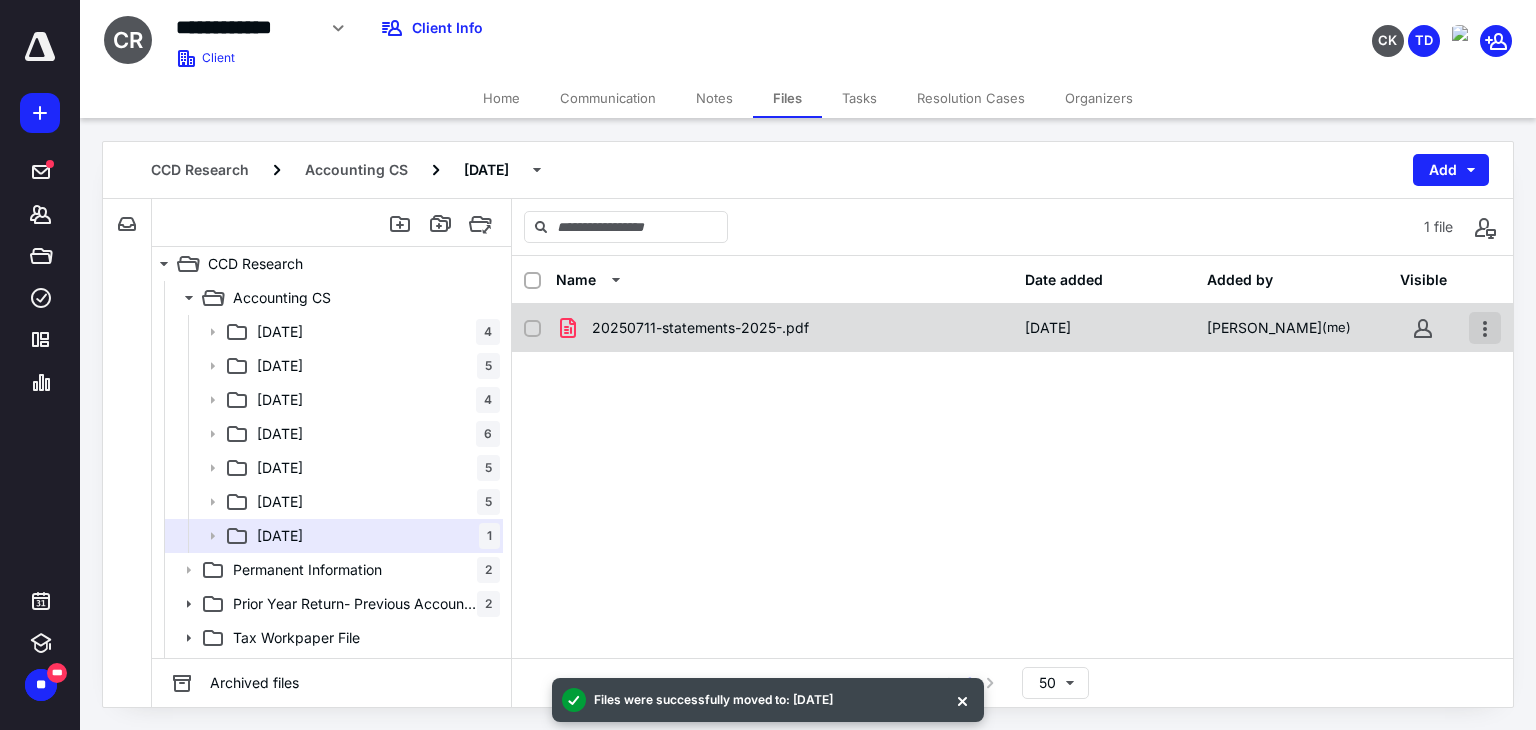 click at bounding box center (1485, 328) 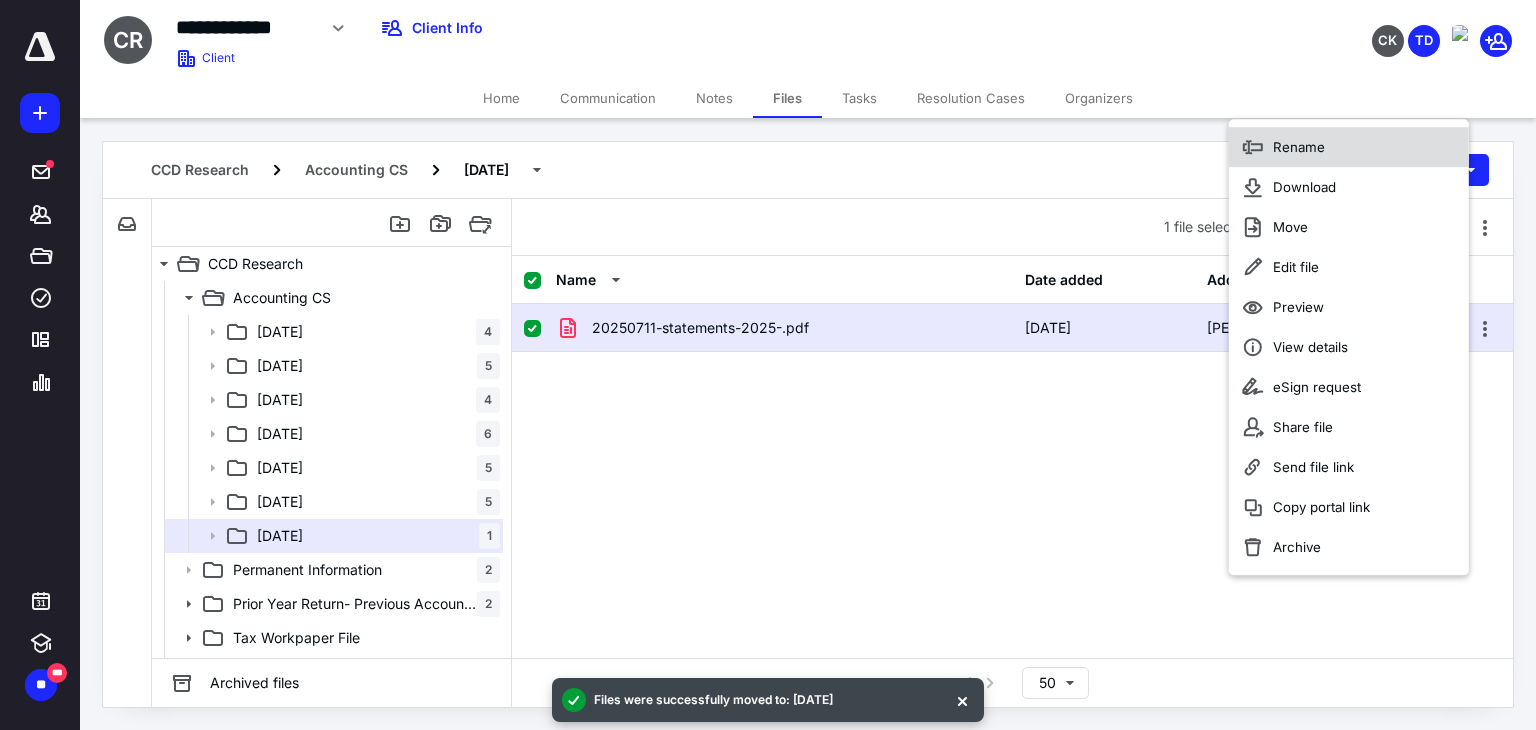 click on "Rename" at bounding box center [1349, 147] 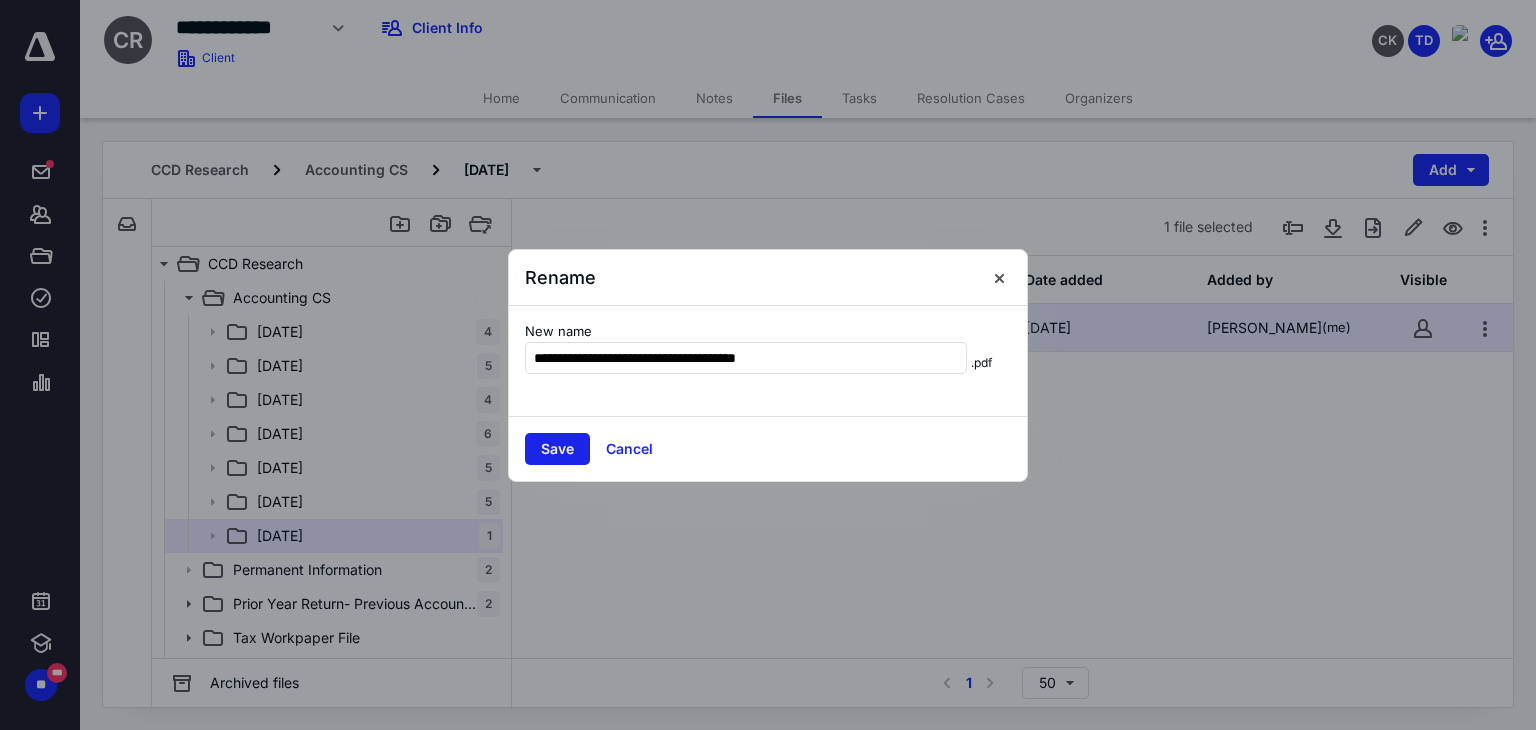 type on "**********" 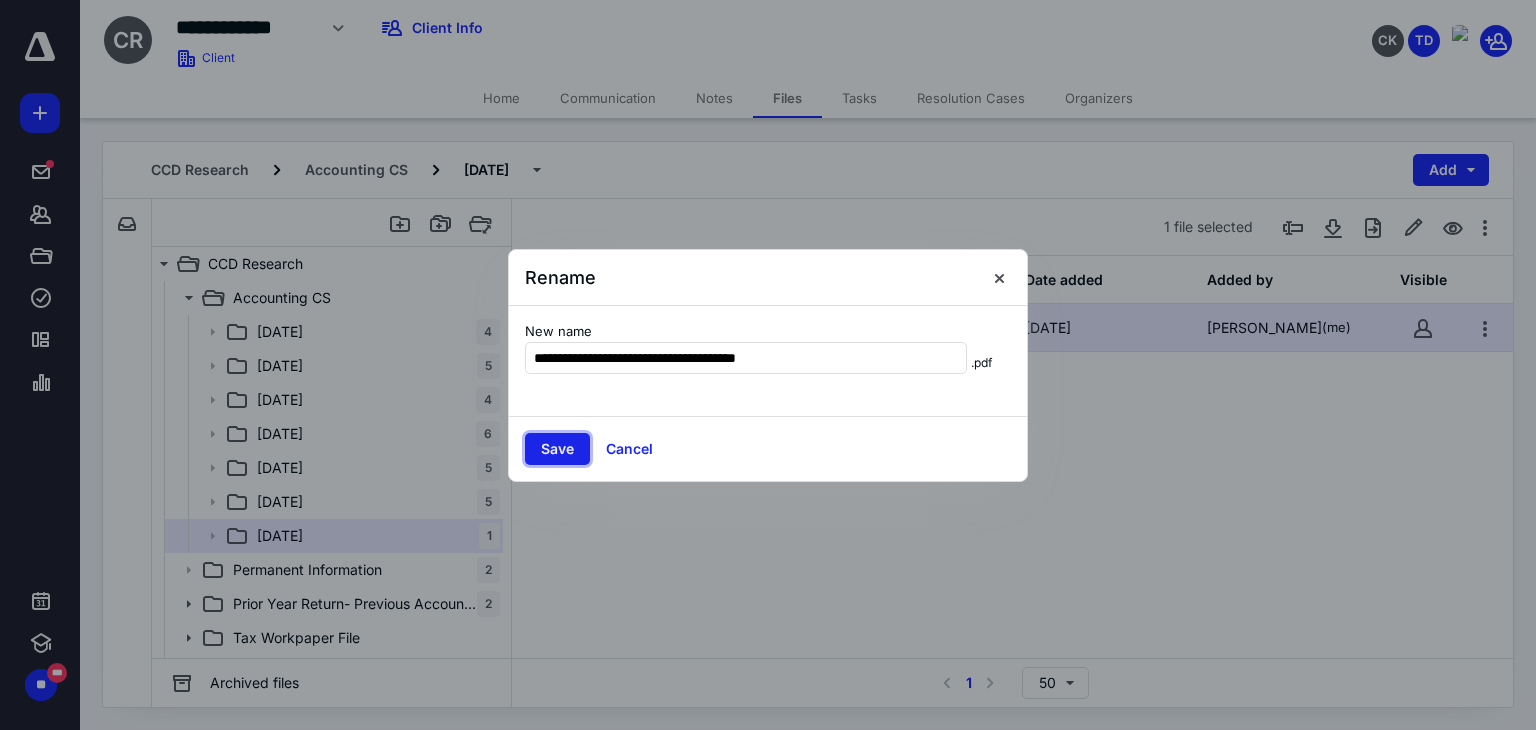 click on "Save" at bounding box center (557, 449) 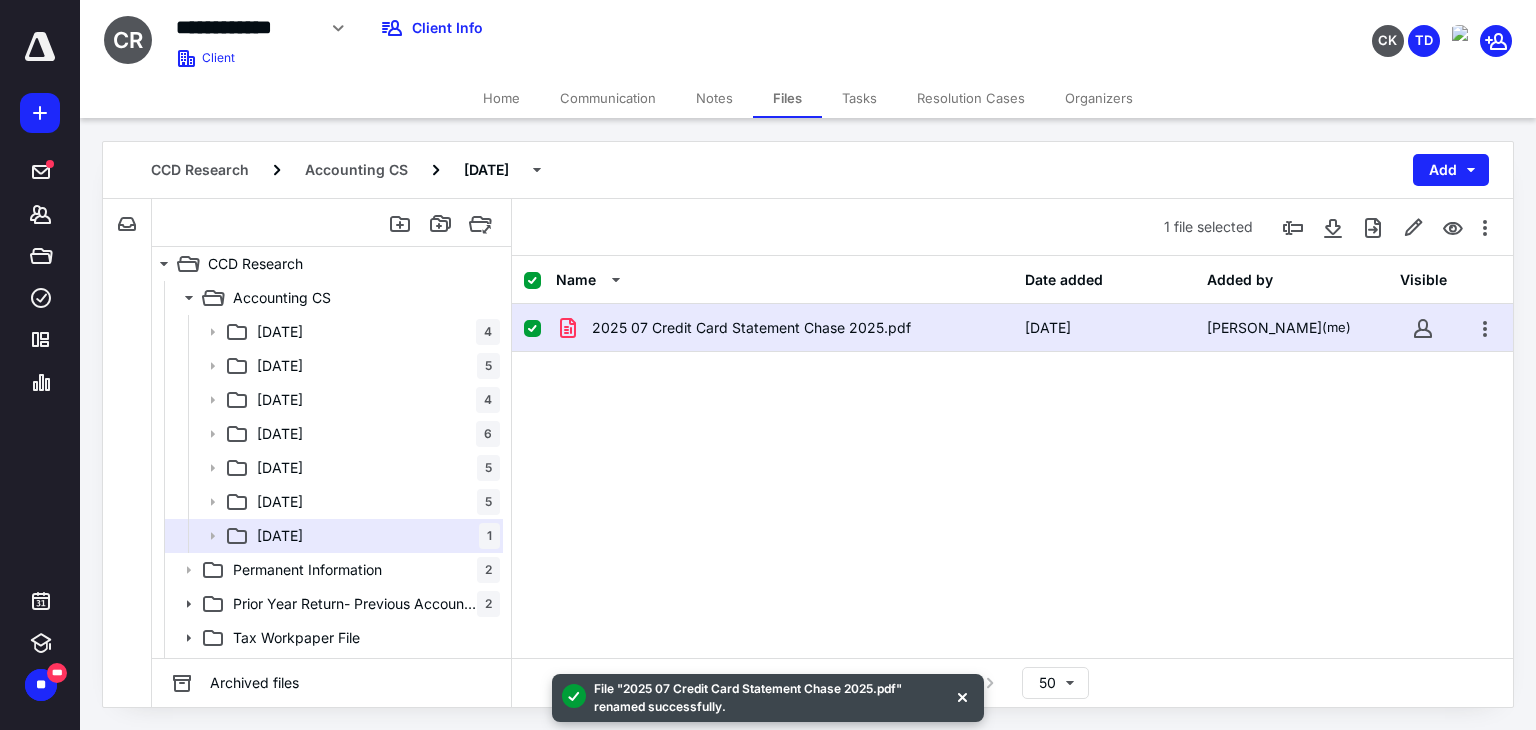 click on "2025 07 Credit Card Statement Chase 2025.pdf [DATE] [PERSON_NAME]  (me)" at bounding box center (1012, 454) 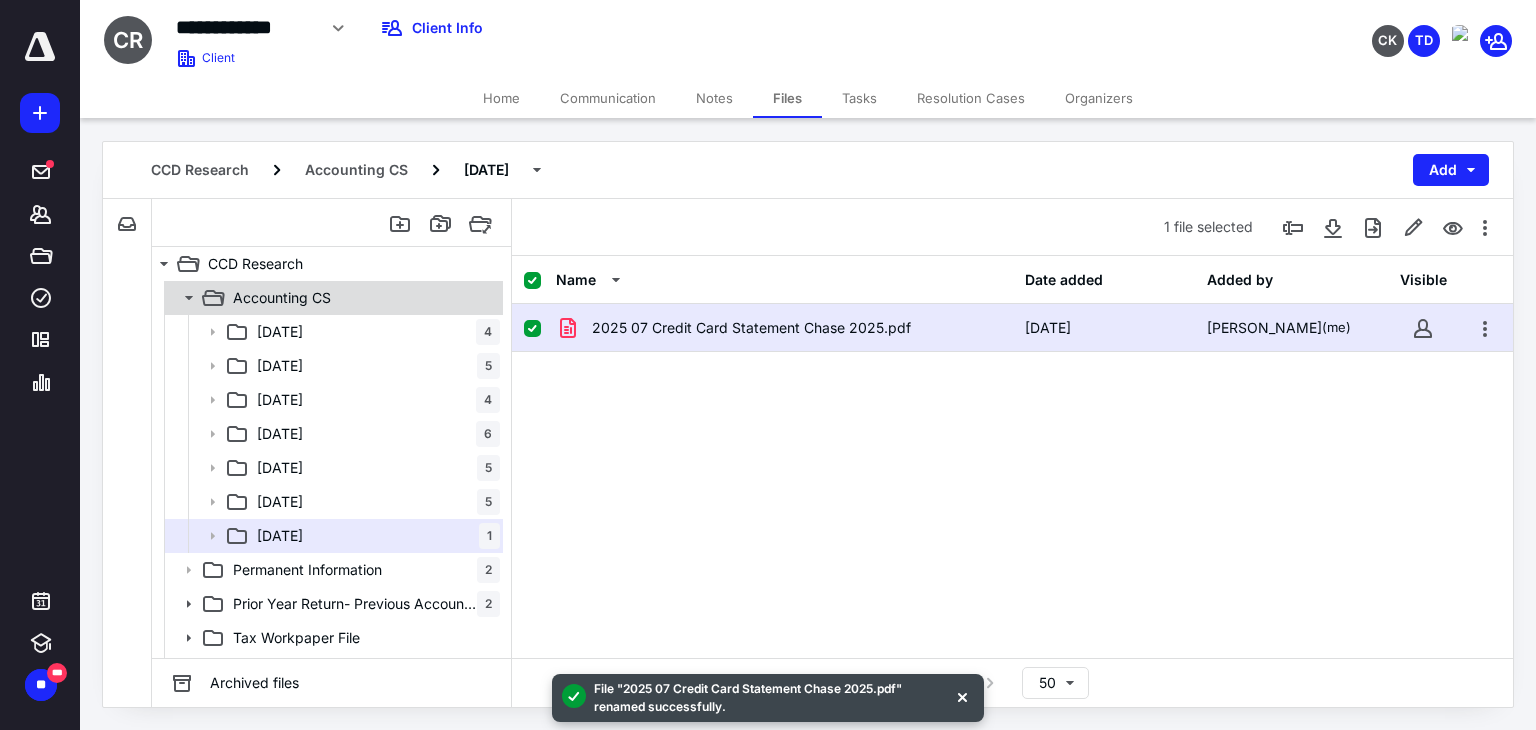click on "Accounting CS" at bounding box center [332, 298] 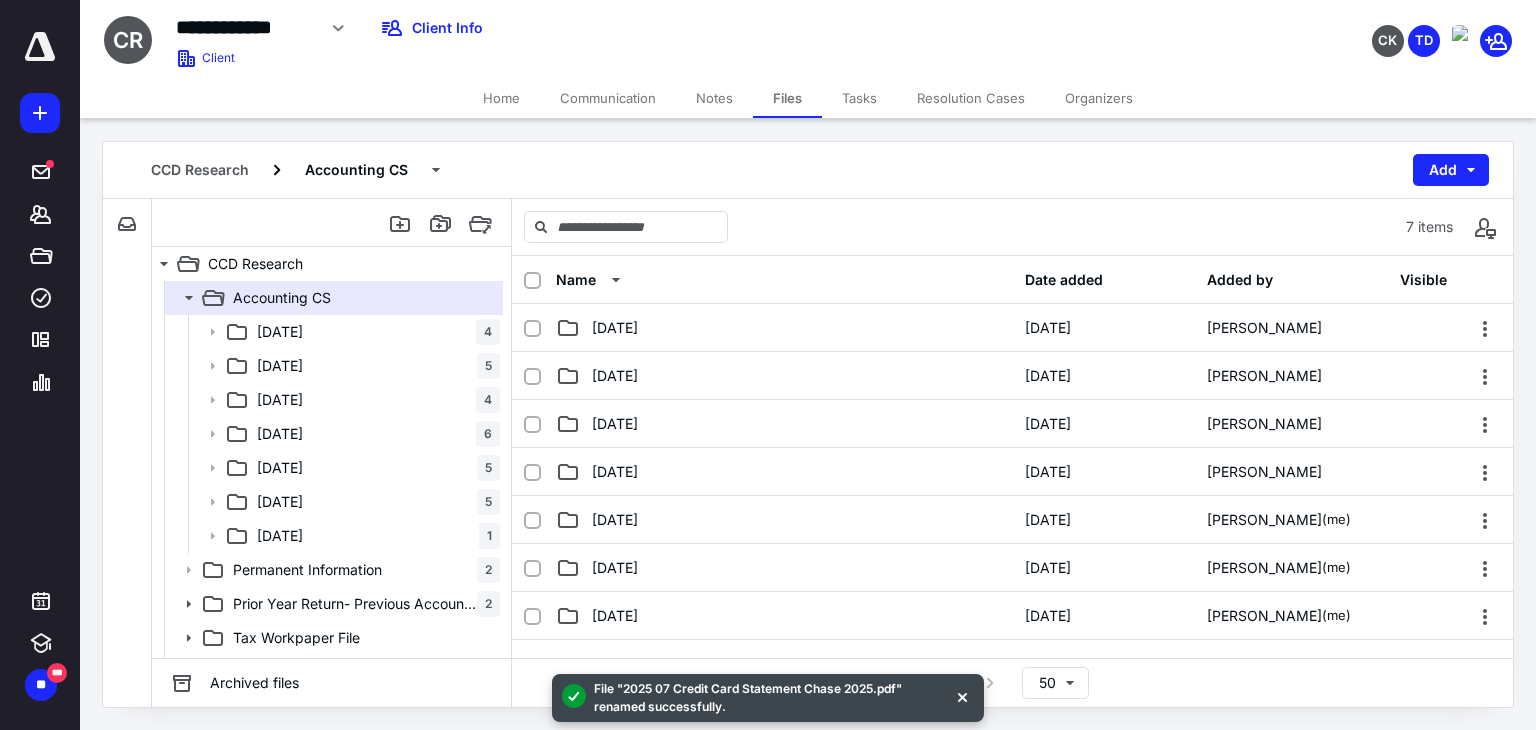 click on "Home" at bounding box center [501, 98] 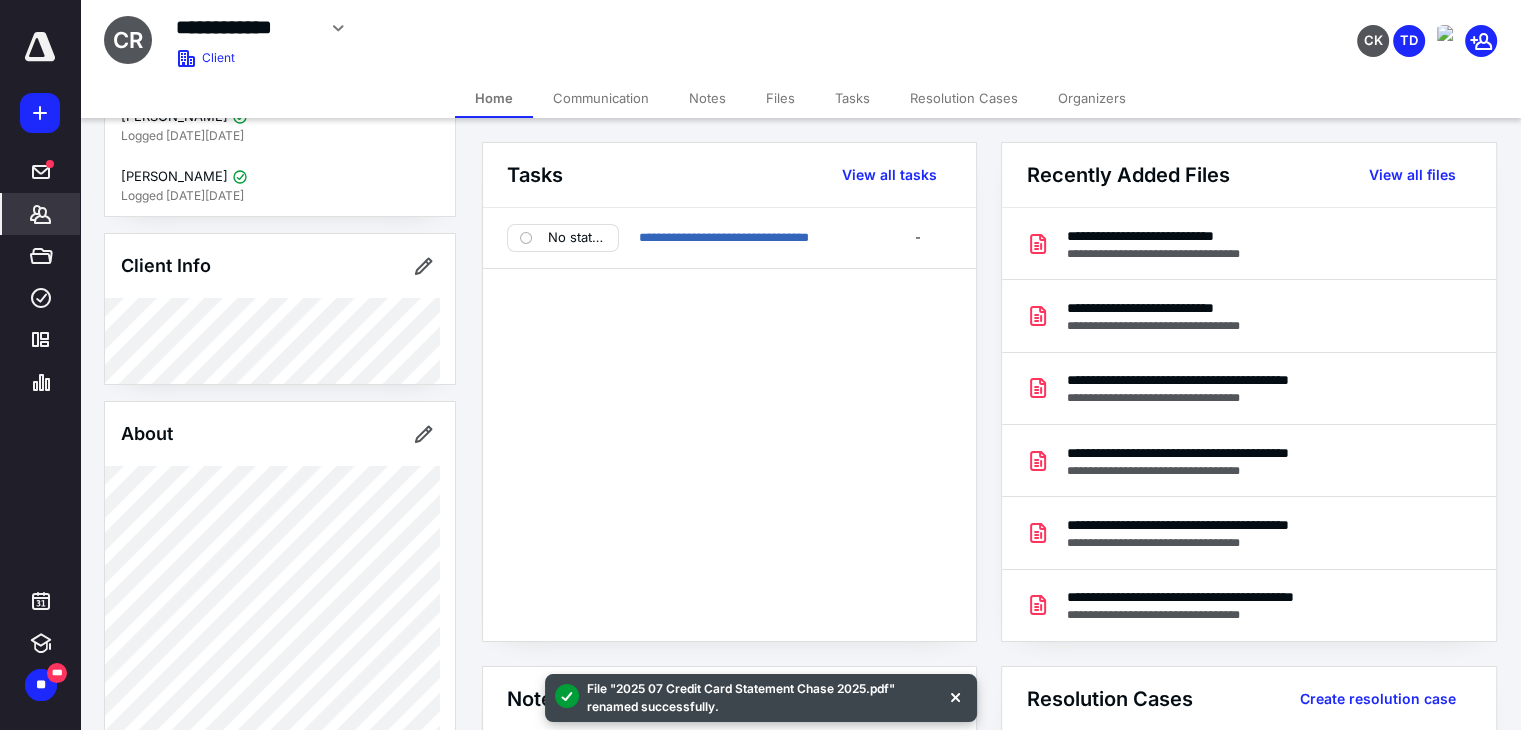 scroll, scrollTop: 0, scrollLeft: 0, axis: both 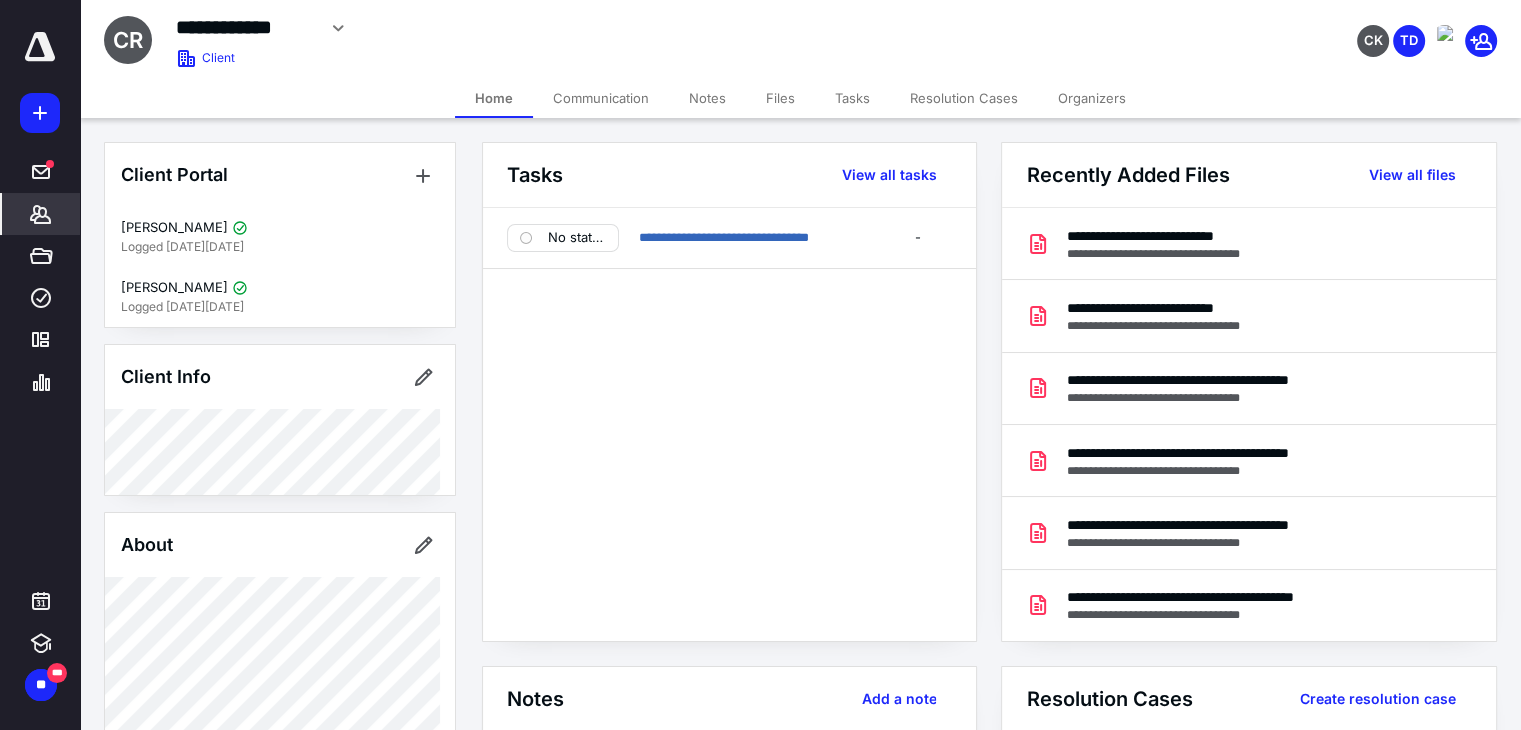 click on "Files" at bounding box center (780, 98) 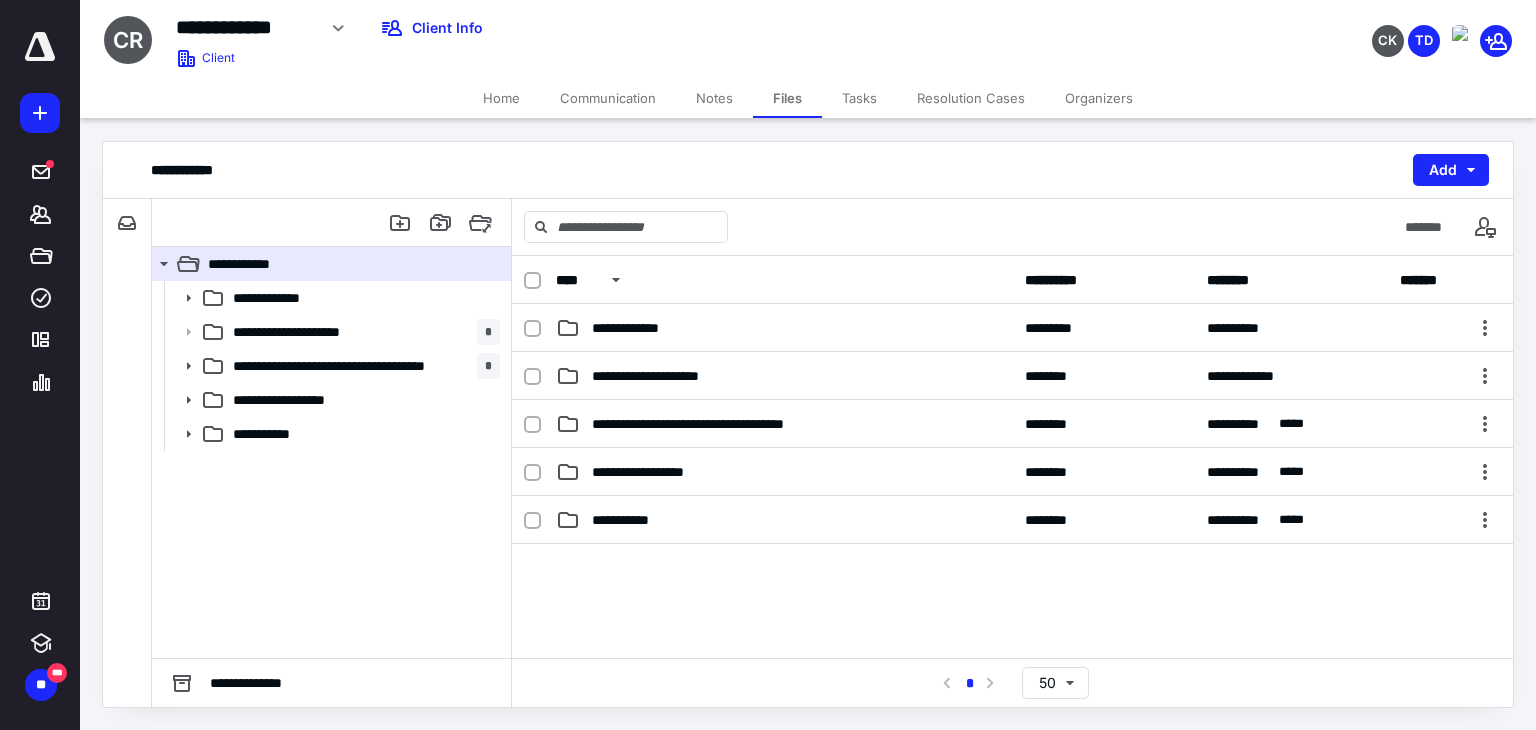 click on "Notes" at bounding box center (714, 98) 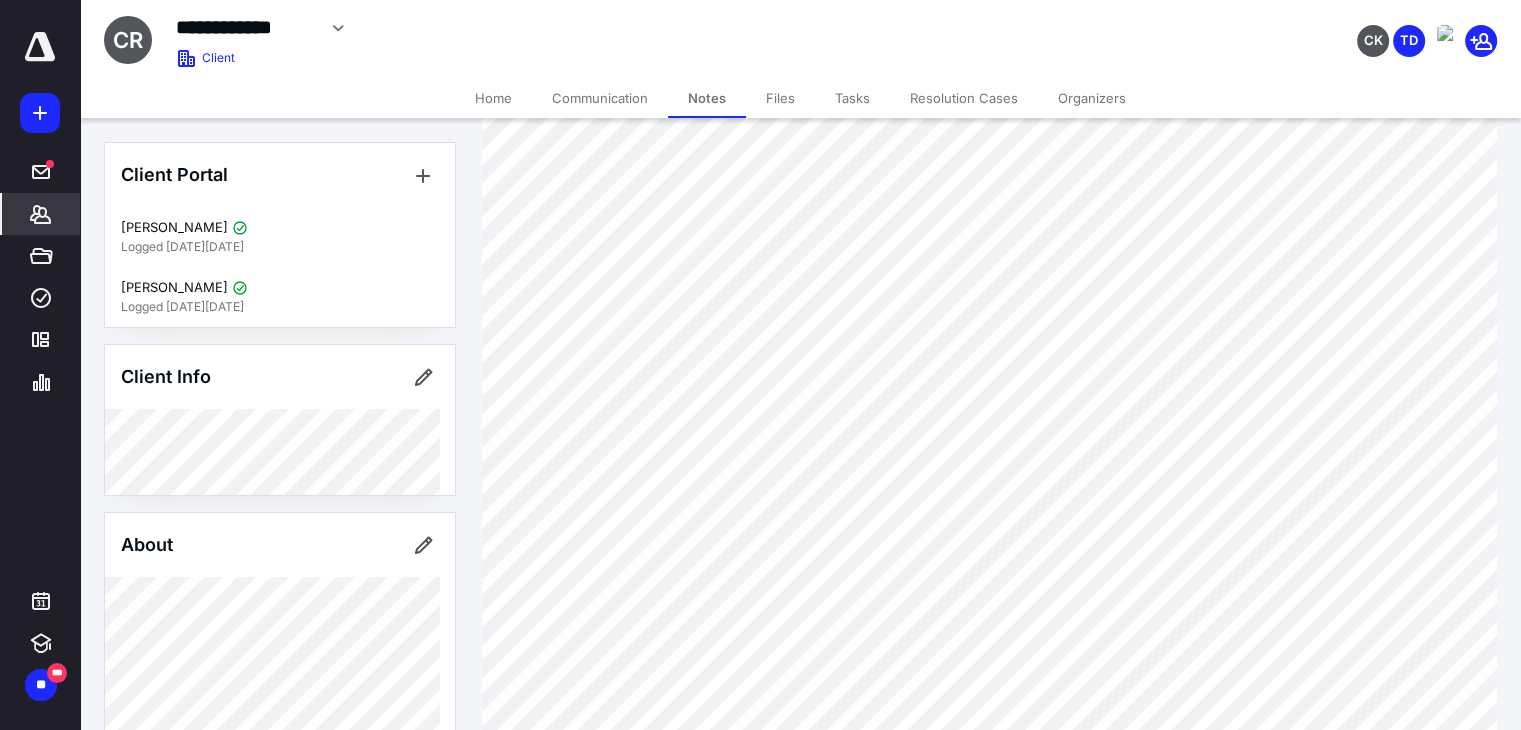 scroll, scrollTop: 104, scrollLeft: 0, axis: vertical 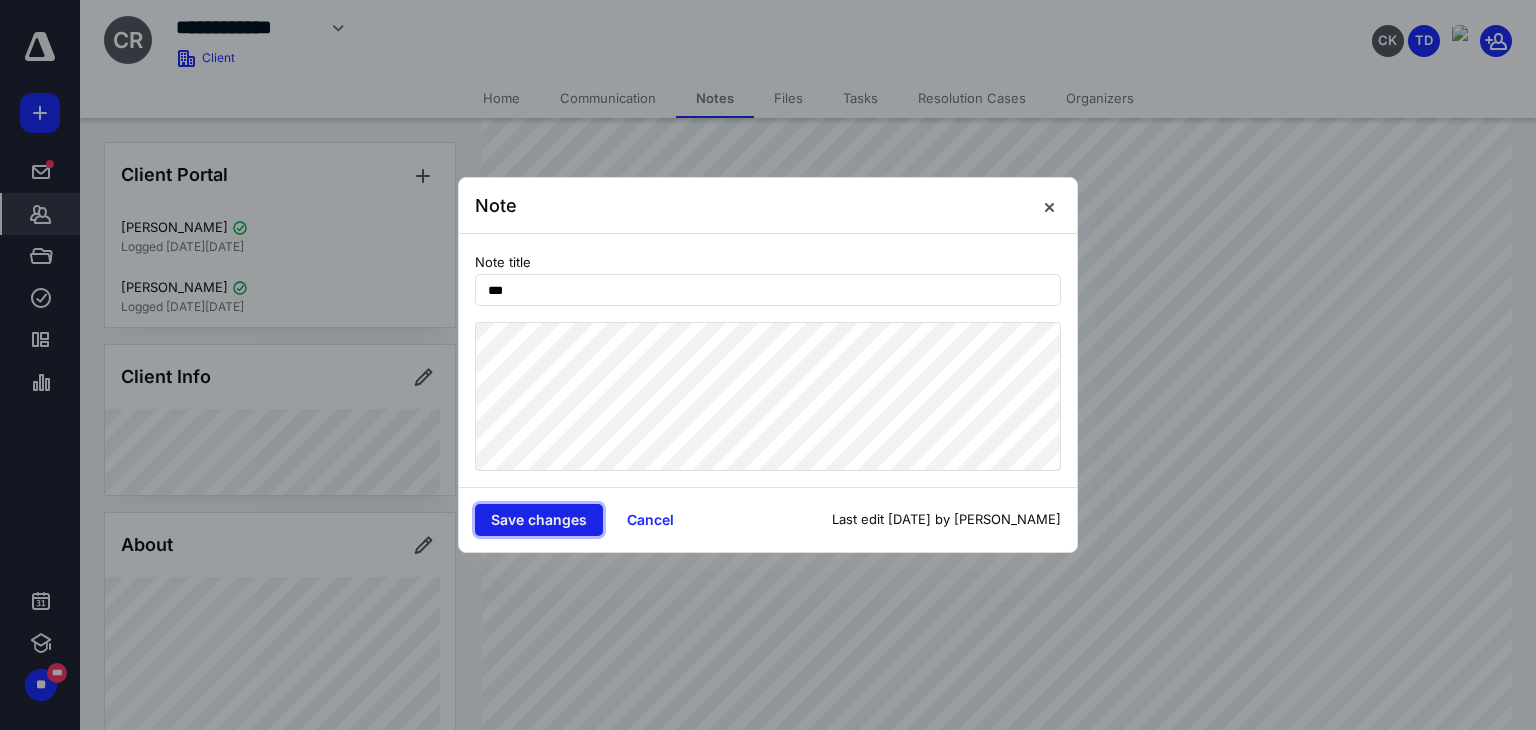 click on "Save changes" at bounding box center (539, 520) 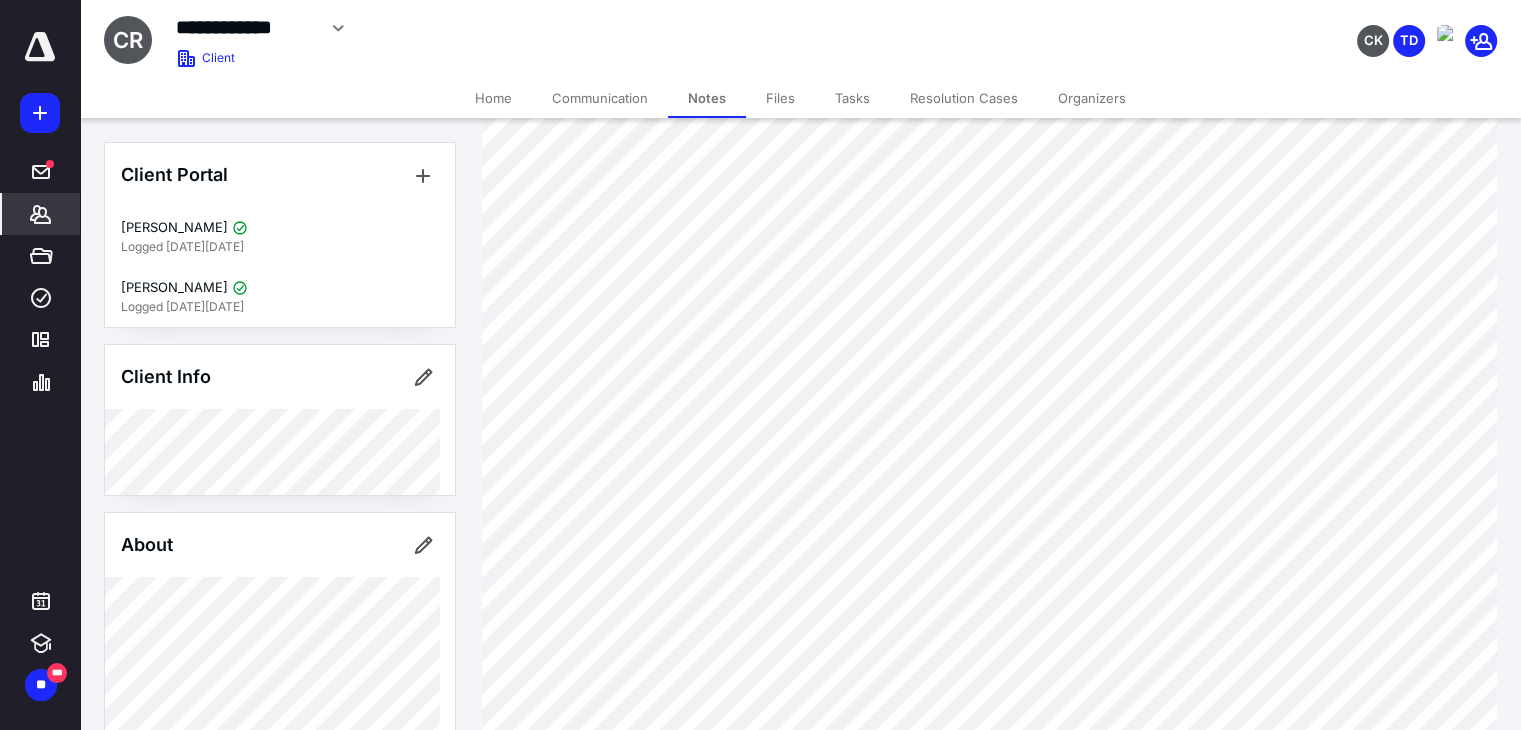 scroll, scrollTop: 268, scrollLeft: 0, axis: vertical 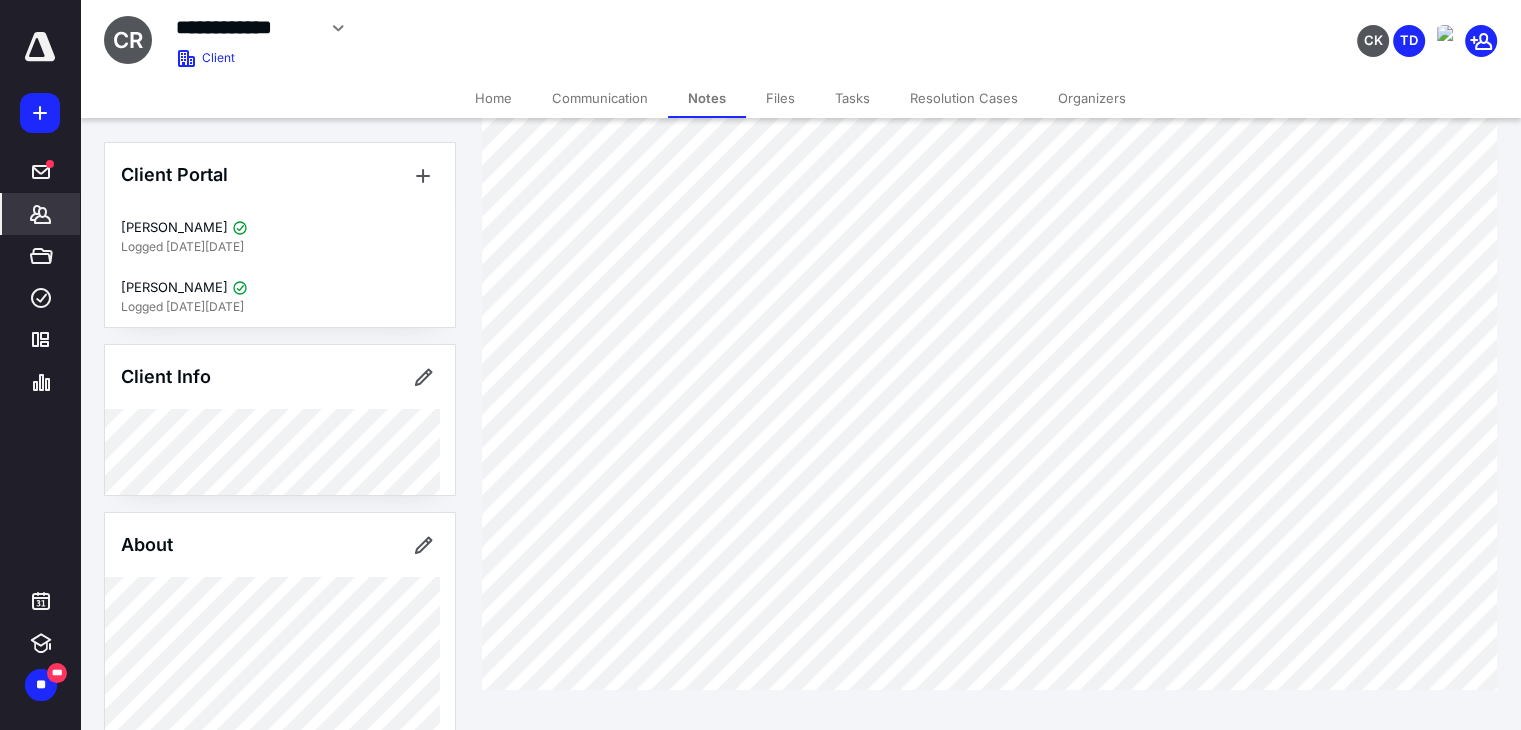 click on "Tasks" at bounding box center (852, 98) 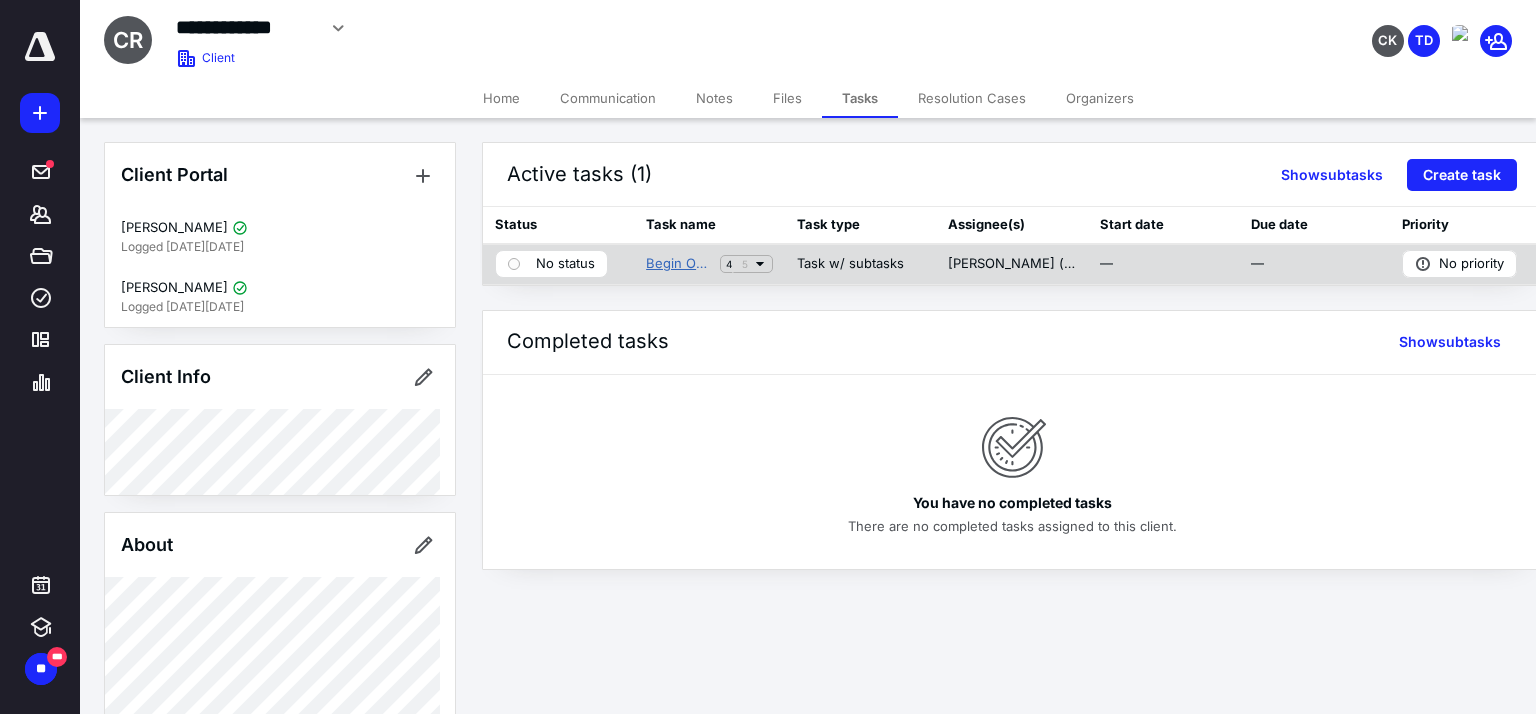 click on "Begin Onboarding BAS Silver (Tori)" at bounding box center [679, 264] 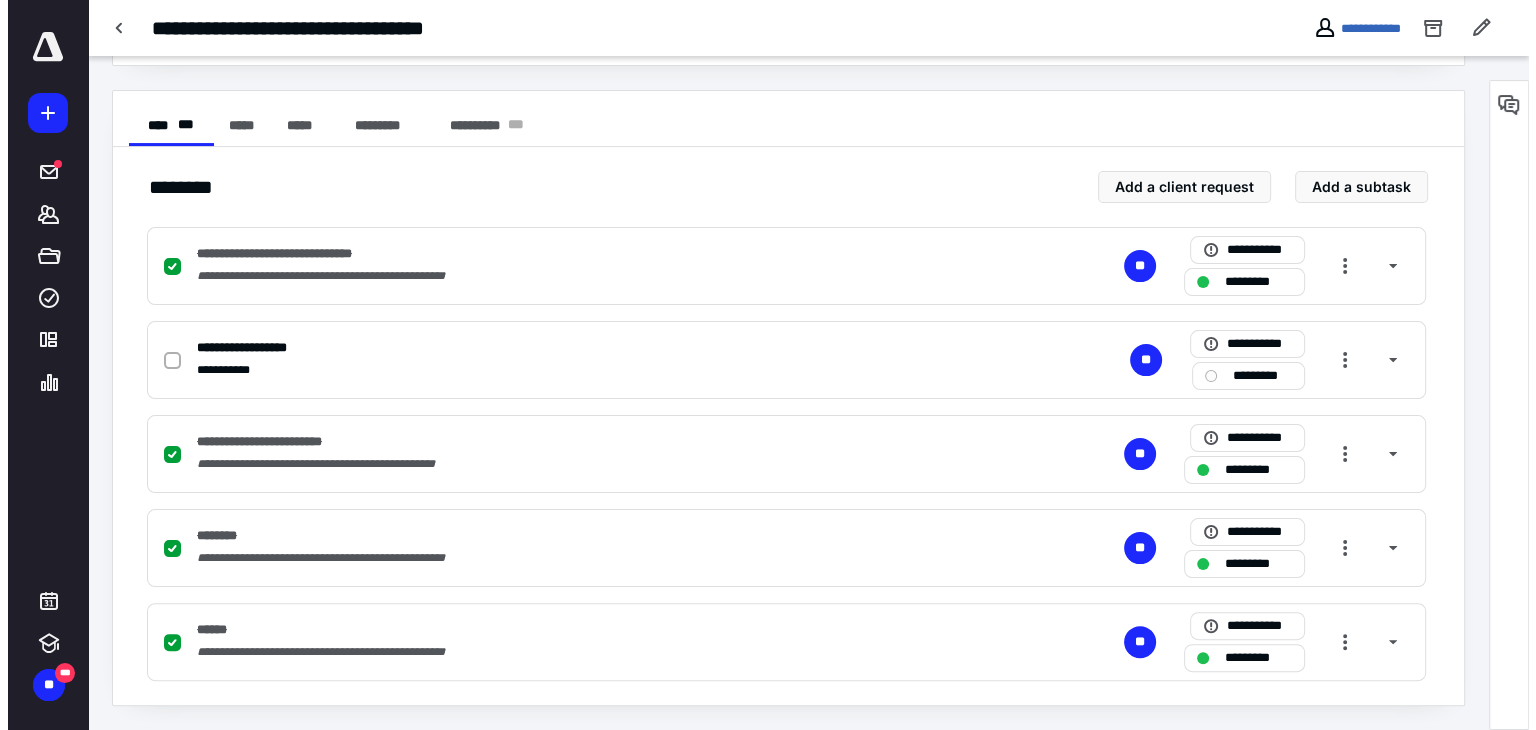 scroll, scrollTop: 0, scrollLeft: 0, axis: both 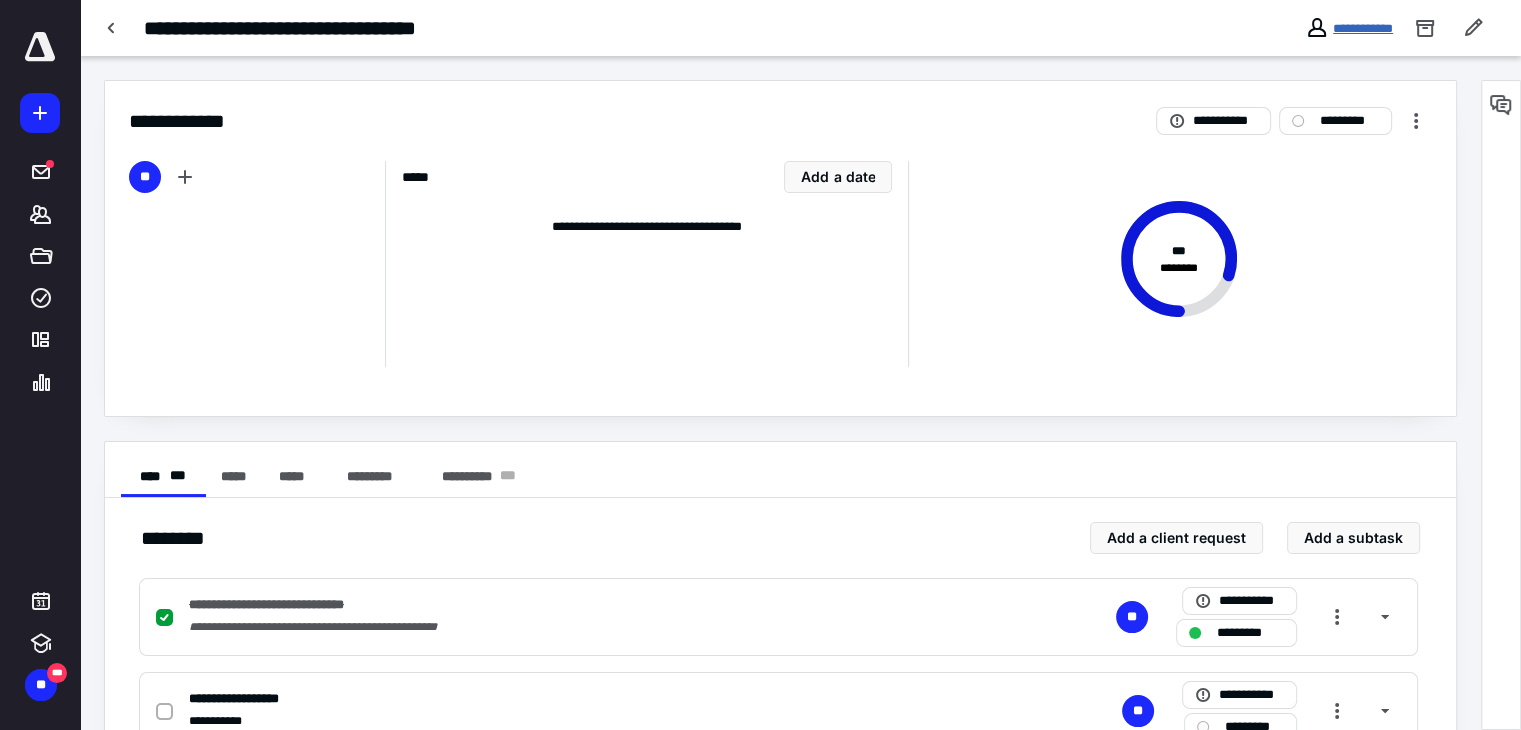 click on "**********" at bounding box center [1363, 28] 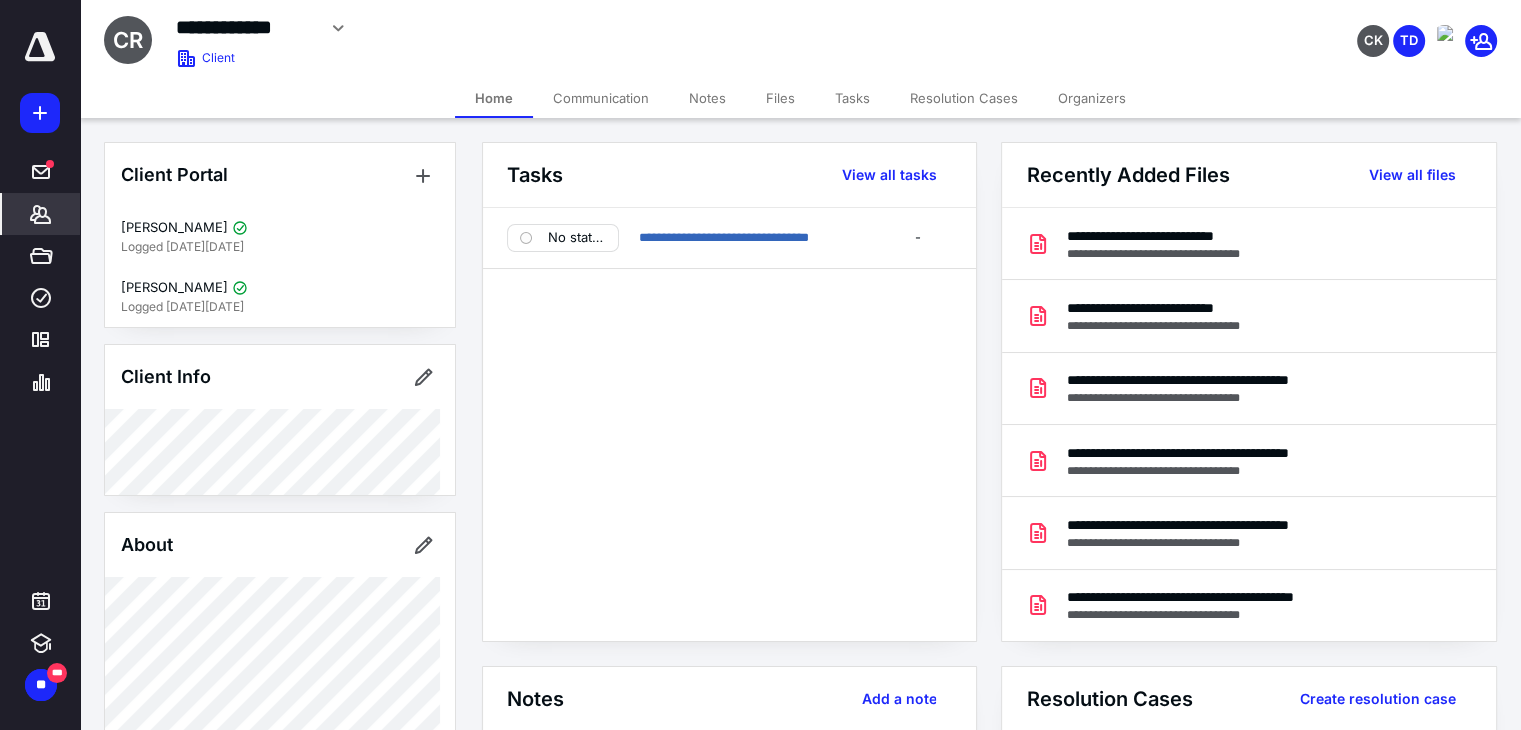 click on "Files" at bounding box center [780, 98] 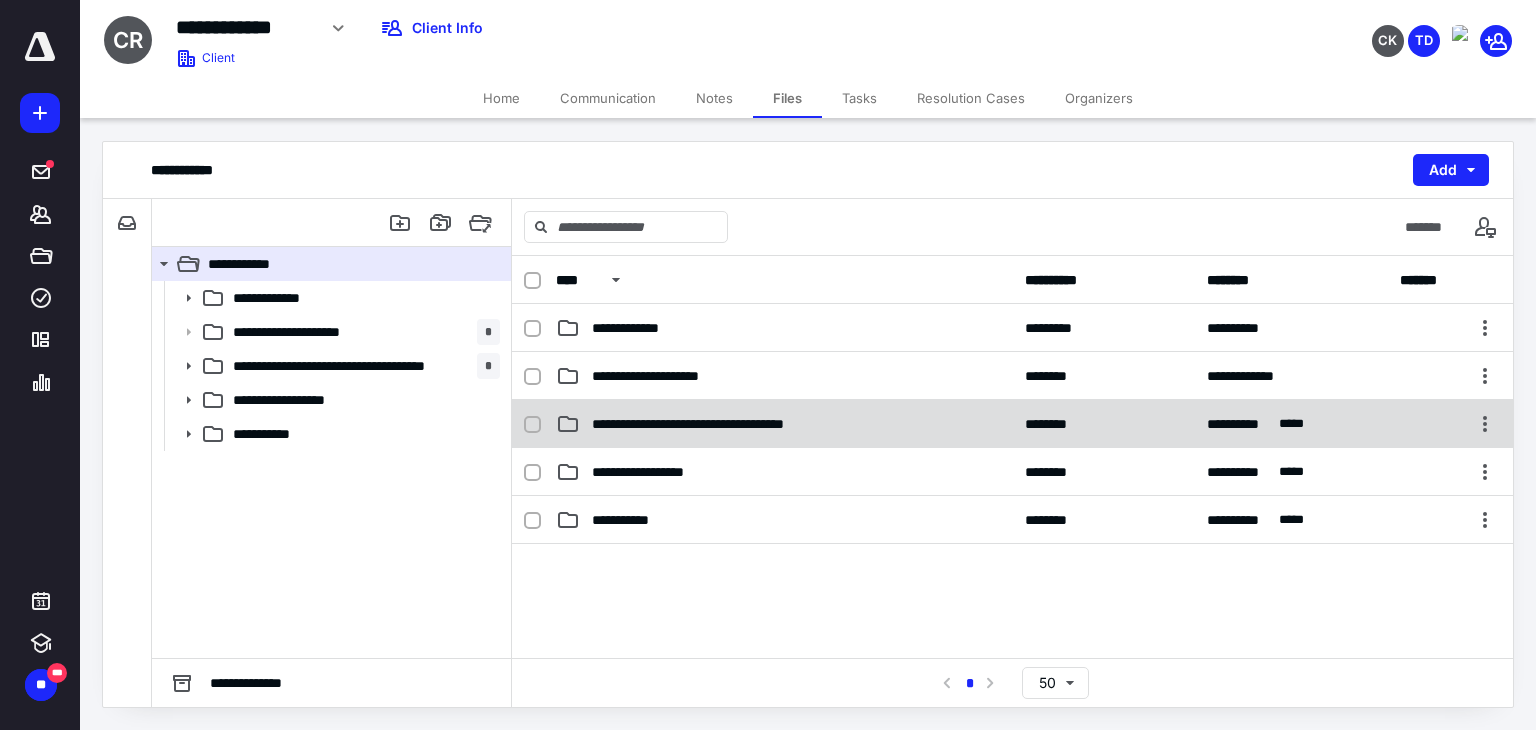 click on "**********" at bounding box center [1012, 424] 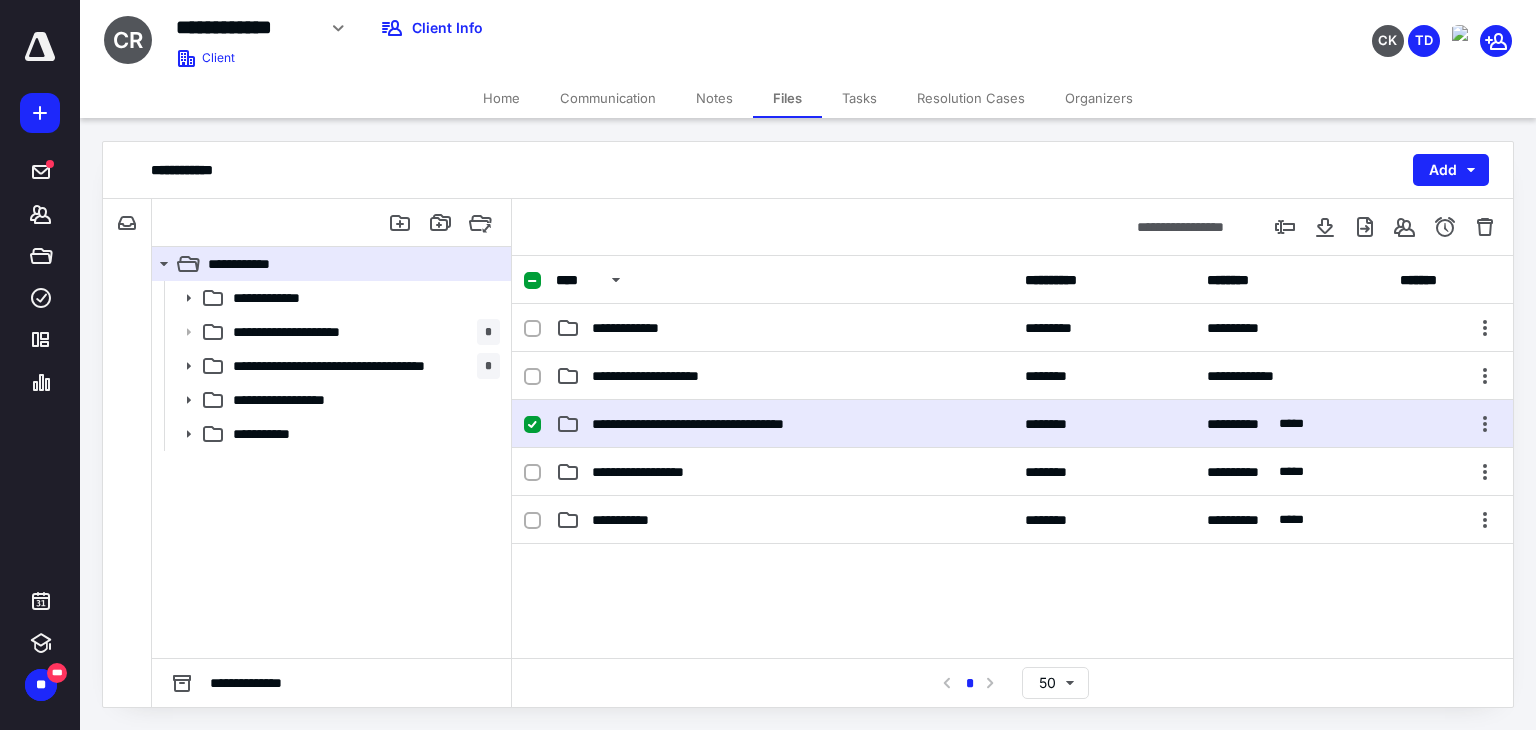 click on "**********" at bounding box center (1012, 424) 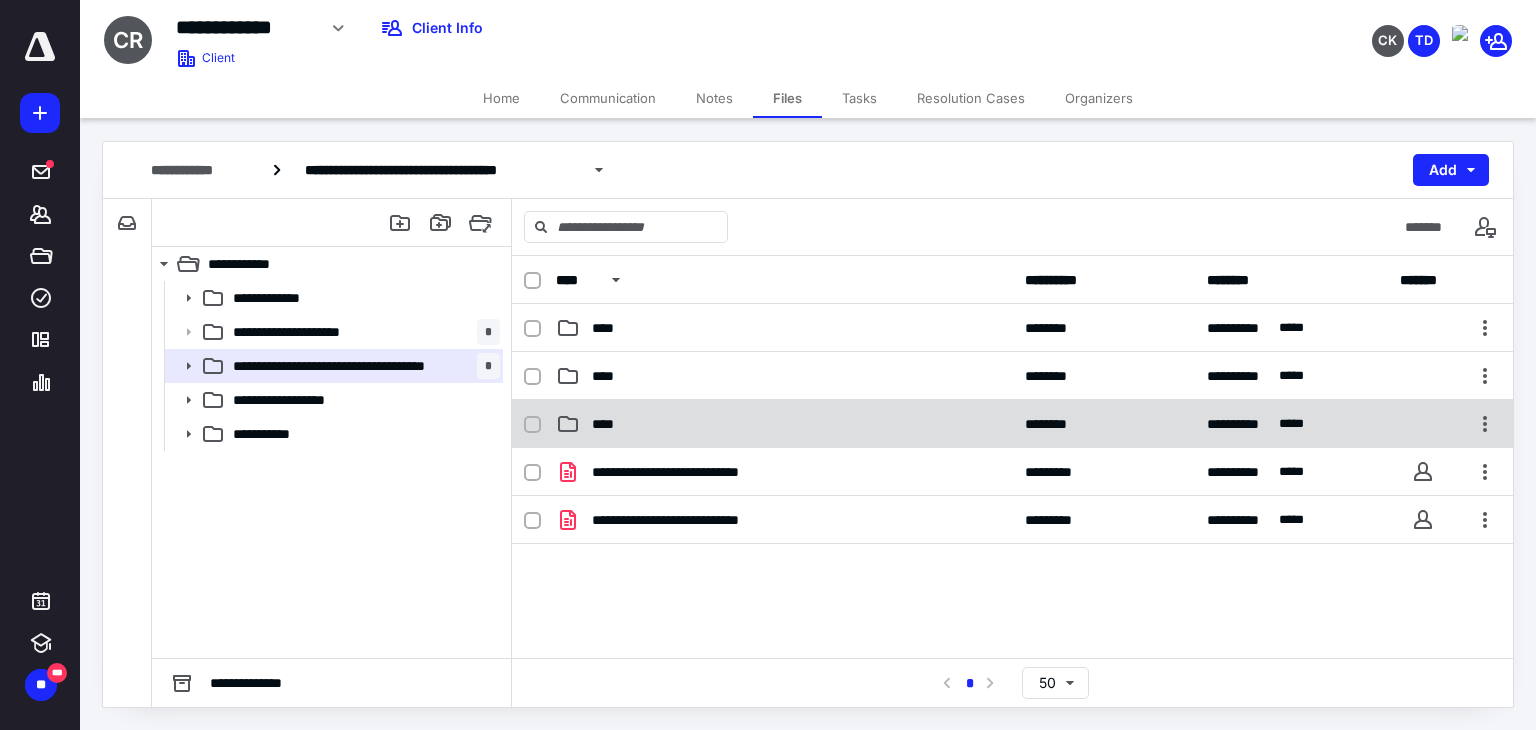 click on "****" at bounding box center [609, 424] 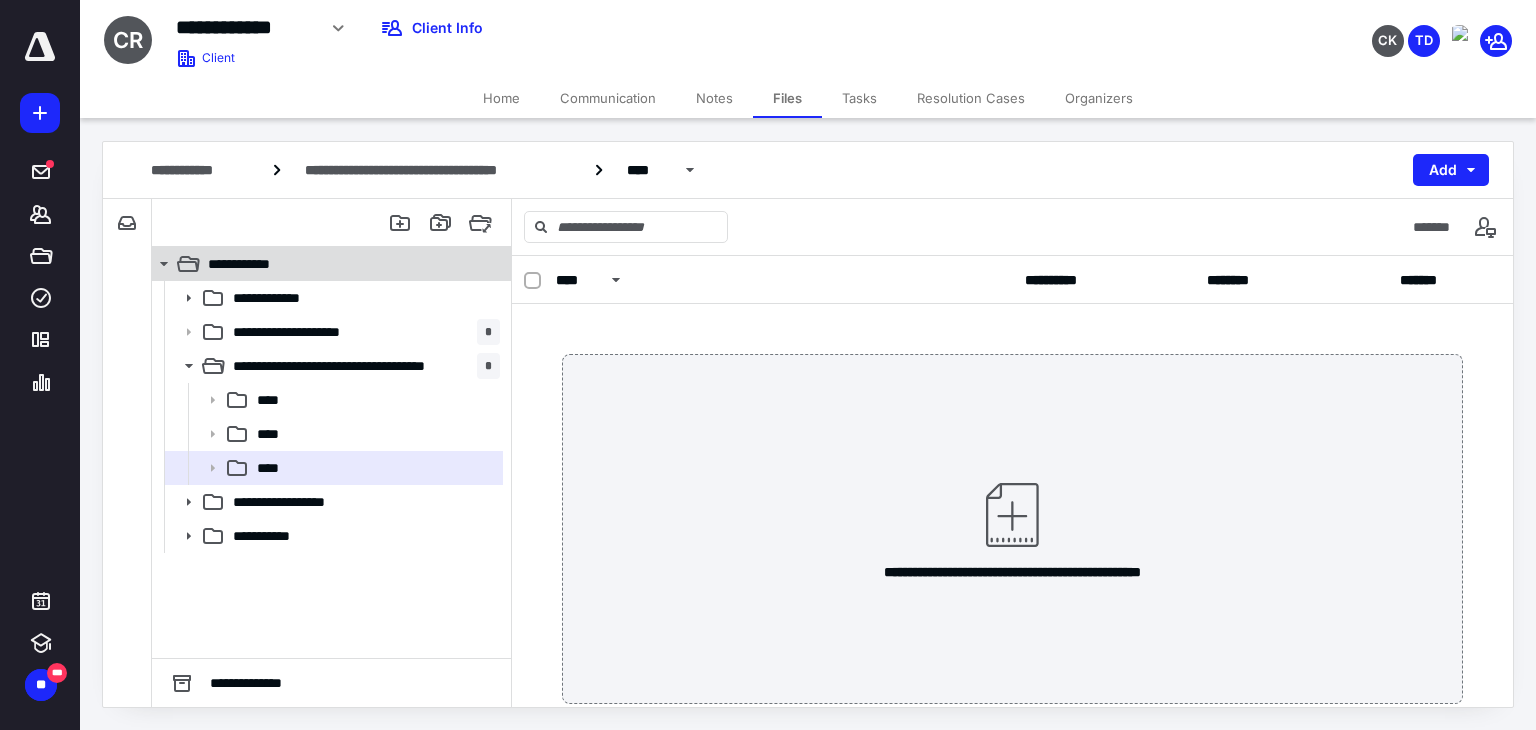 click on "**********" at bounding box center [344, 264] 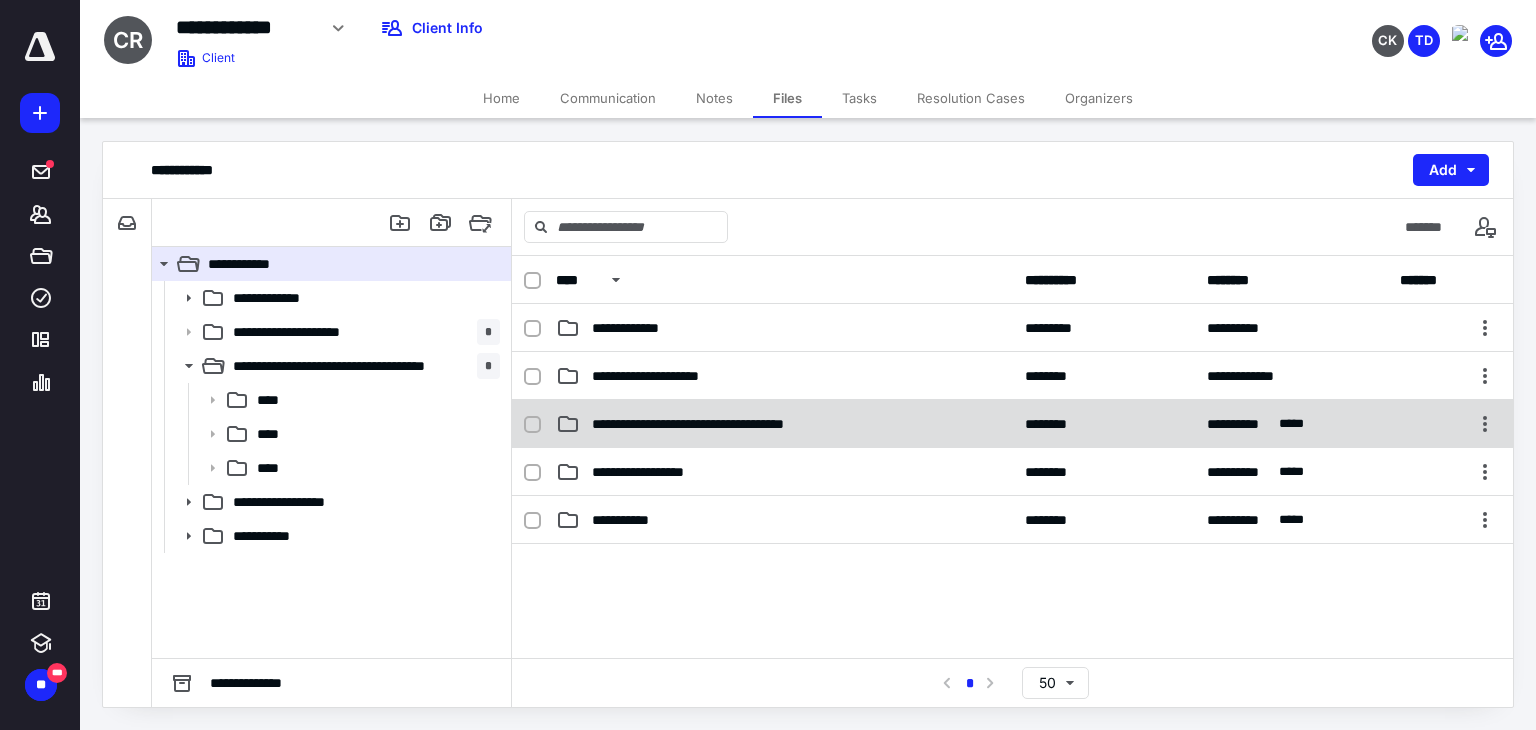 click on "**********" at bounding box center [722, 424] 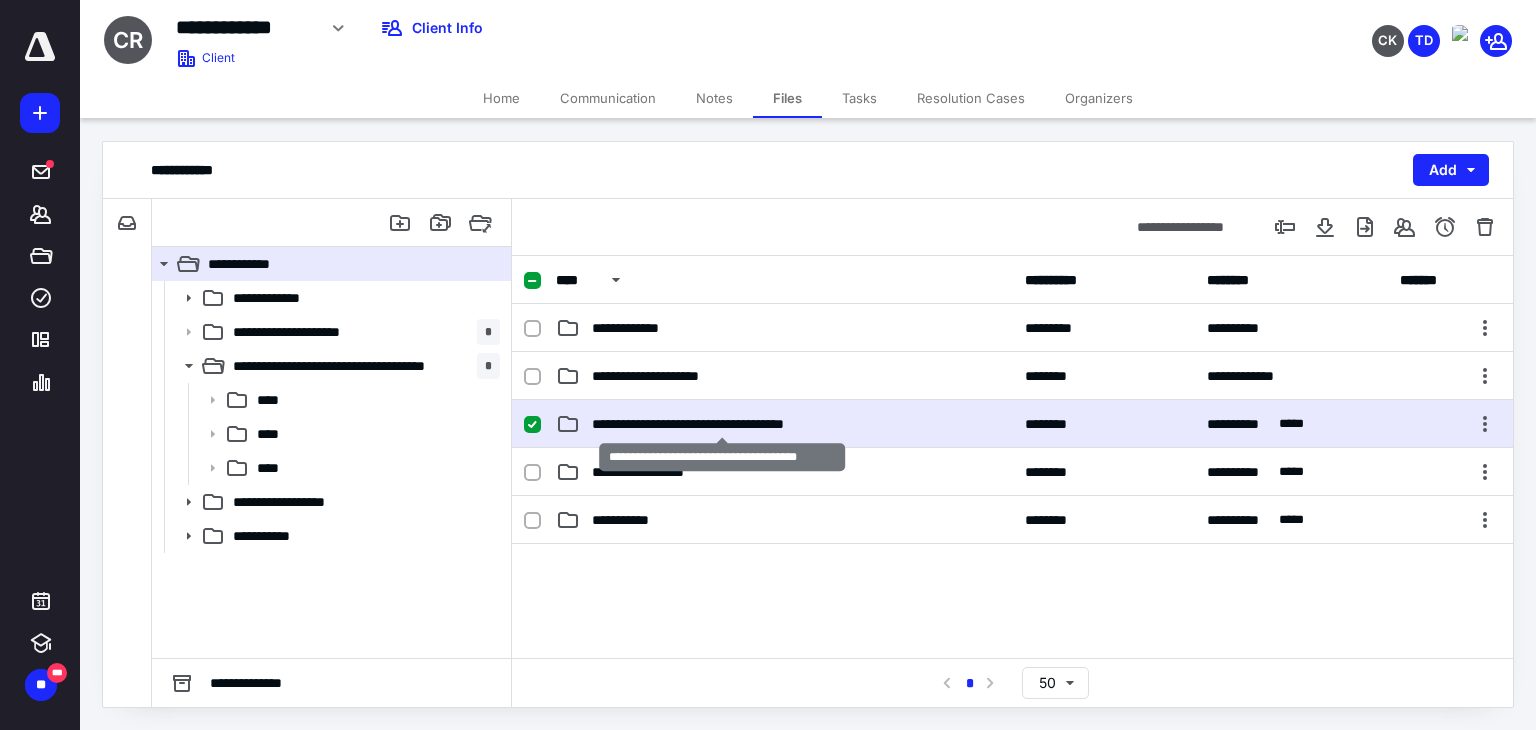 click on "**********" at bounding box center (722, 424) 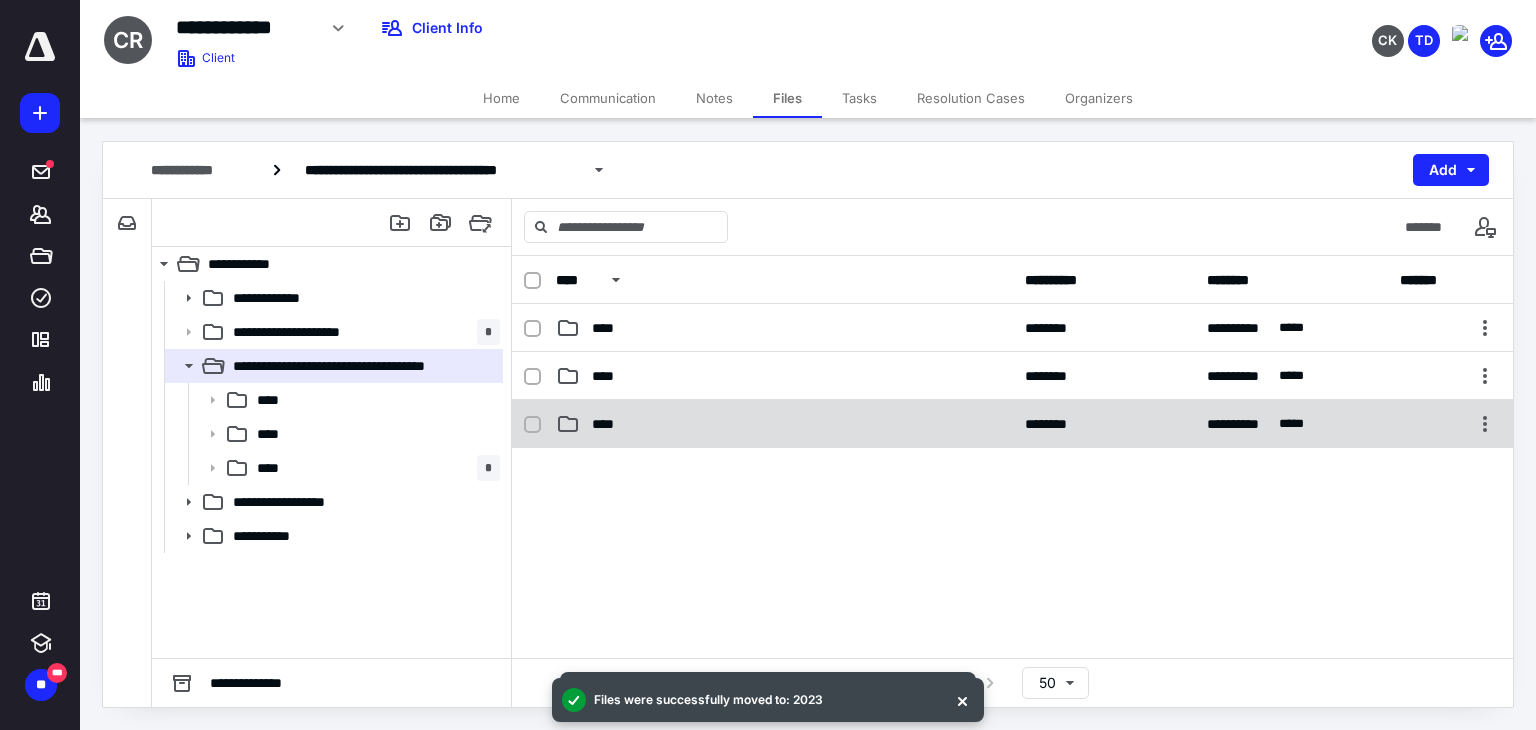 click on "**********" at bounding box center [1012, 424] 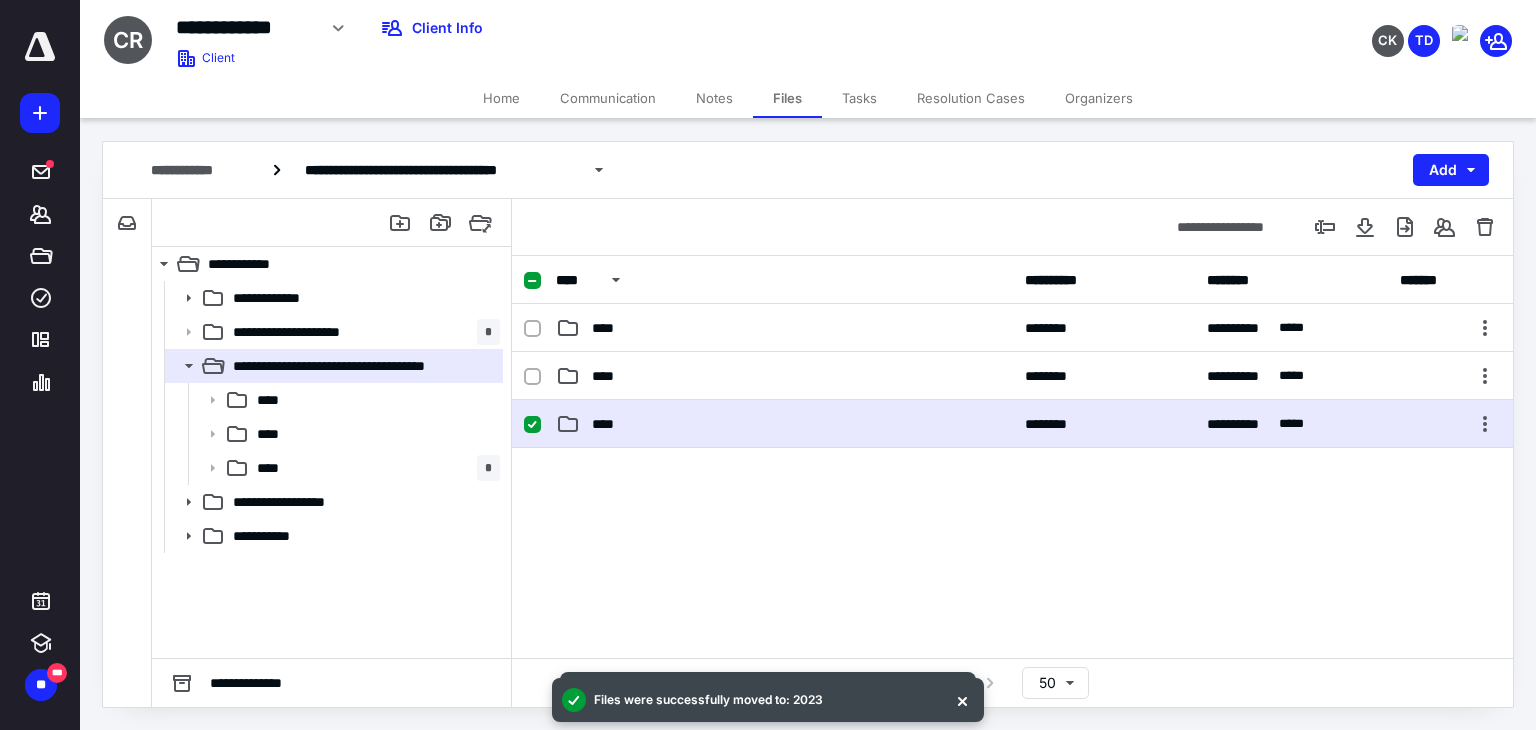 click on "**********" at bounding box center [1012, 424] 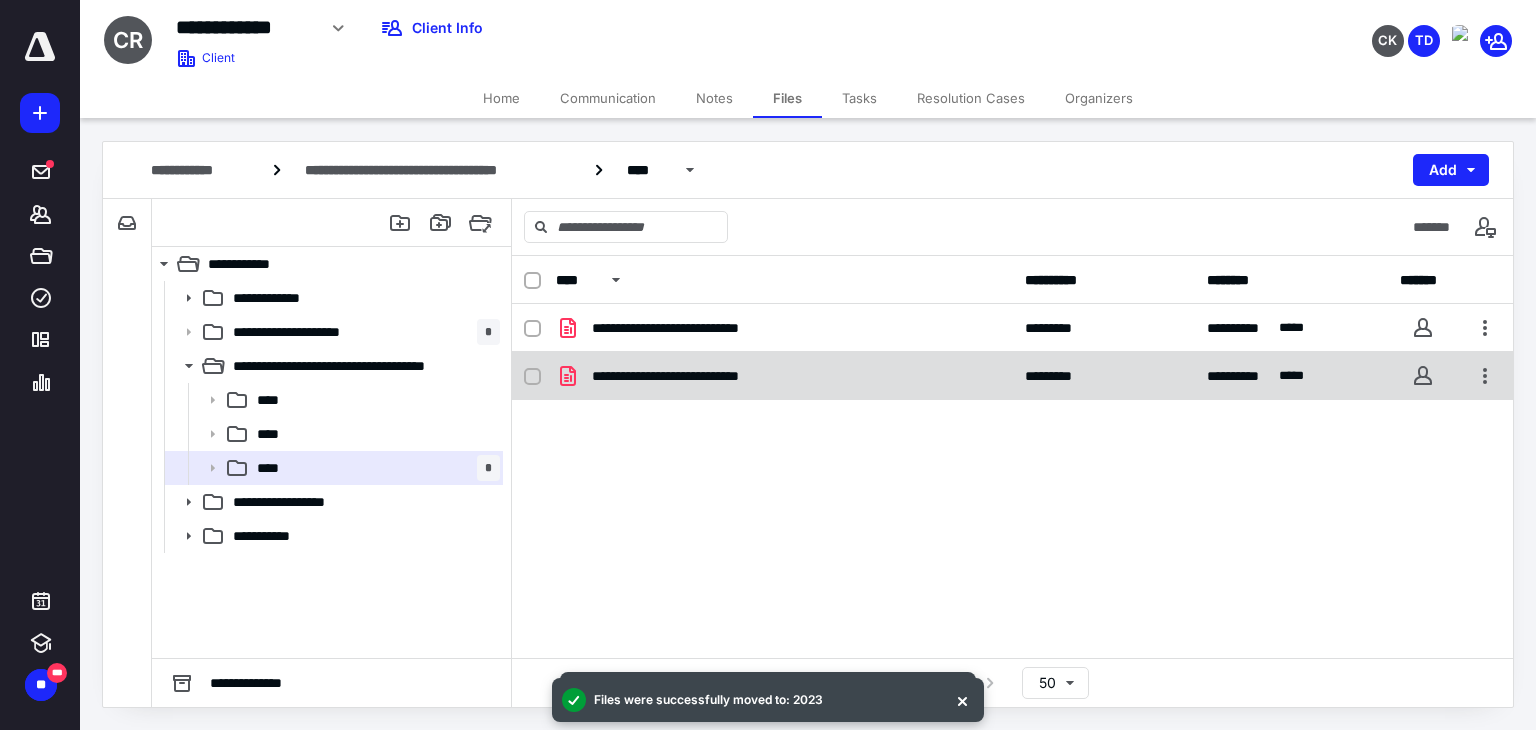 click on "**********" at bounding box center [1012, 376] 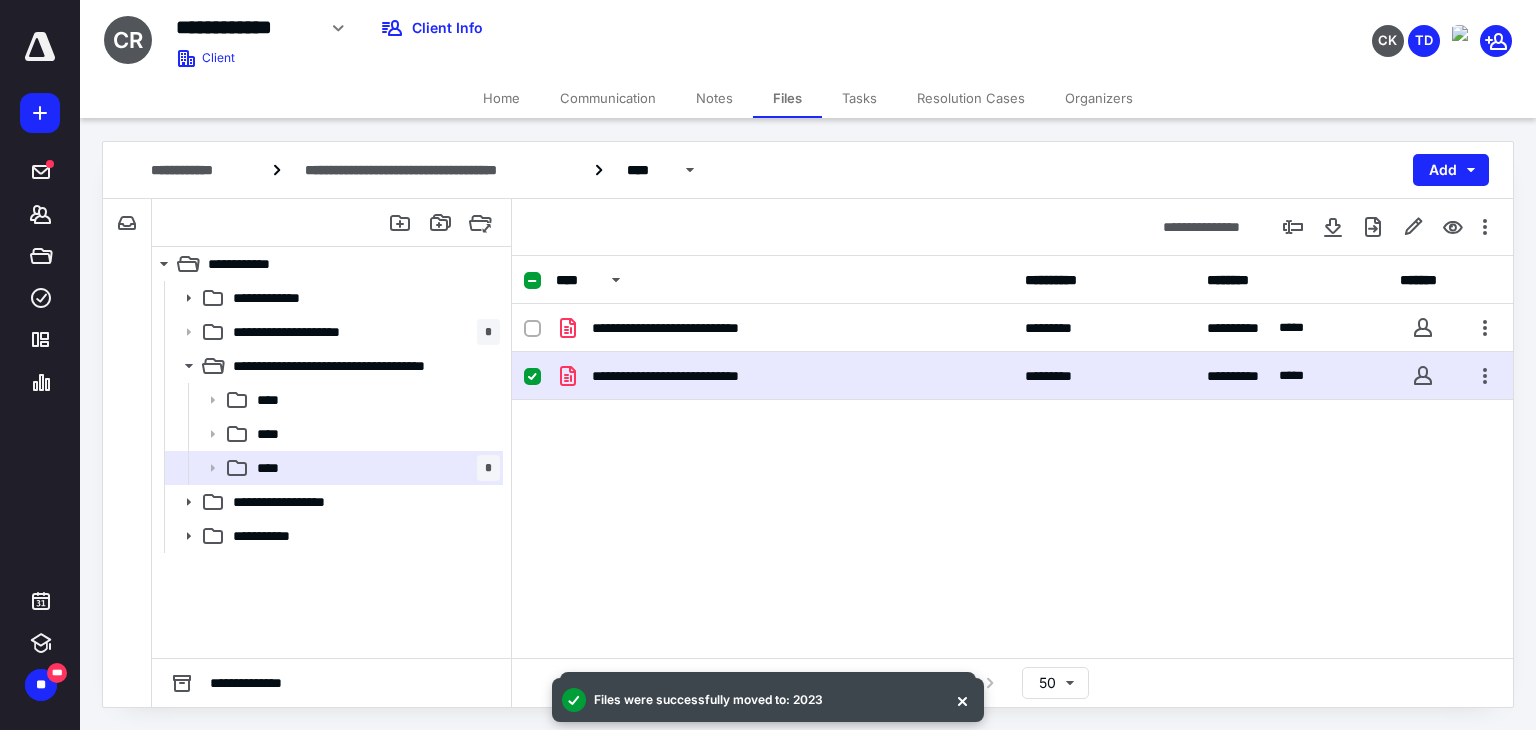 click on "**********" at bounding box center [1012, 376] 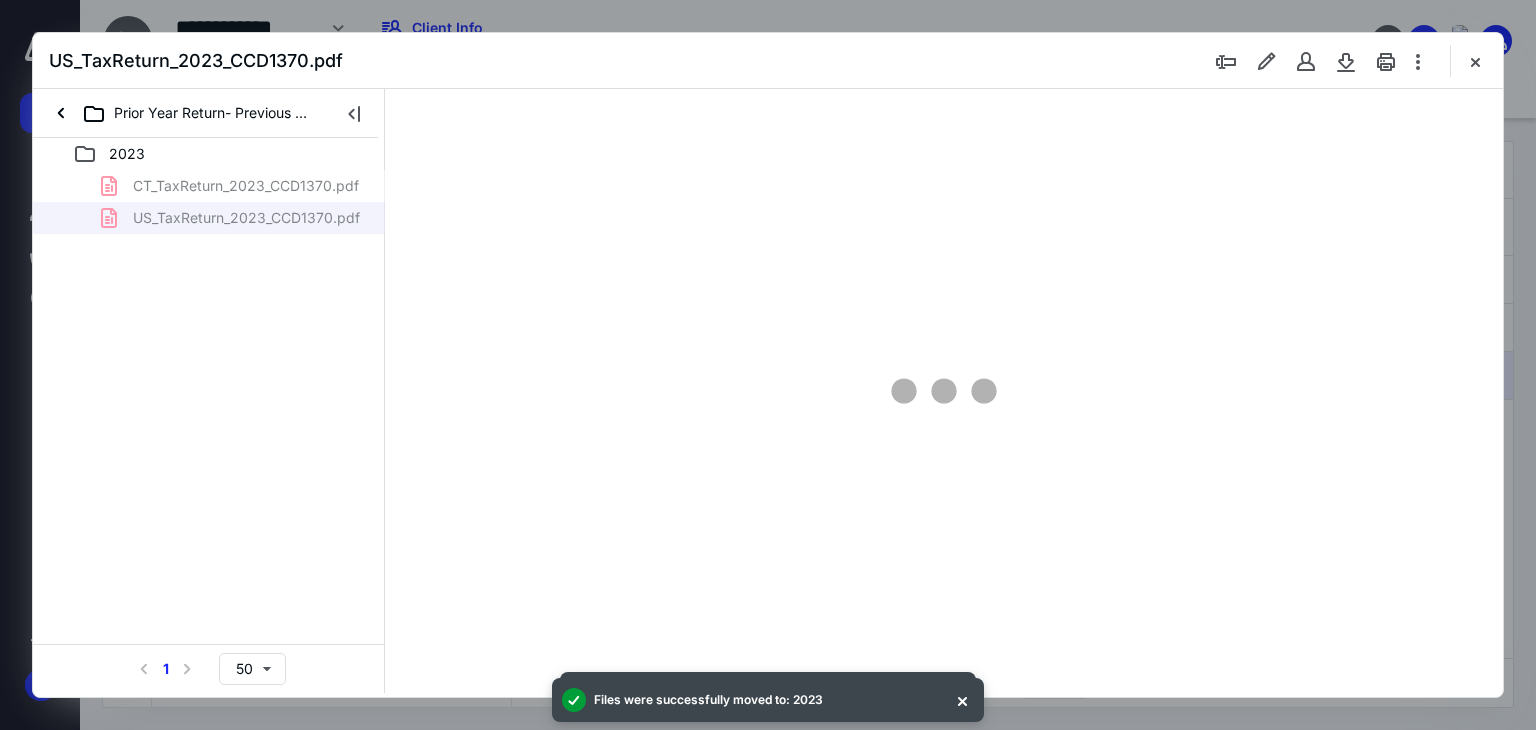 scroll, scrollTop: 0, scrollLeft: 0, axis: both 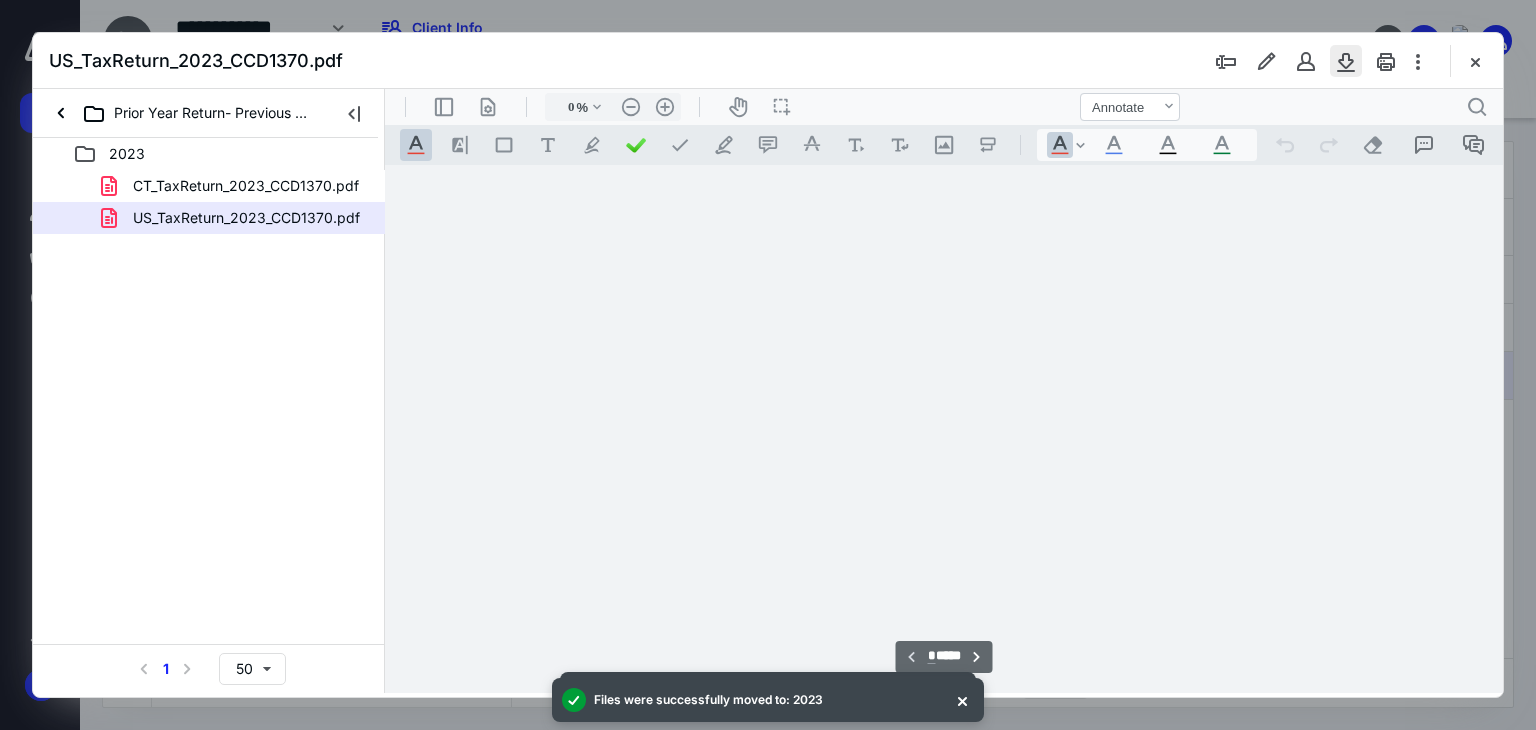 type on "64" 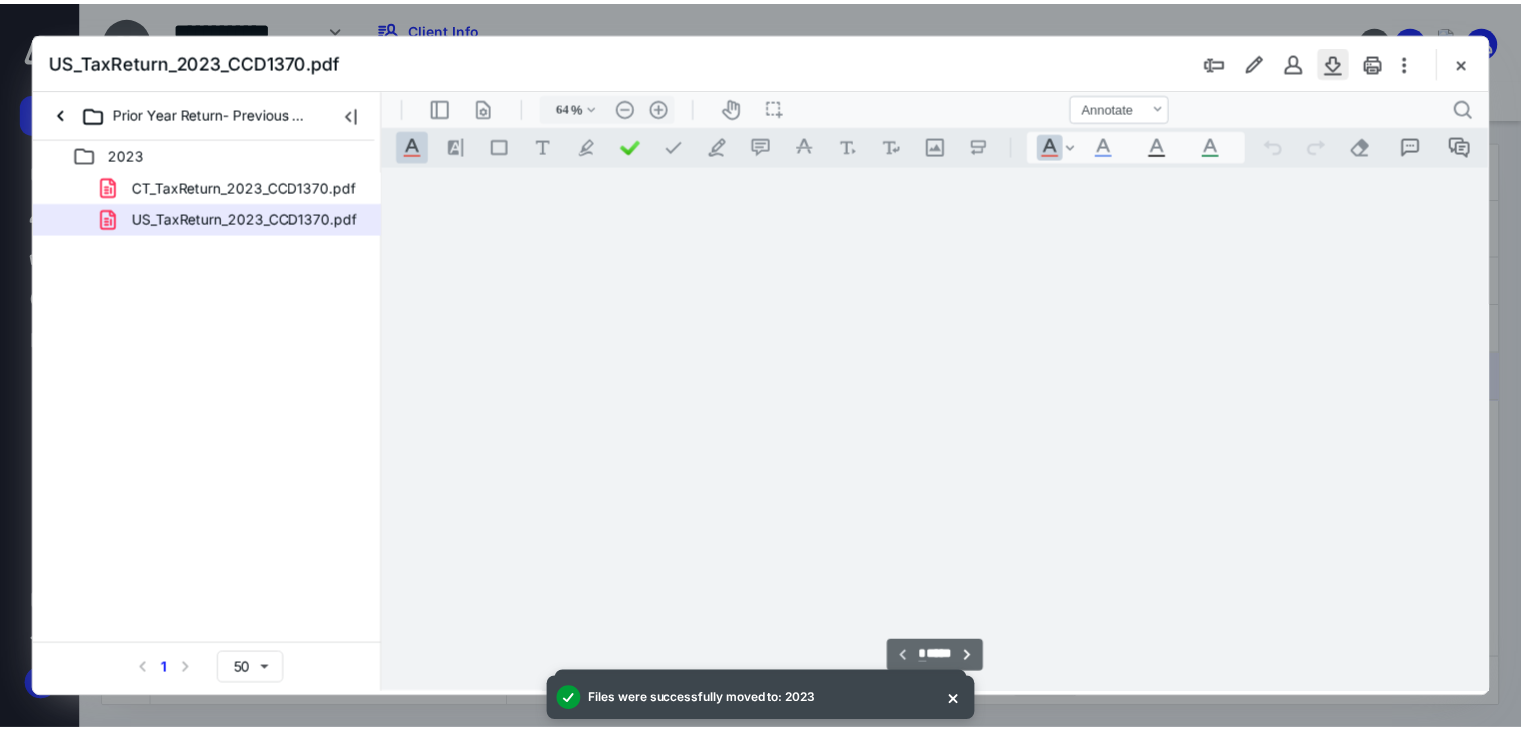 scroll, scrollTop: 79, scrollLeft: 0, axis: vertical 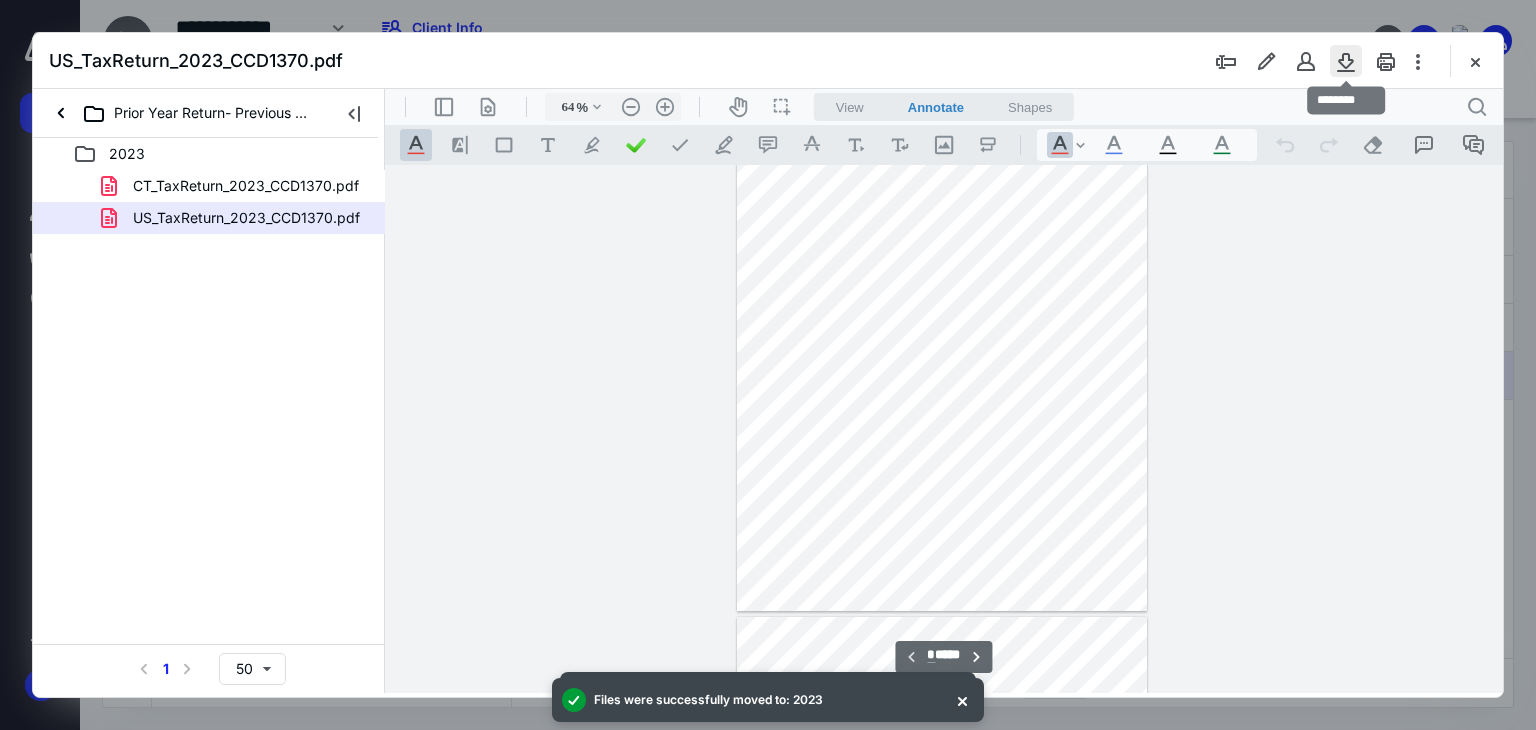 click at bounding box center [1346, 61] 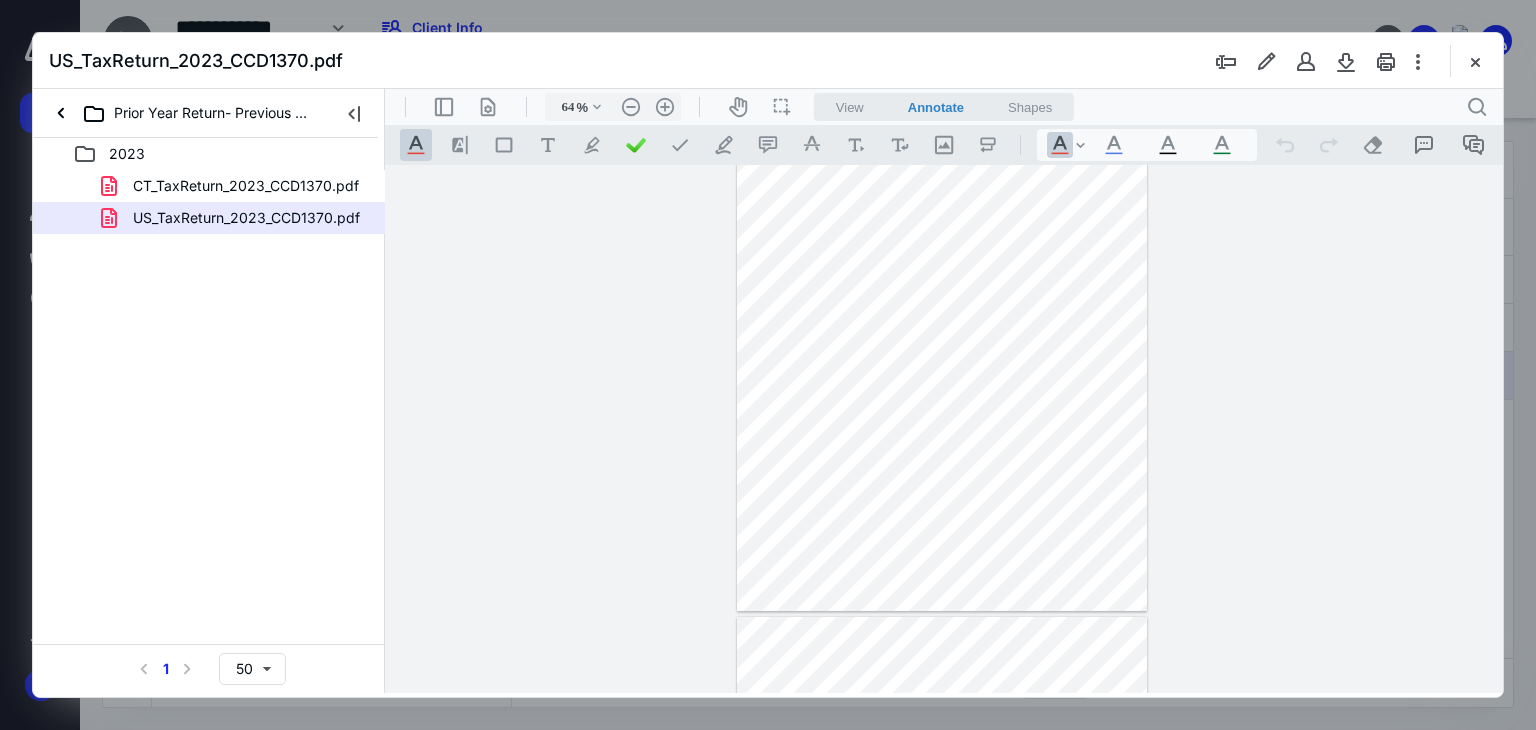 click at bounding box center [1346, 61] 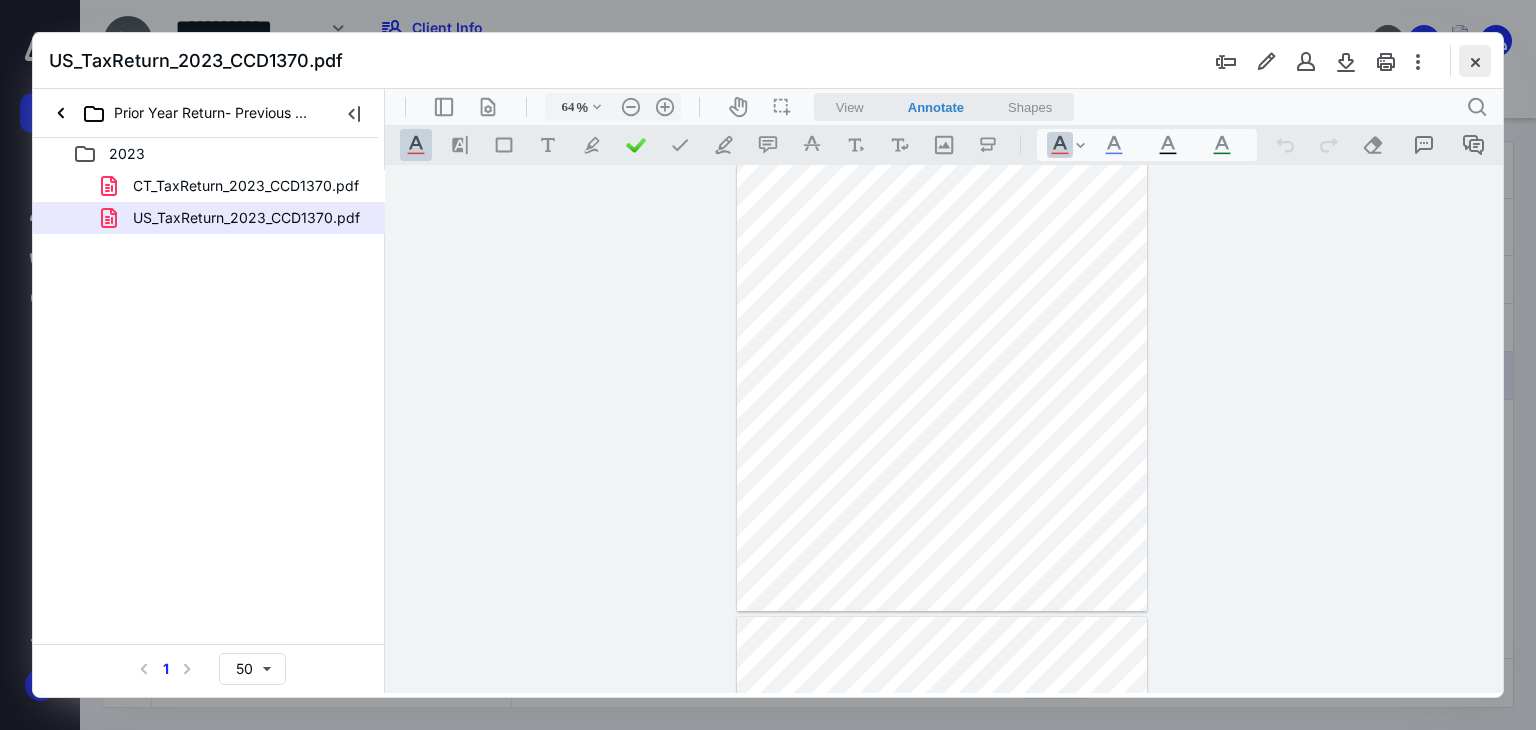 click at bounding box center [1475, 61] 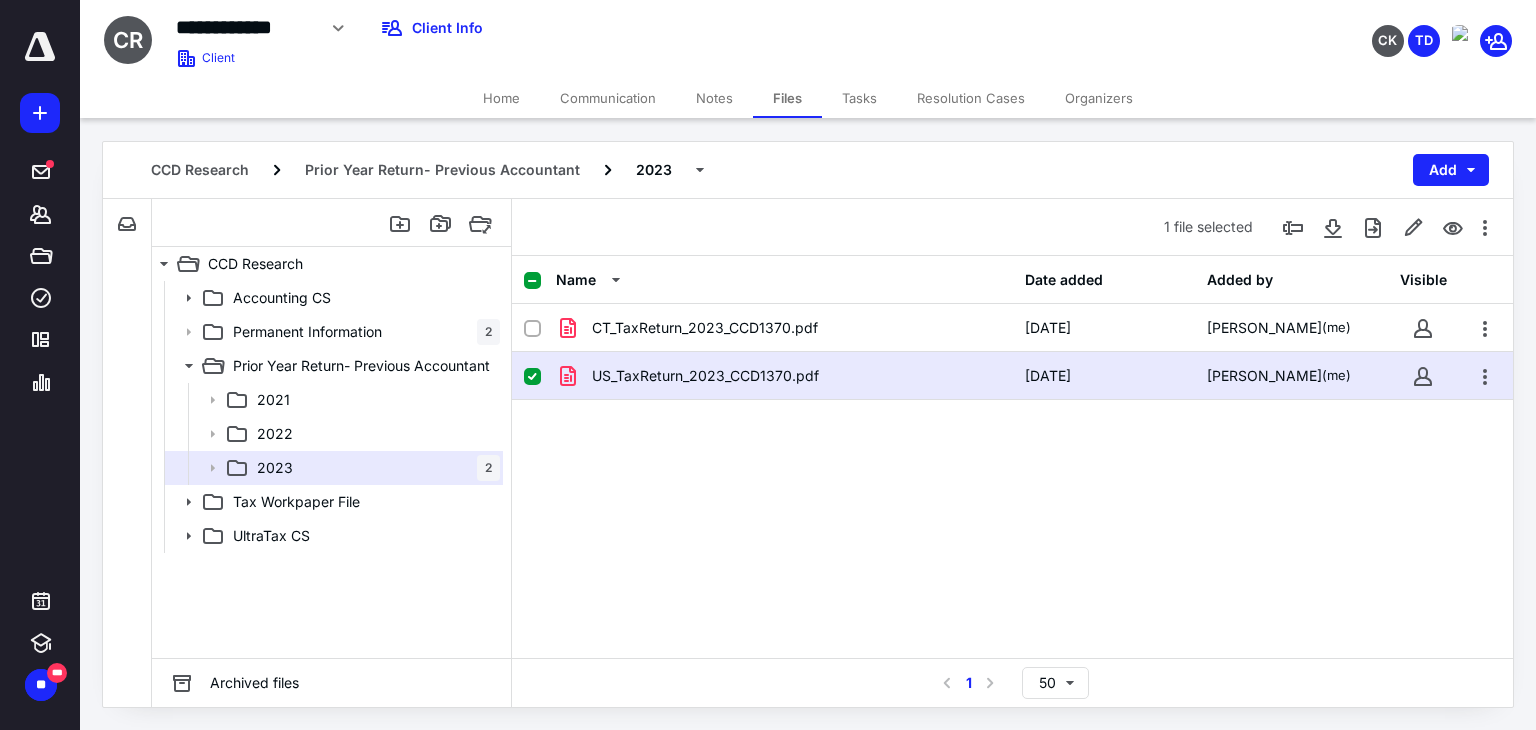 click on "Home" at bounding box center [501, 98] 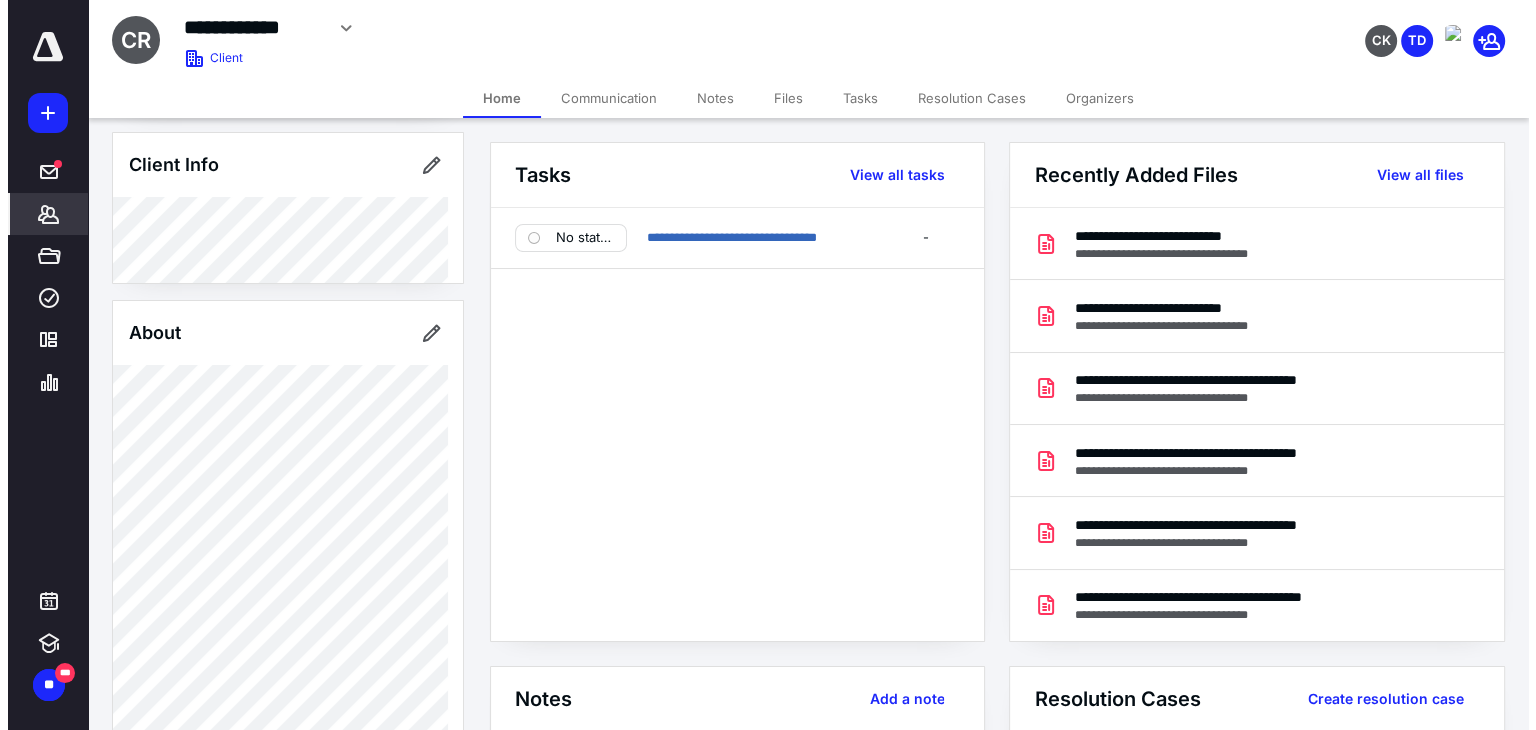 scroll, scrollTop: 260, scrollLeft: 0, axis: vertical 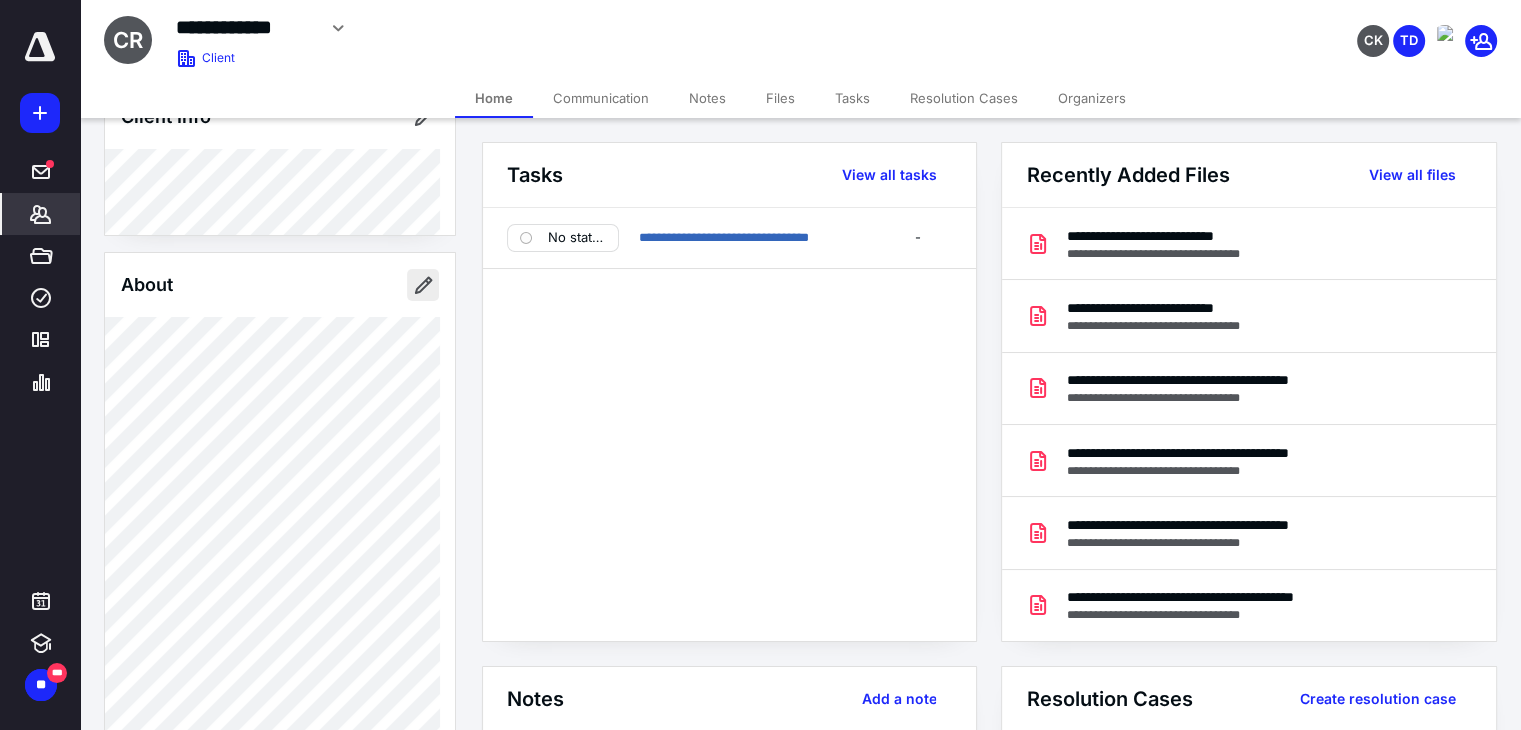 click at bounding box center [423, 285] 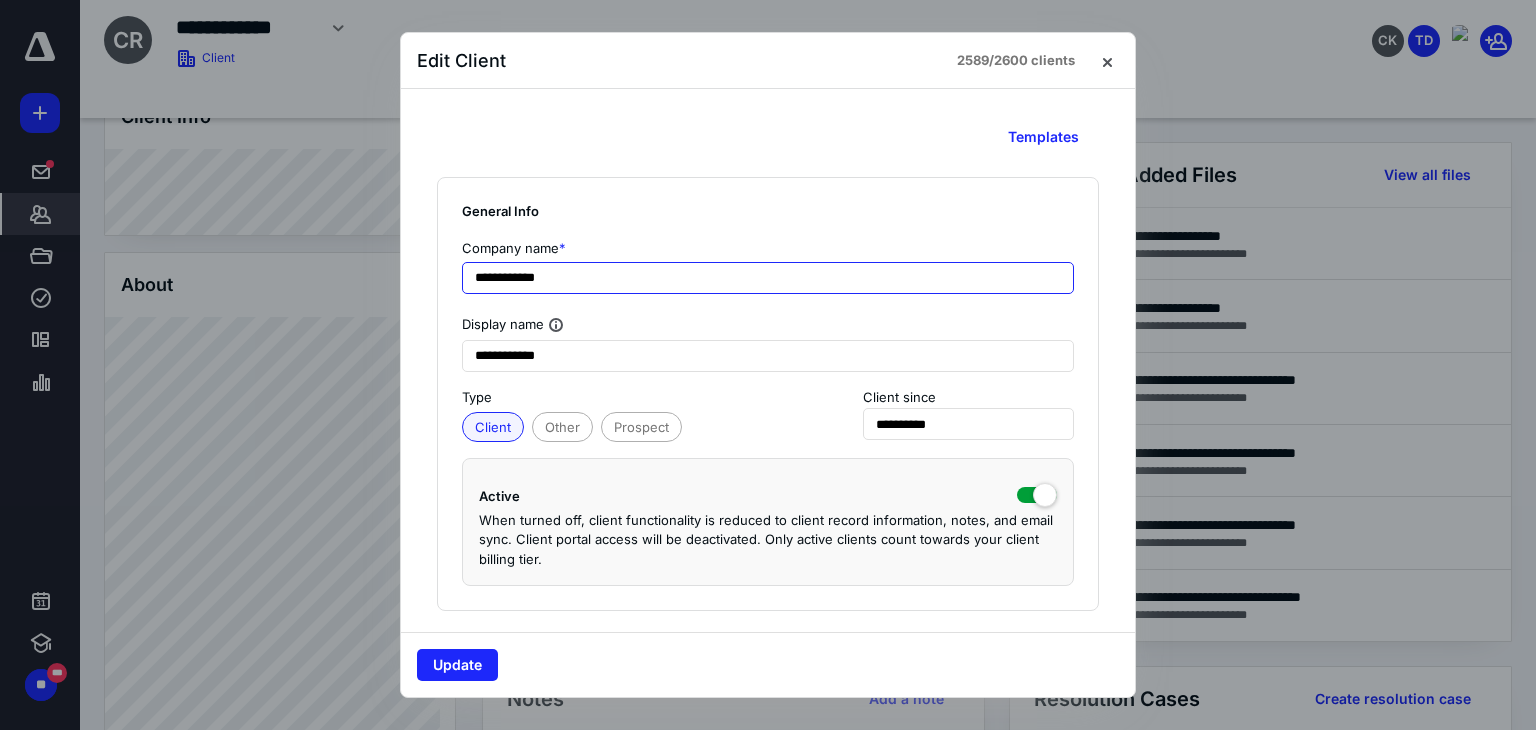 click on "**********" at bounding box center (768, 278) 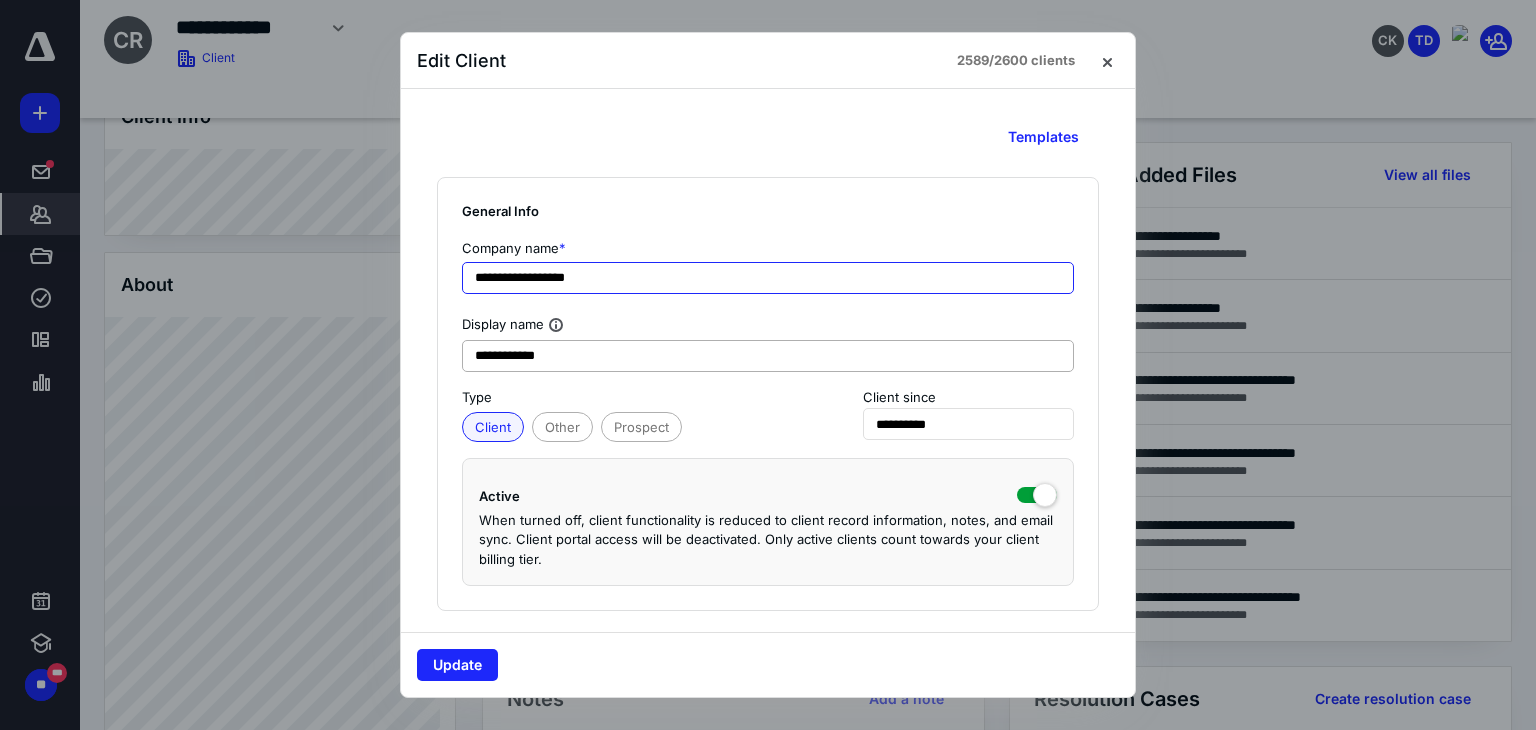 type on "**********" 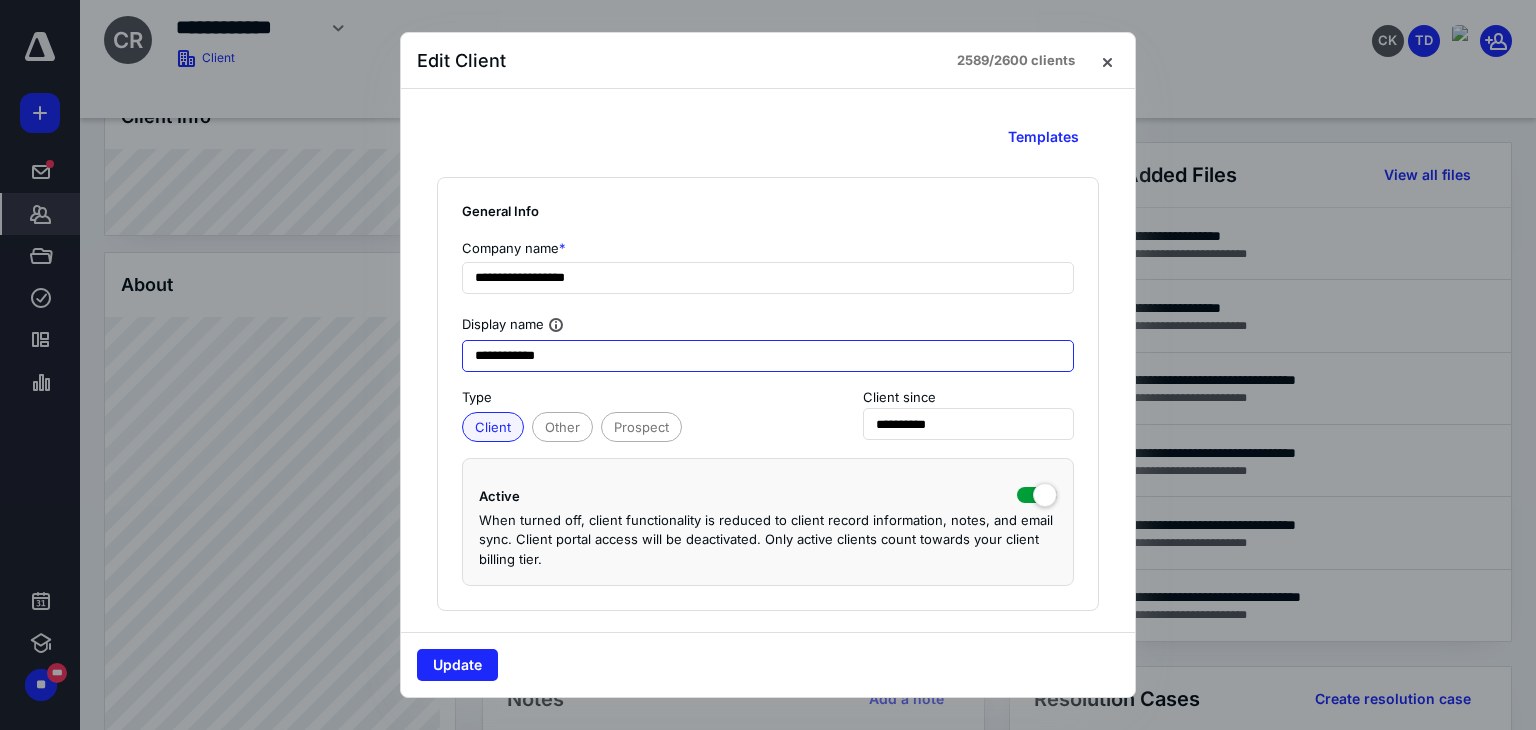 click on "**********" at bounding box center [768, 356] 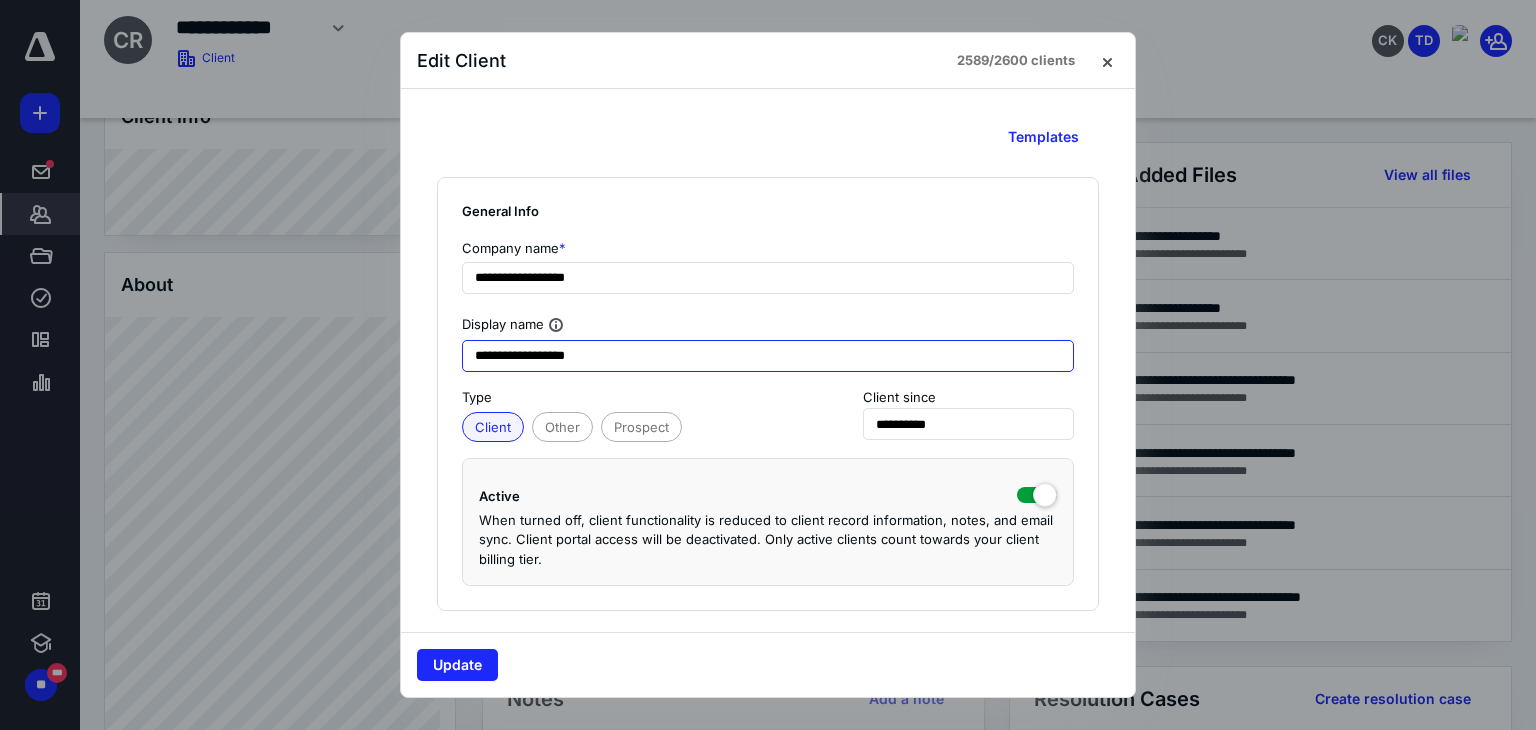 type on "**********" 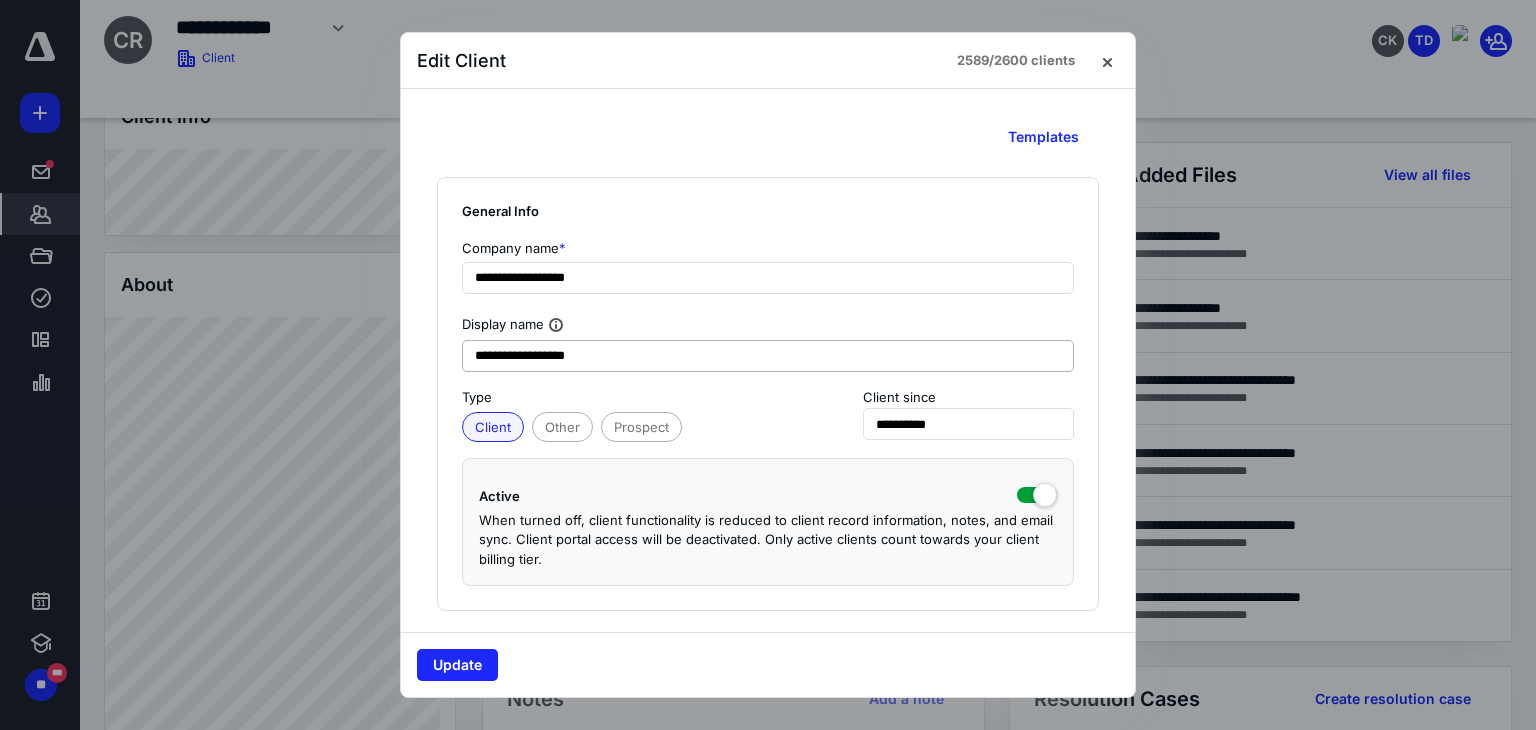 scroll, scrollTop: 22, scrollLeft: 0, axis: vertical 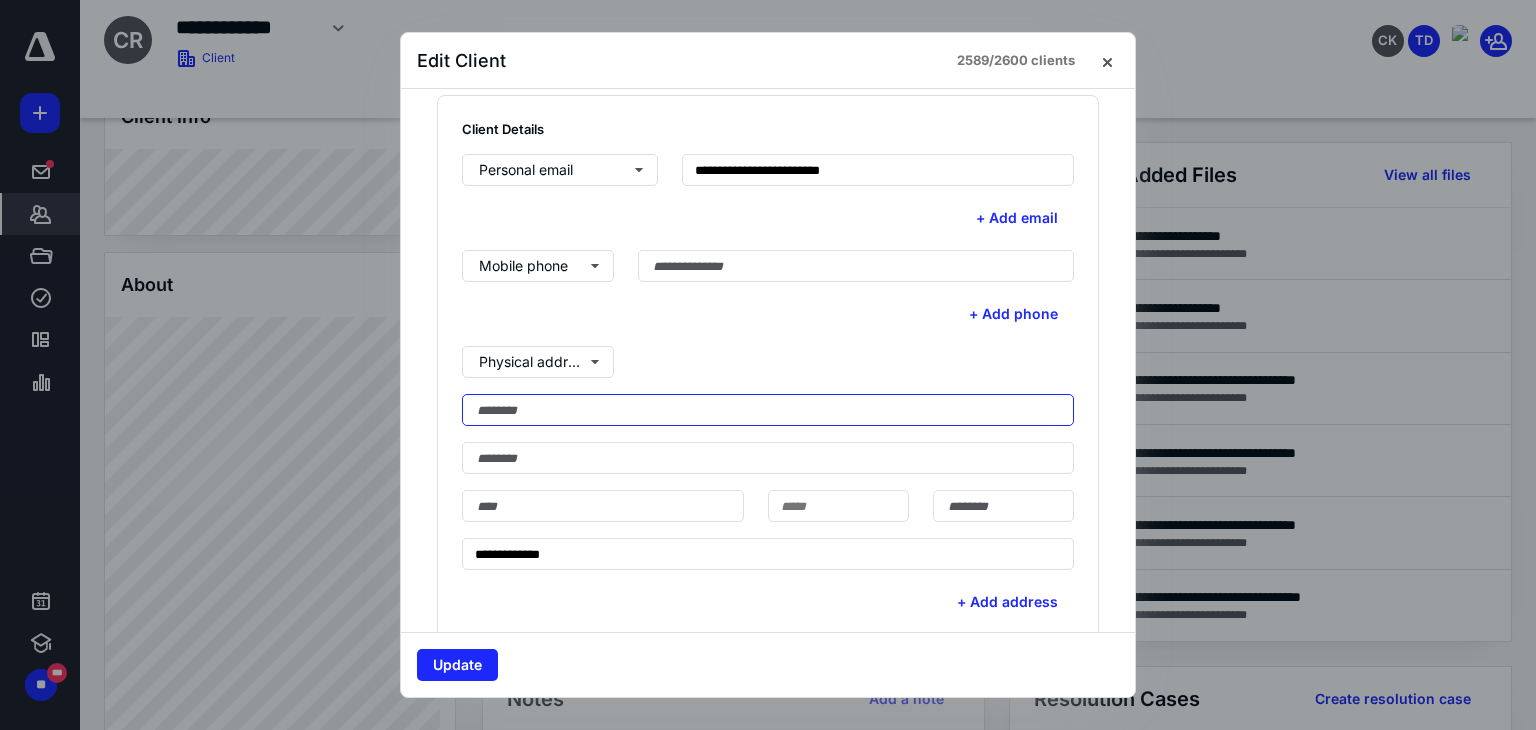 click at bounding box center [768, 410] 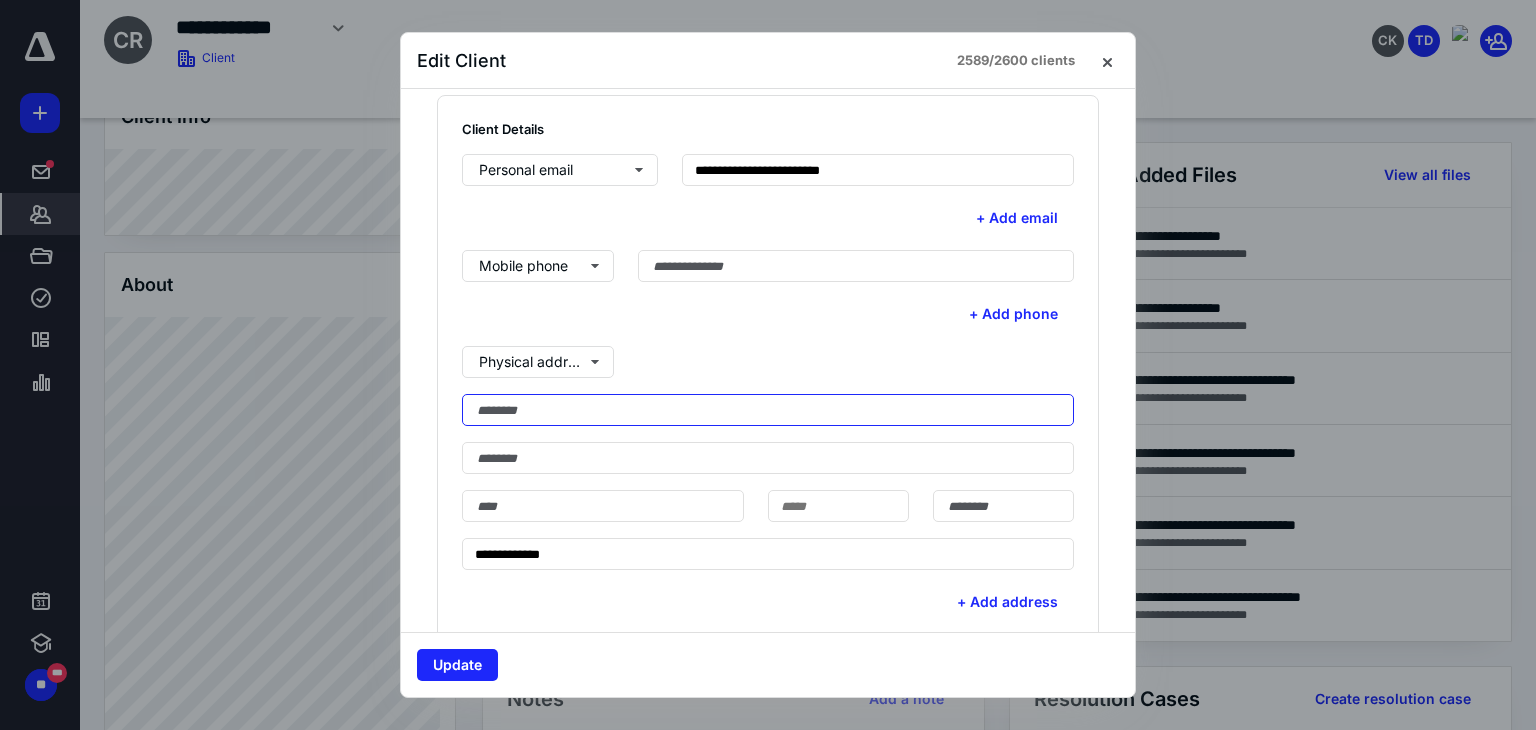paste on "**********" 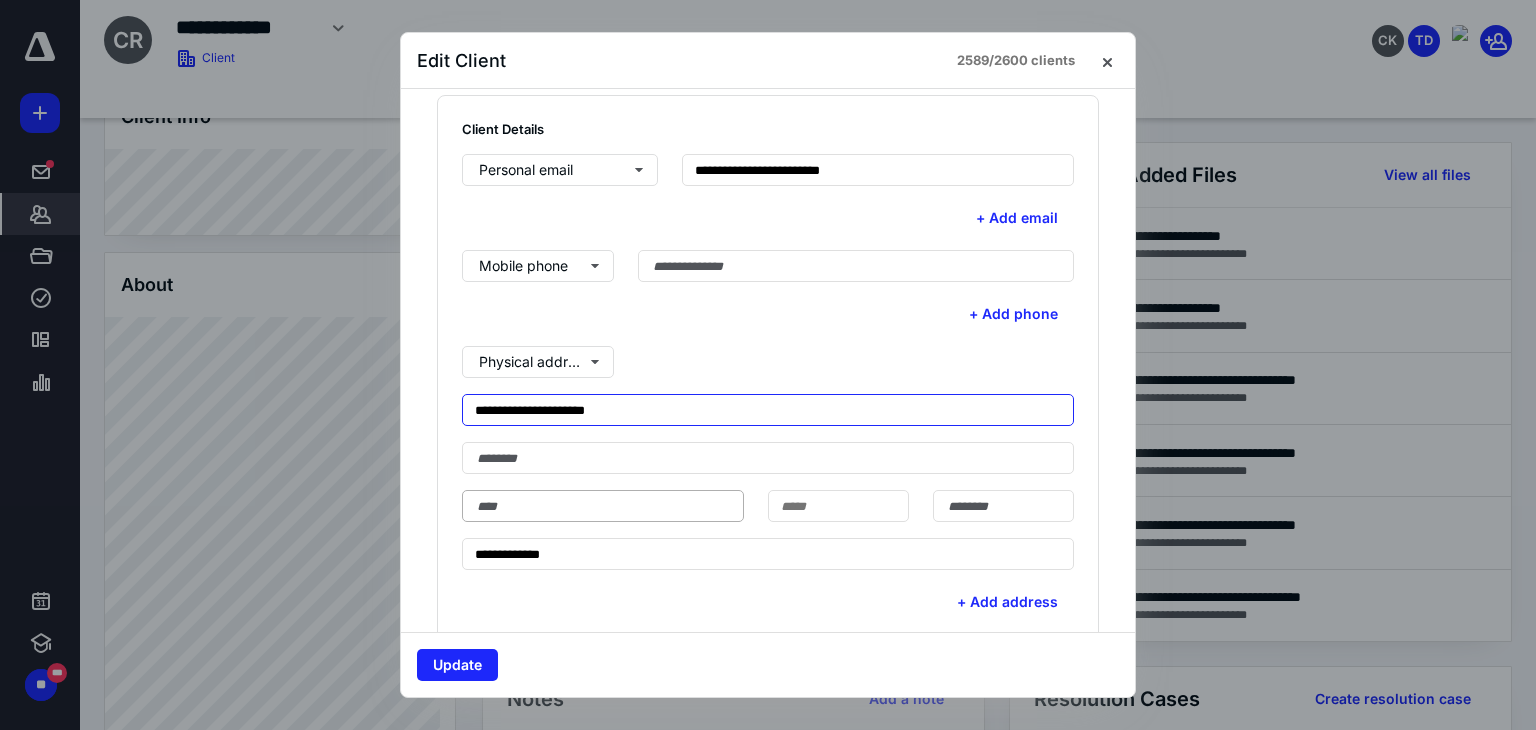 type on "**********" 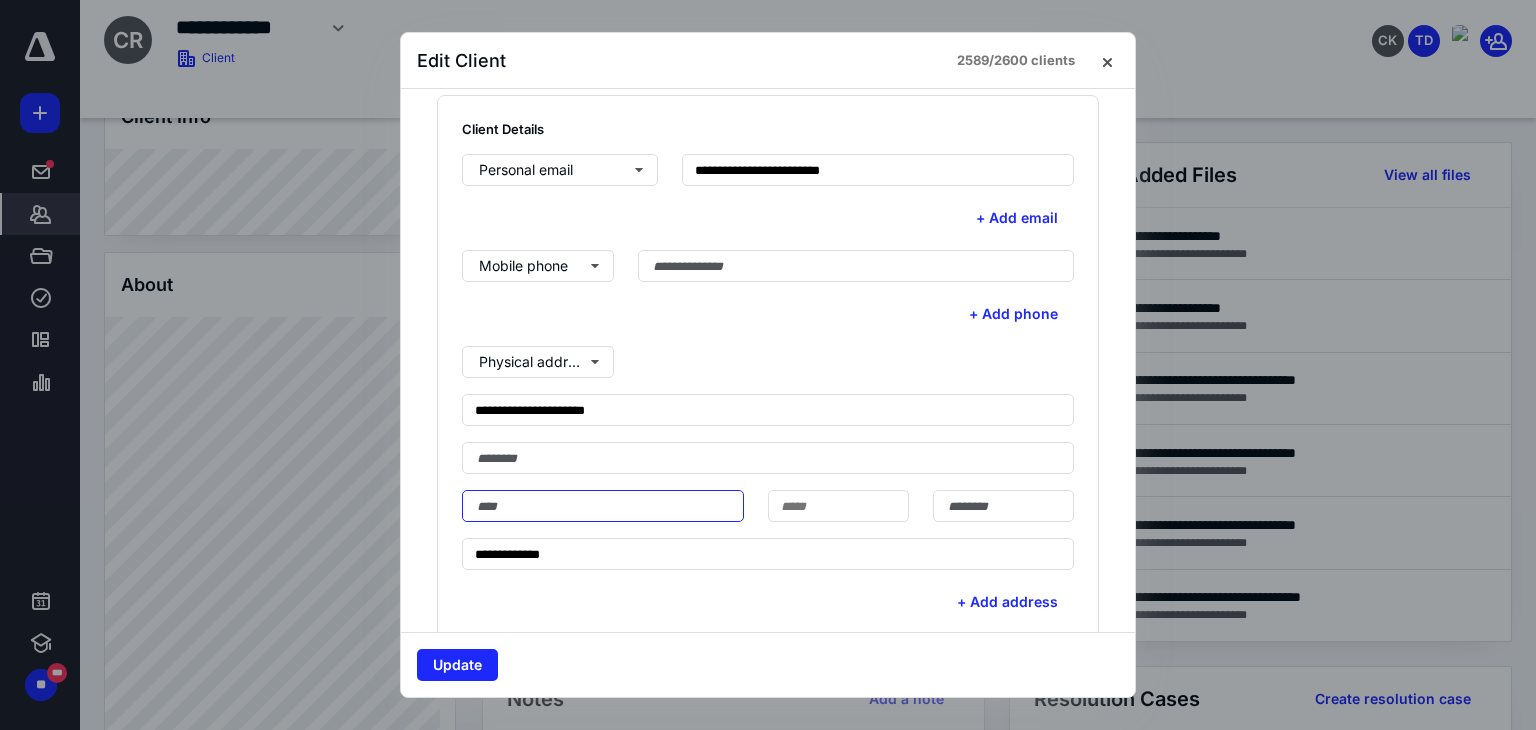 click at bounding box center (603, 506) 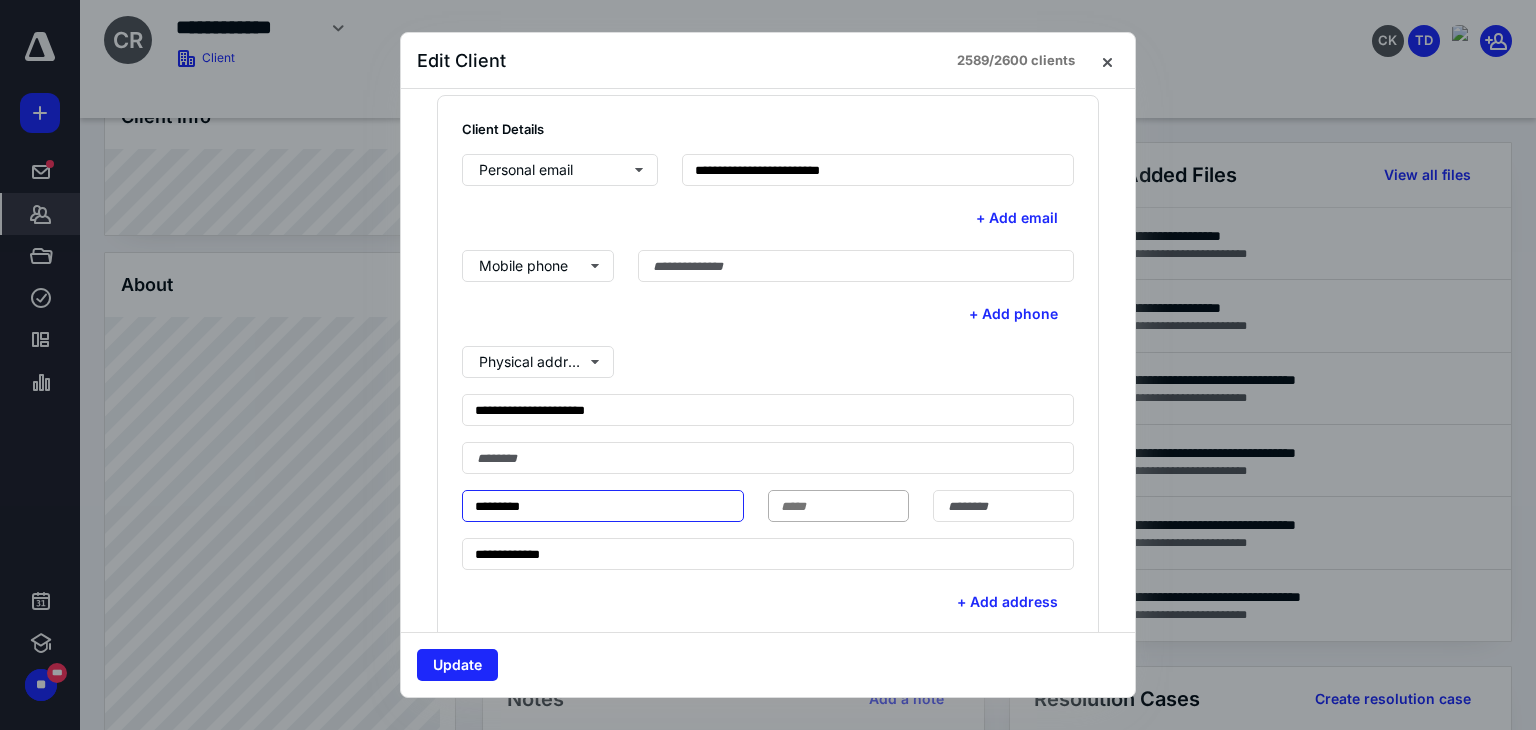 type on "********" 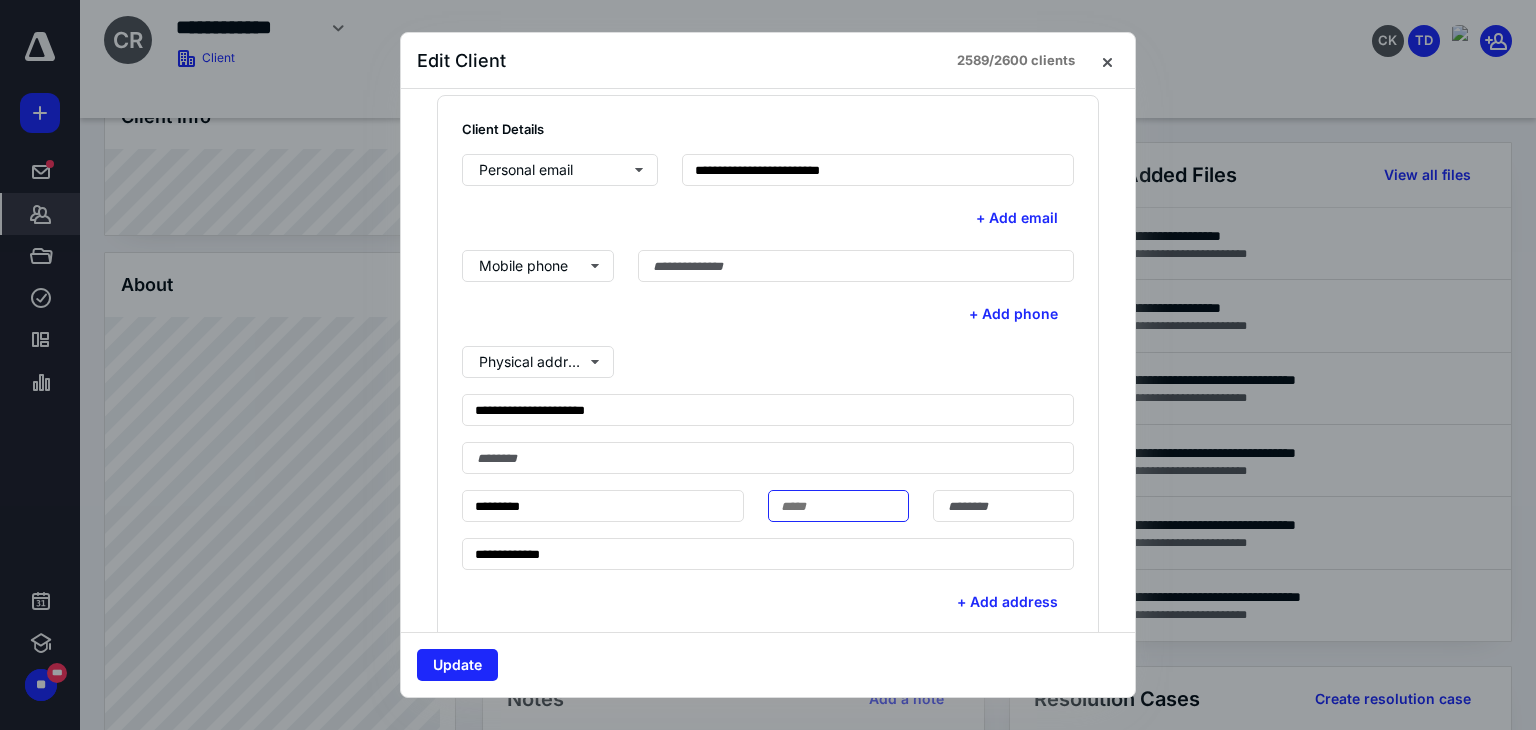 click at bounding box center (838, 506) 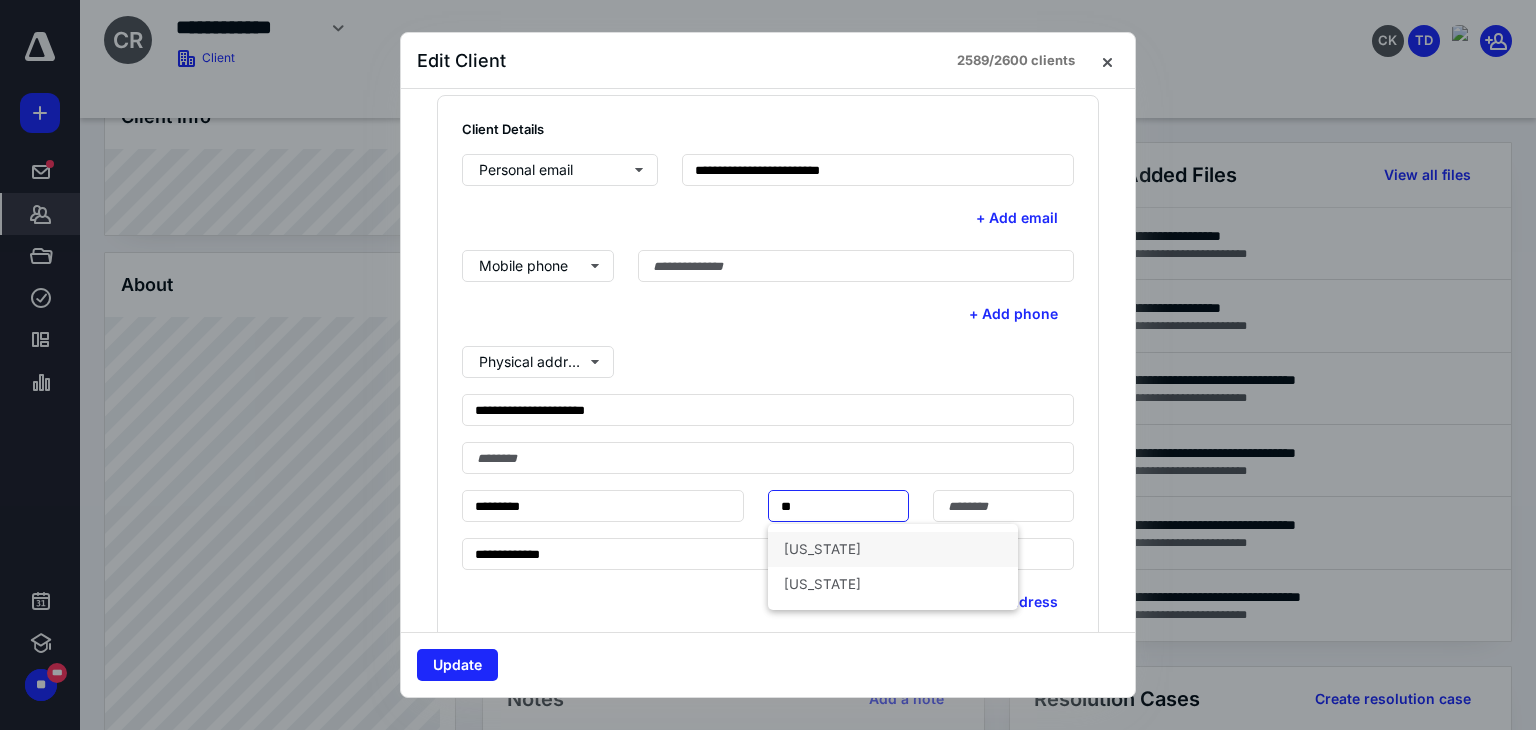 click on "[US_STATE]" at bounding box center [893, 549] 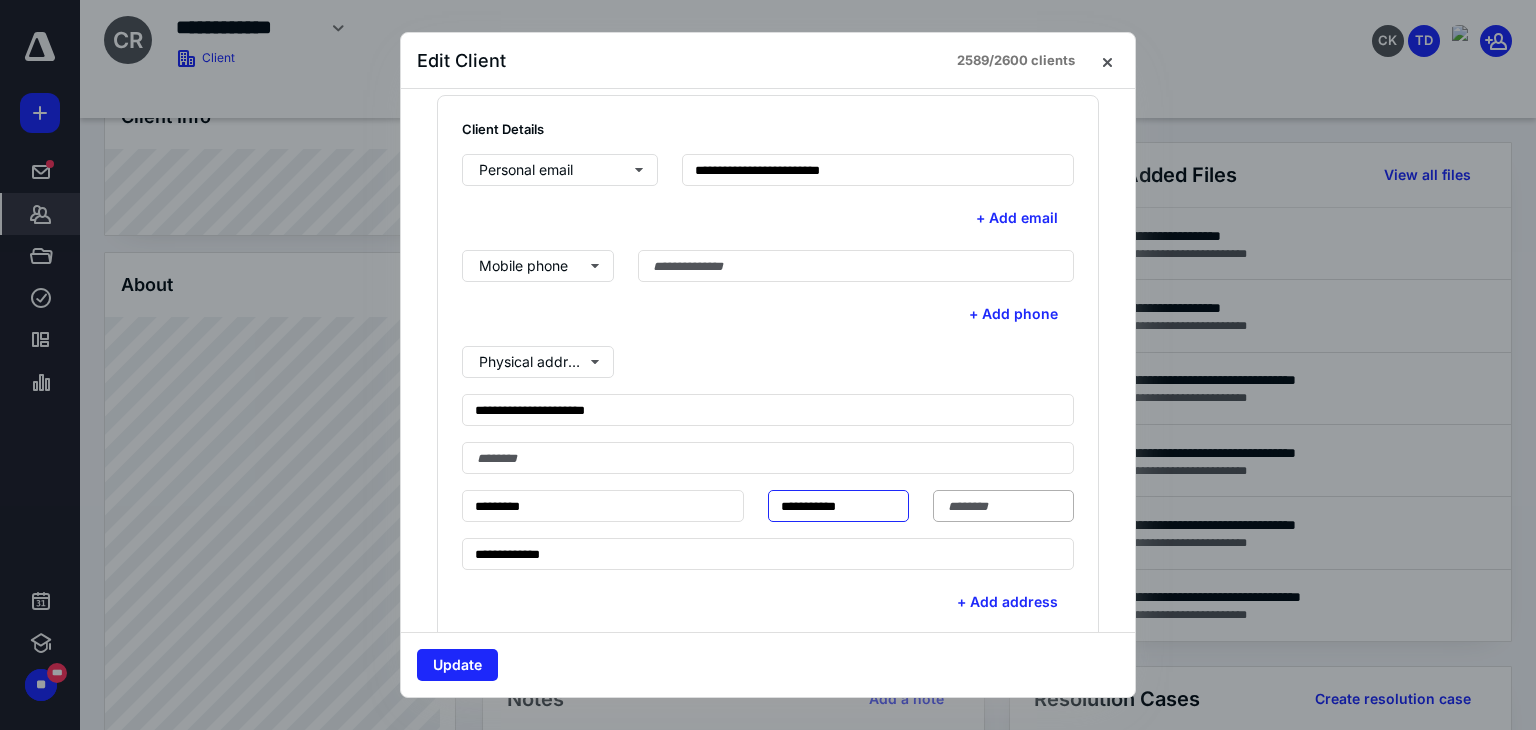 type on "**********" 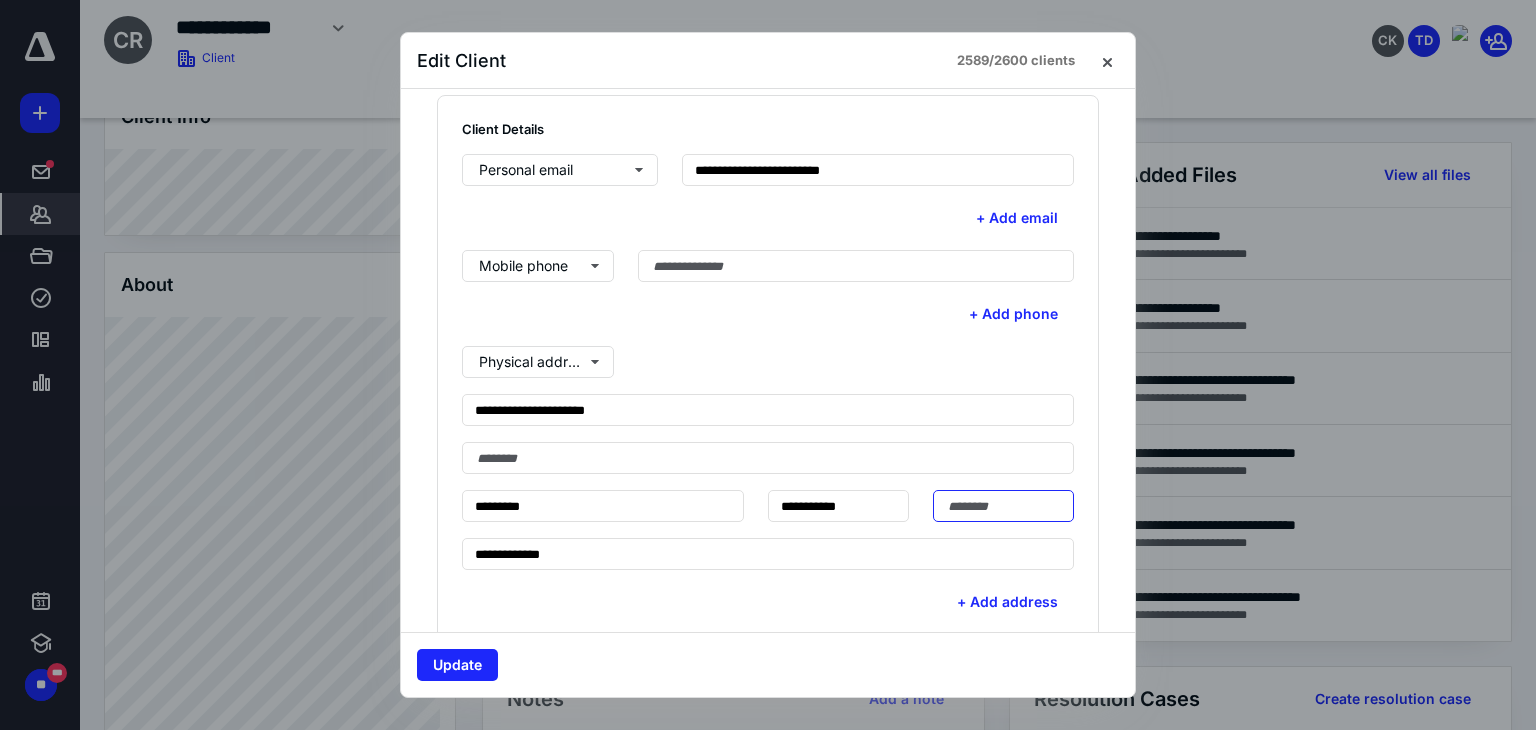 click at bounding box center (1003, 506) 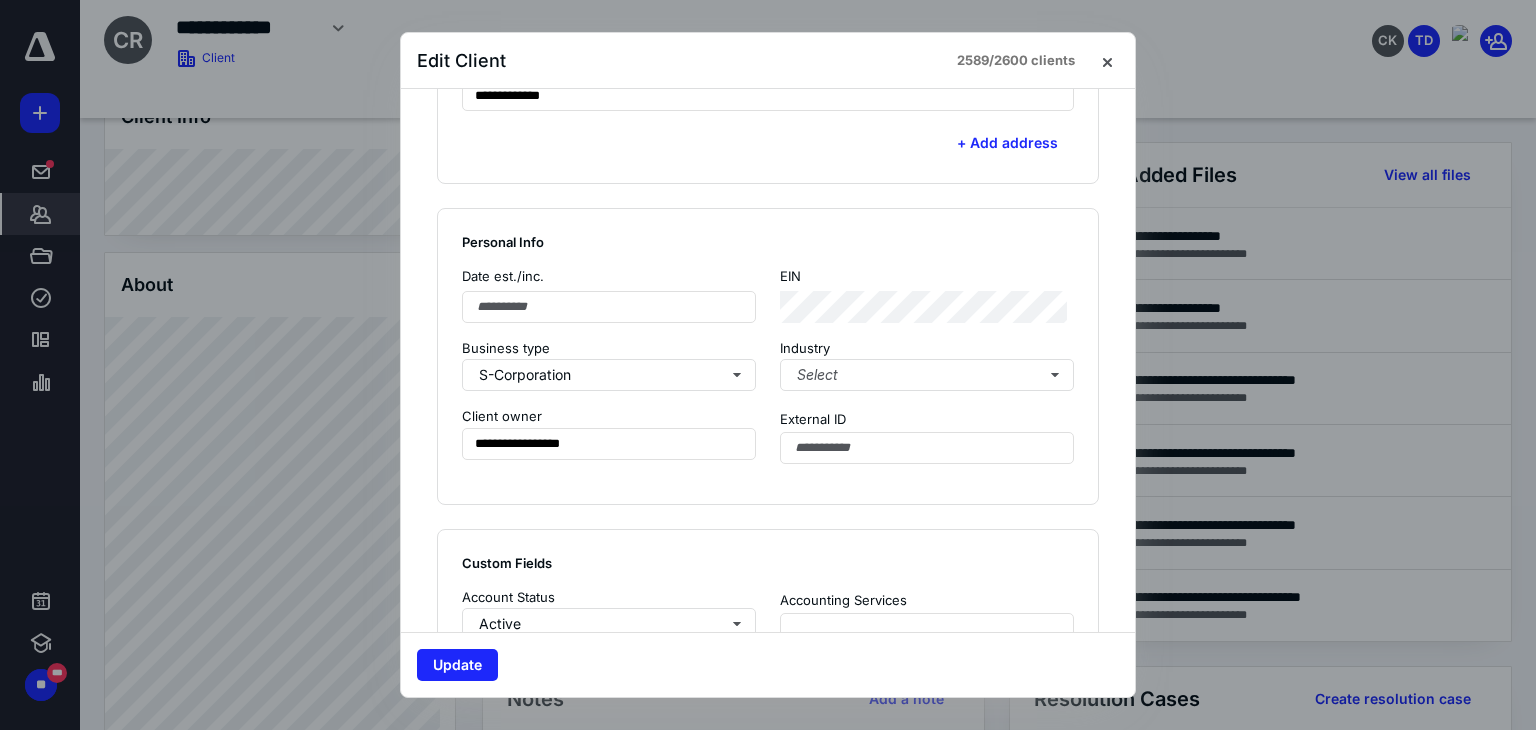 scroll, scrollTop: 1040, scrollLeft: 0, axis: vertical 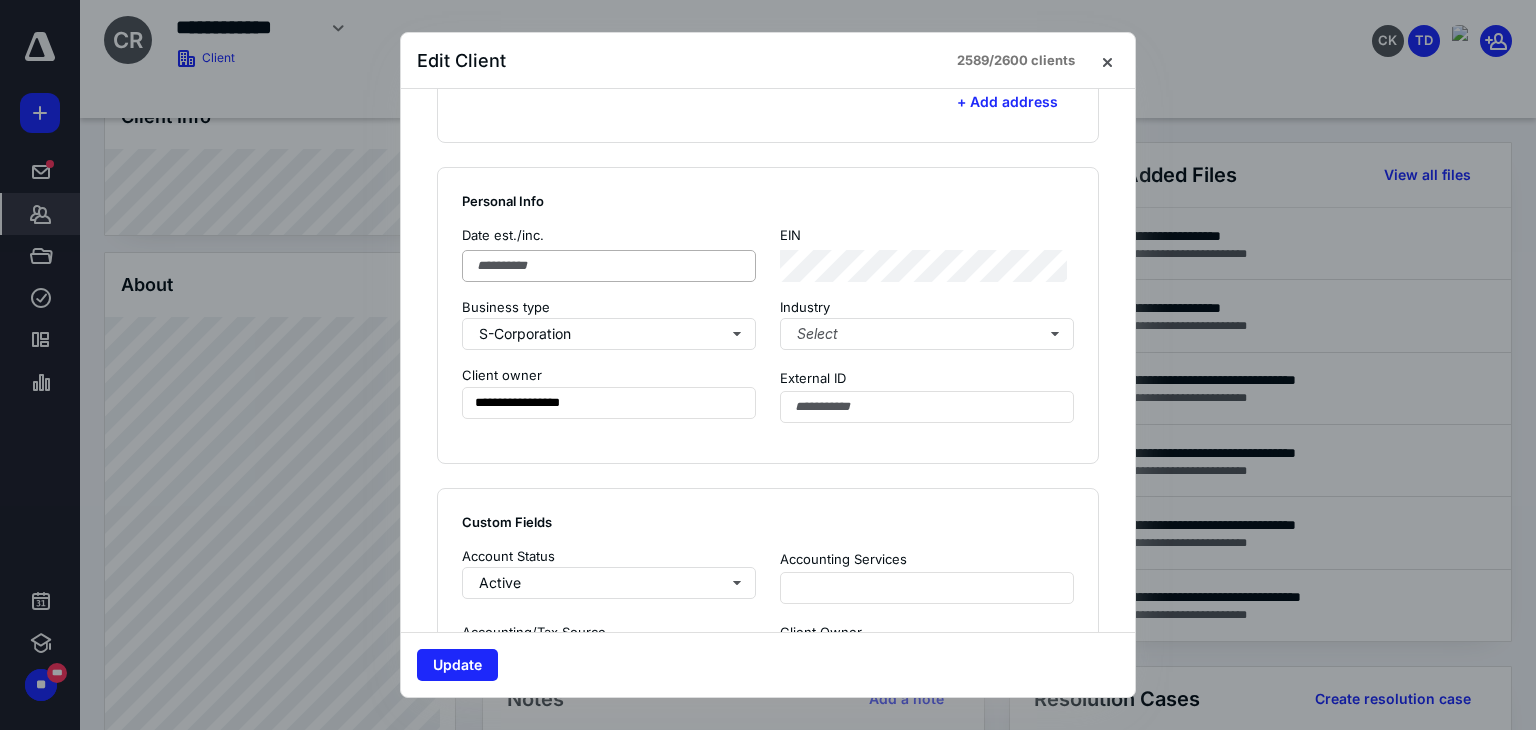 type on "*****" 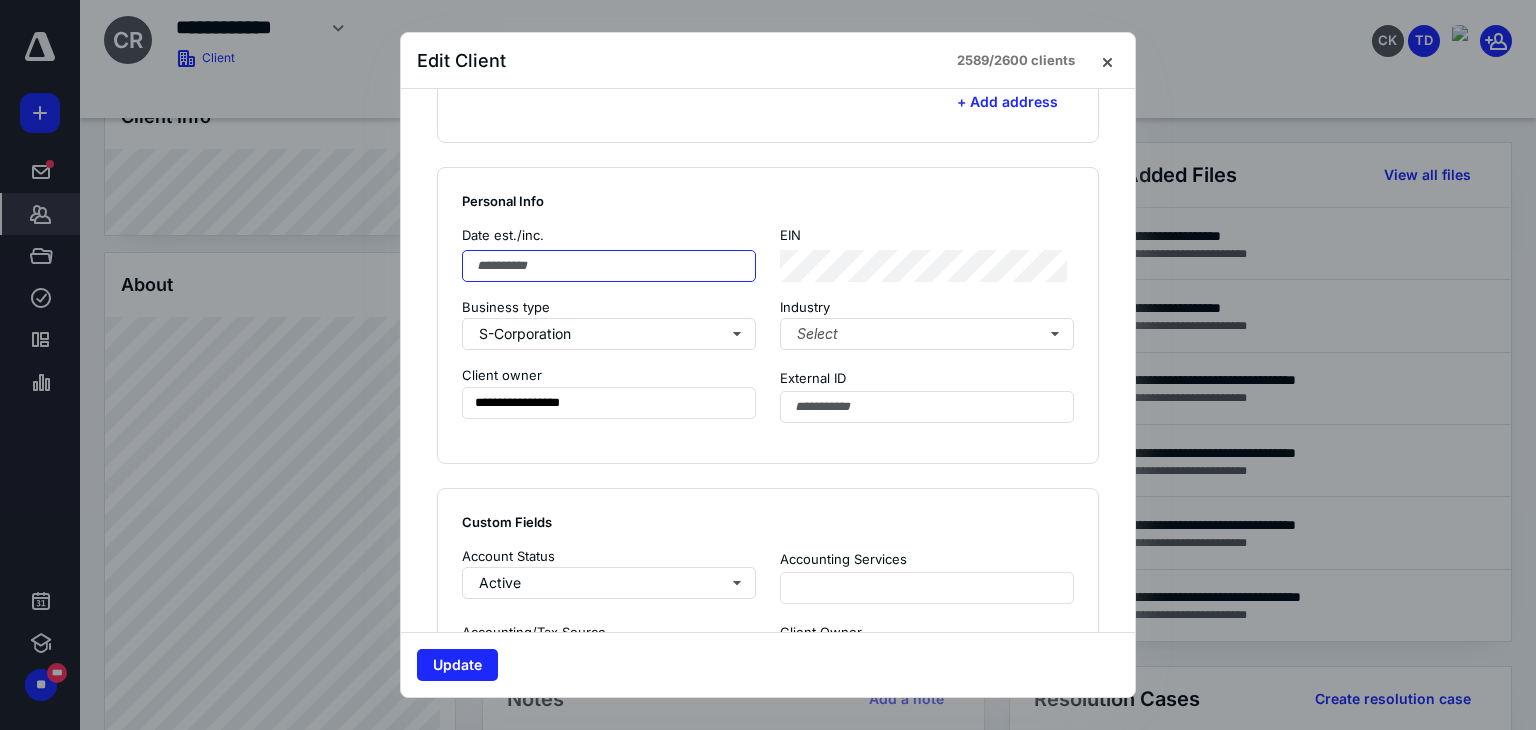 click at bounding box center [609, 266] 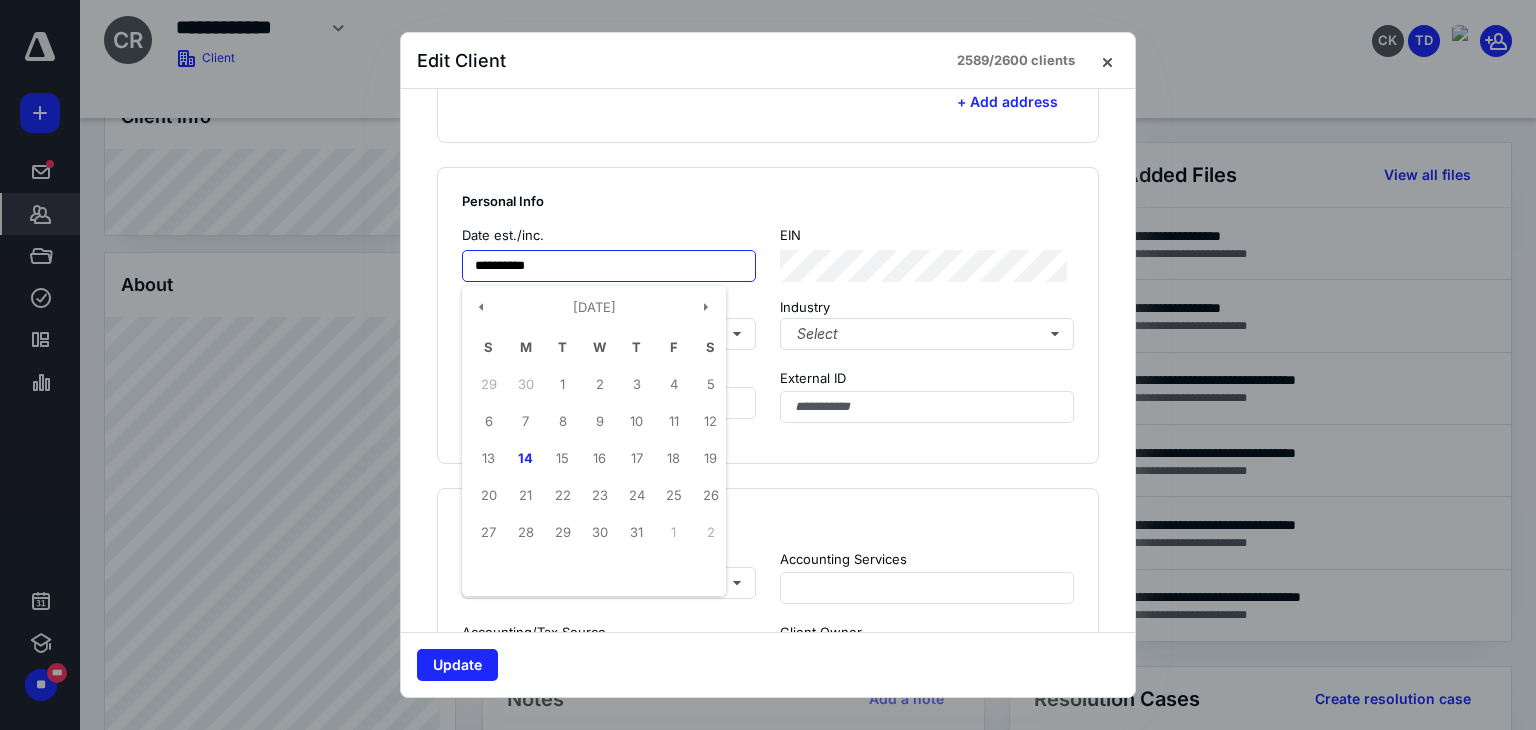 type on "**********" 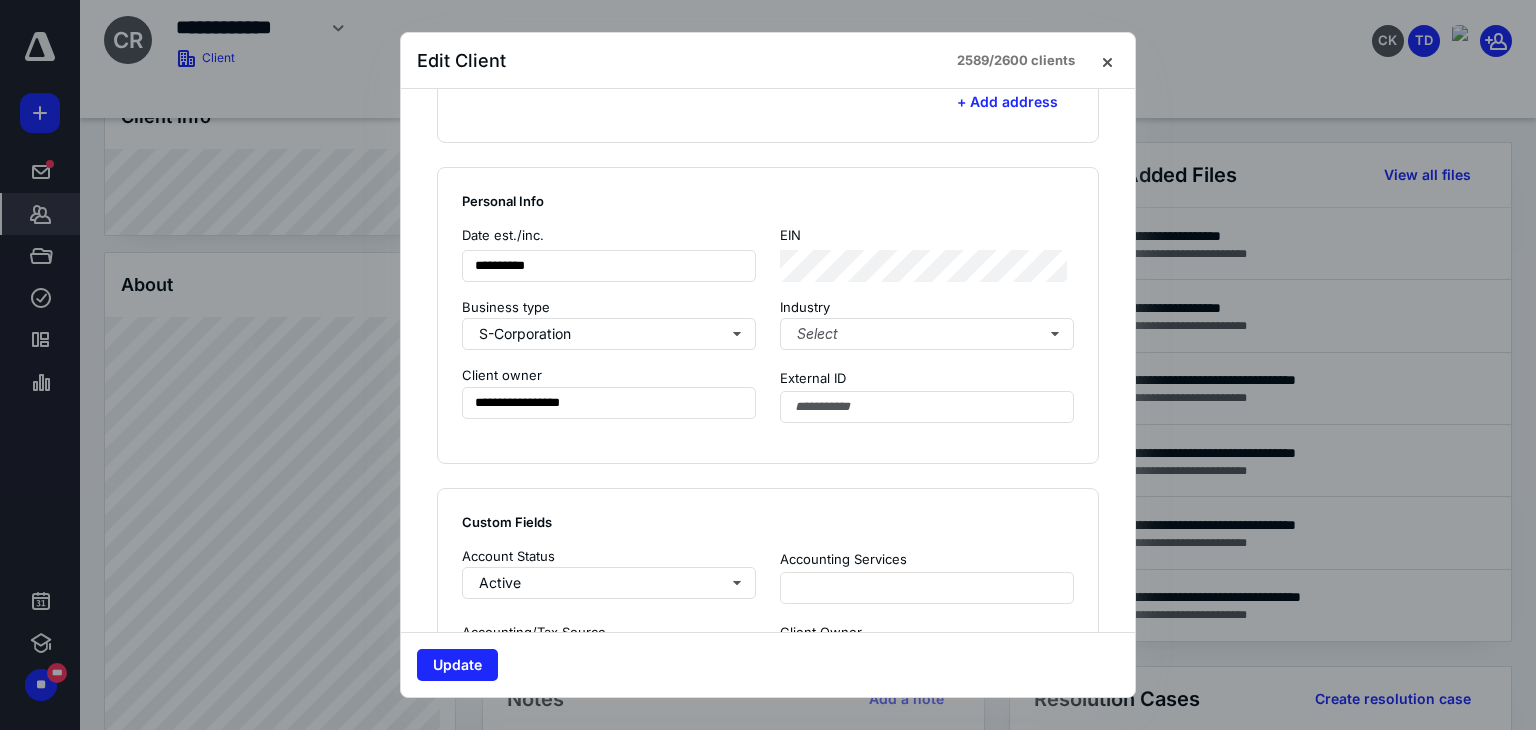 click on "Personal Info" at bounding box center (768, 201) 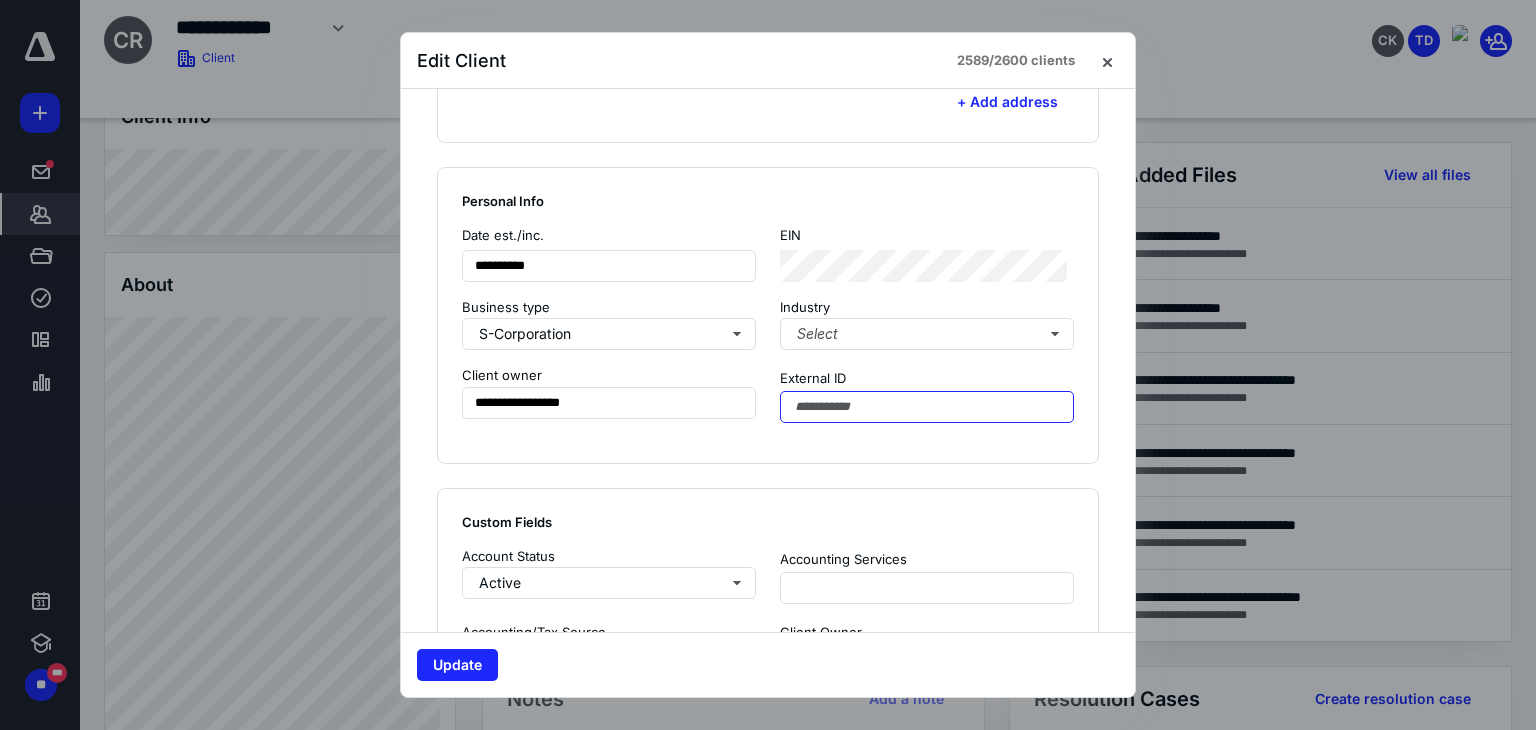 click at bounding box center (927, 407) 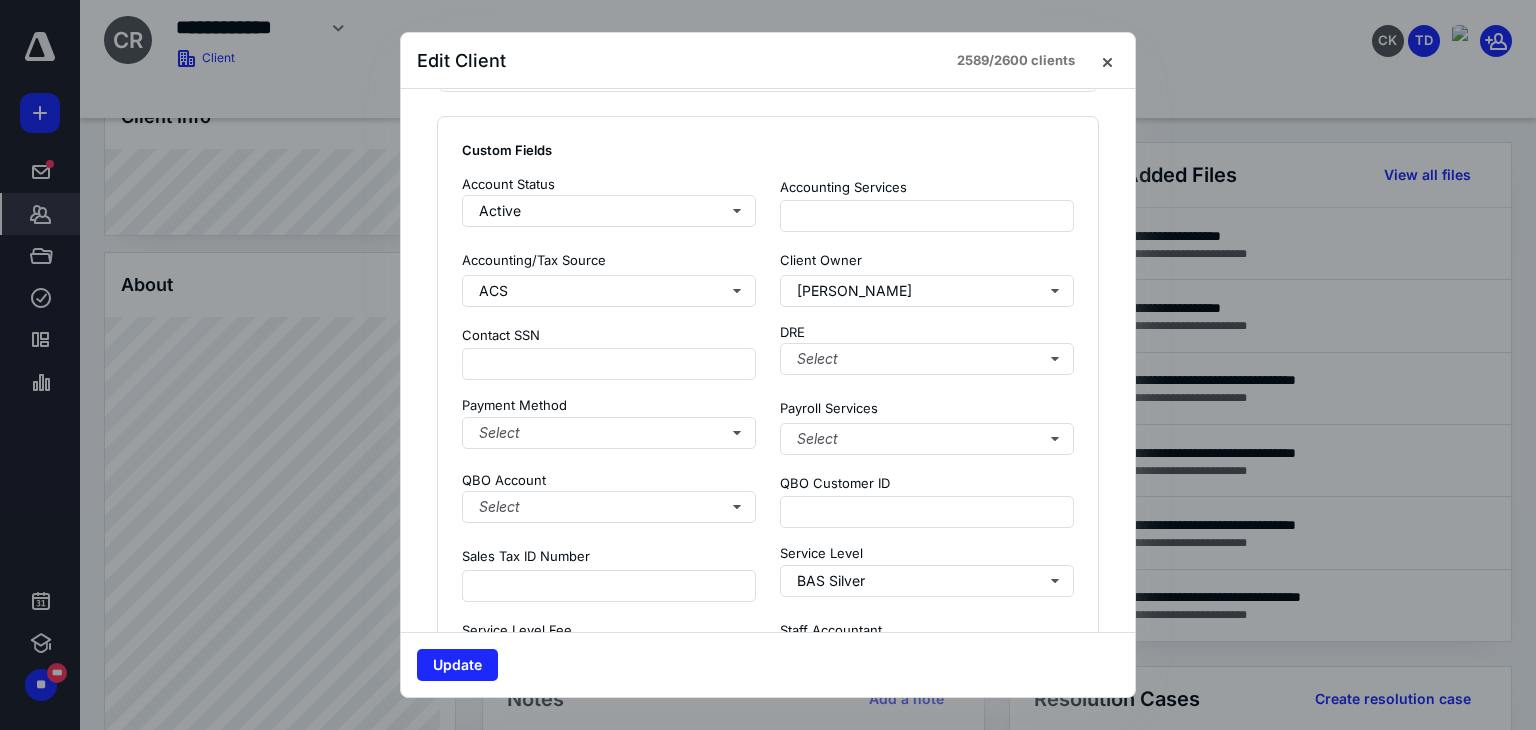 scroll, scrollTop: 1430, scrollLeft: 0, axis: vertical 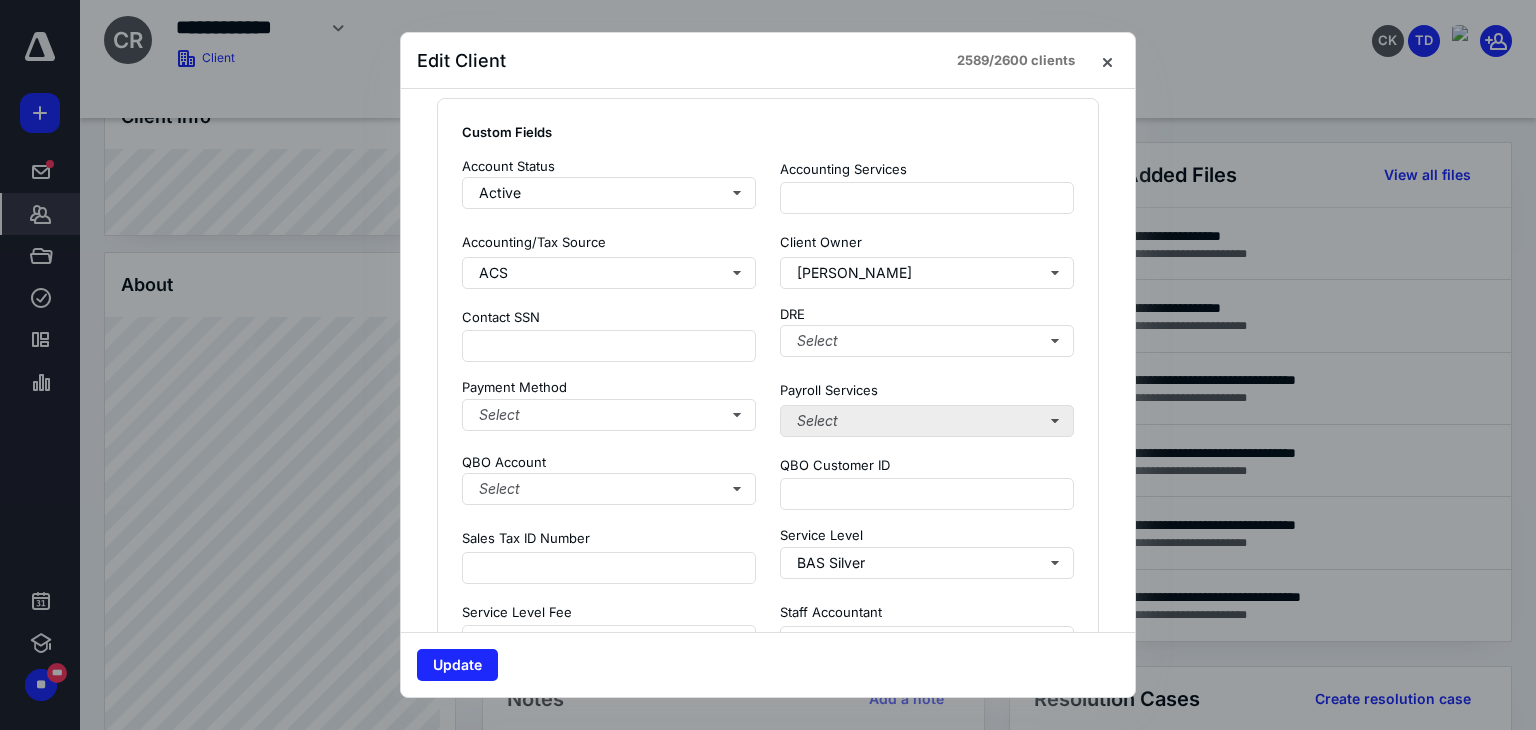 type on "*******" 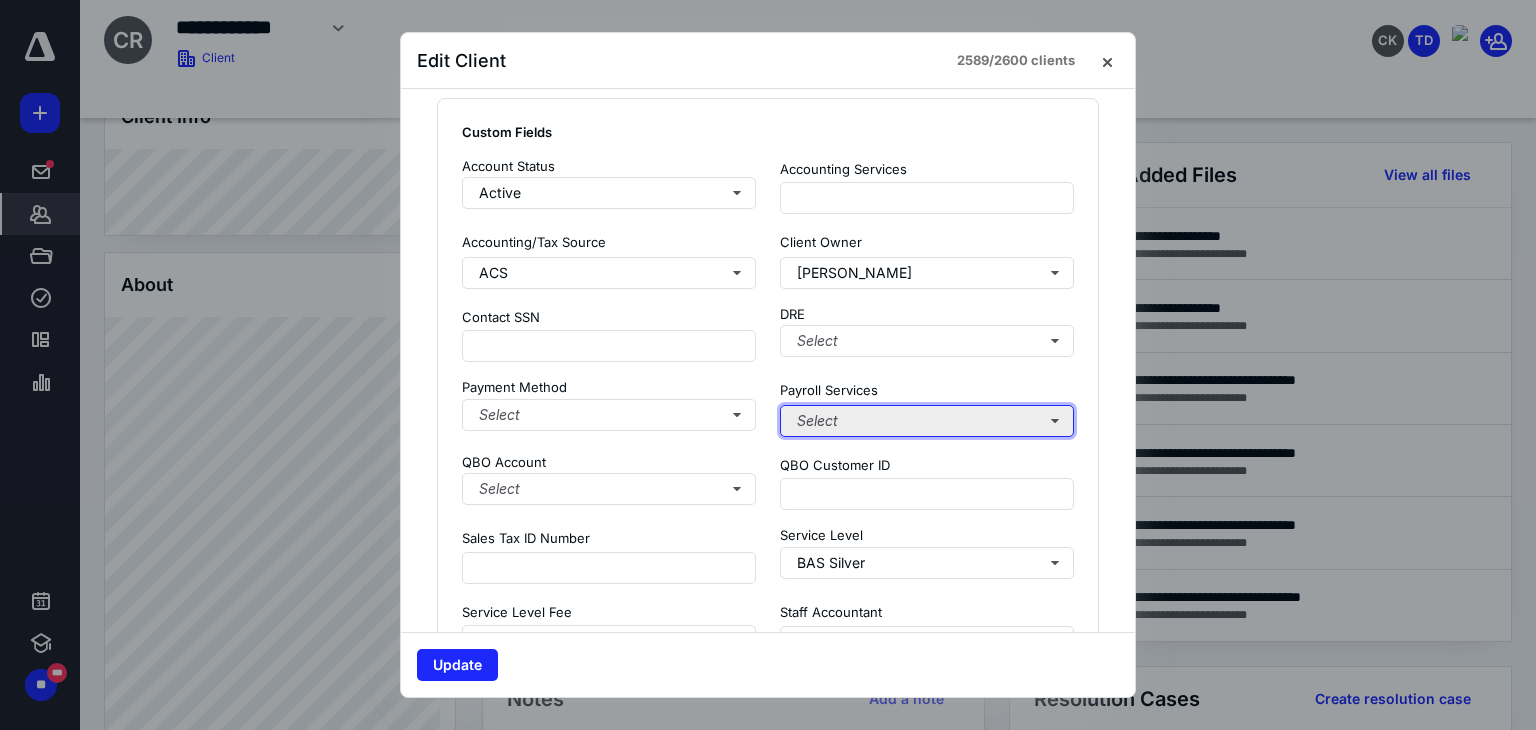 click on "Select" at bounding box center [927, 421] 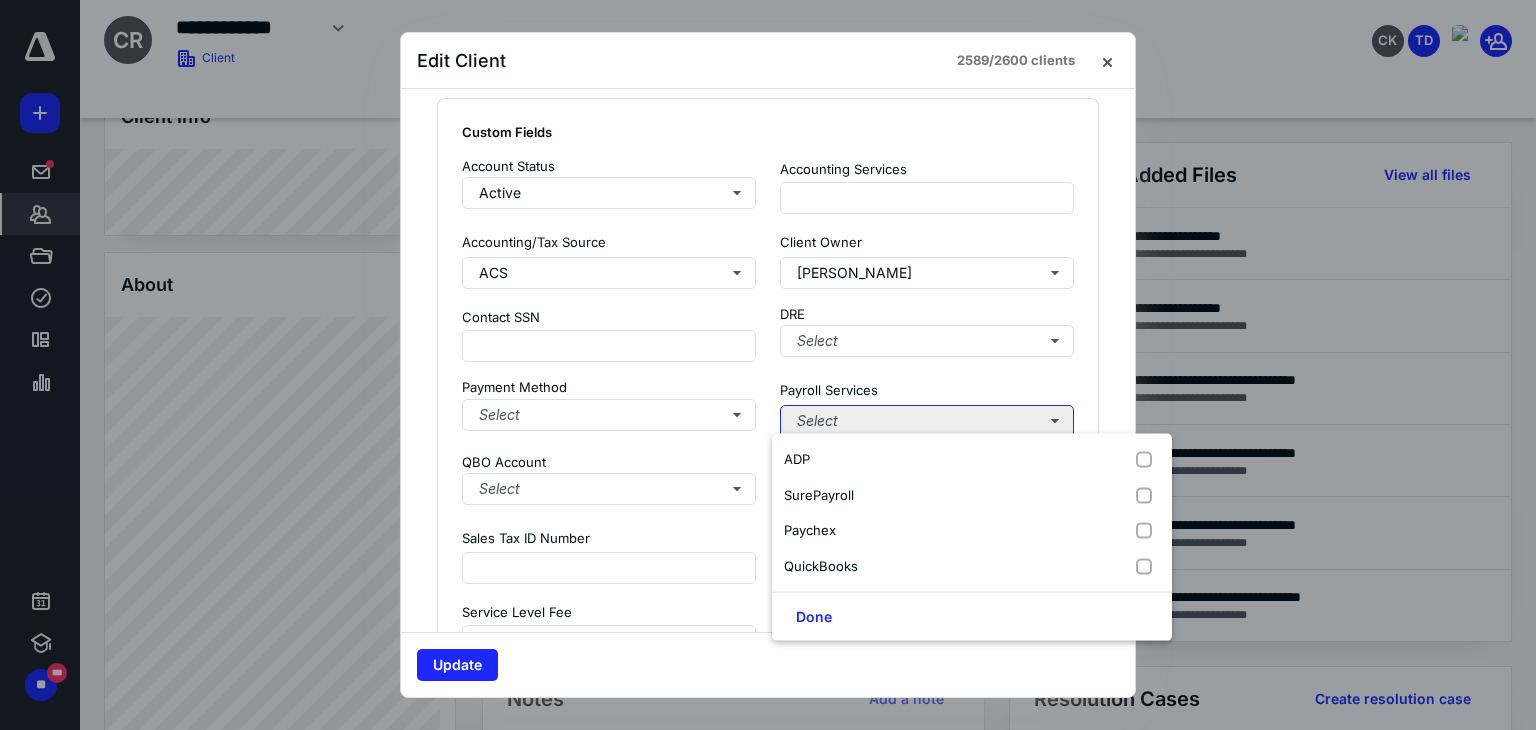click on "Select" at bounding box center (927, 421) 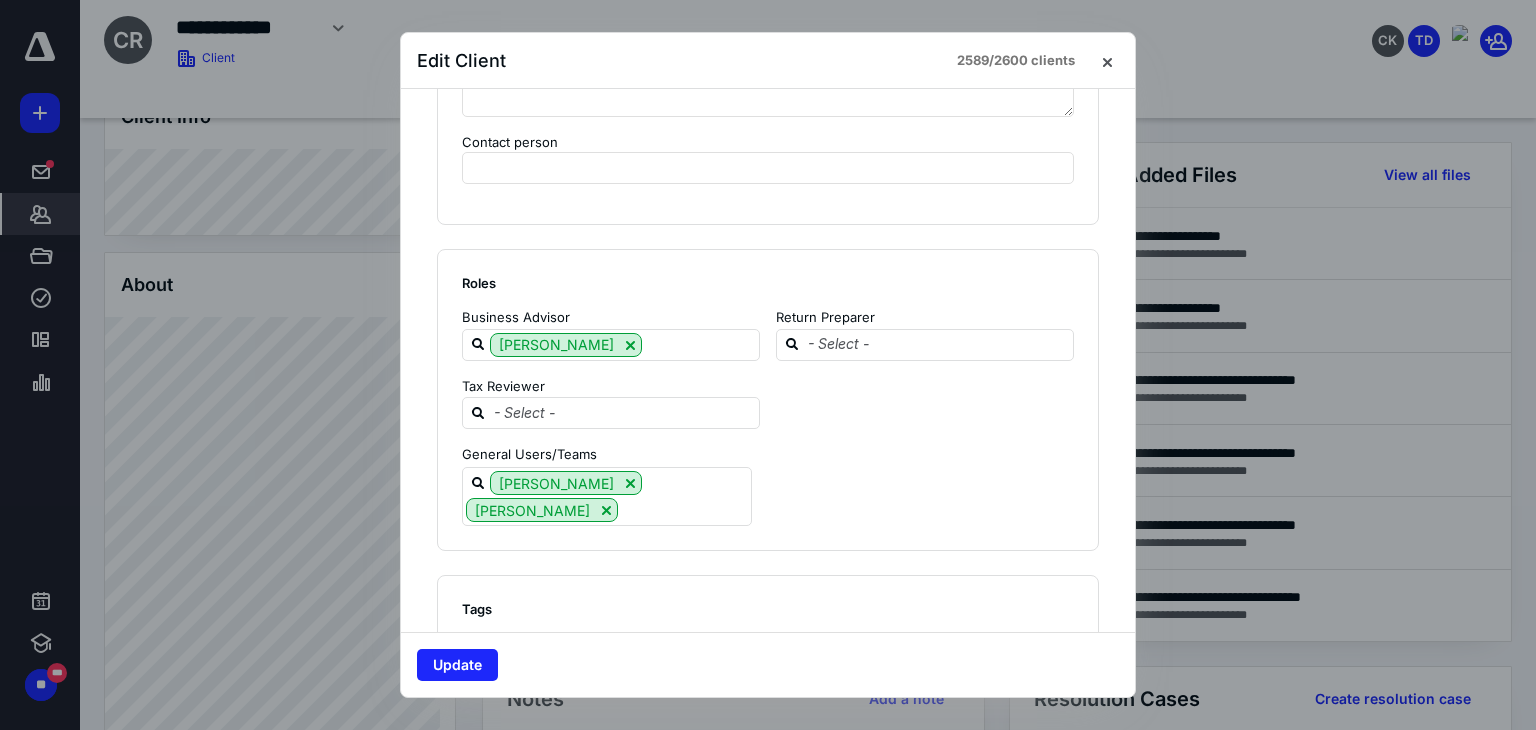 scroll, scrollTop: 2211, scrollLeft: 0, axis: vertical 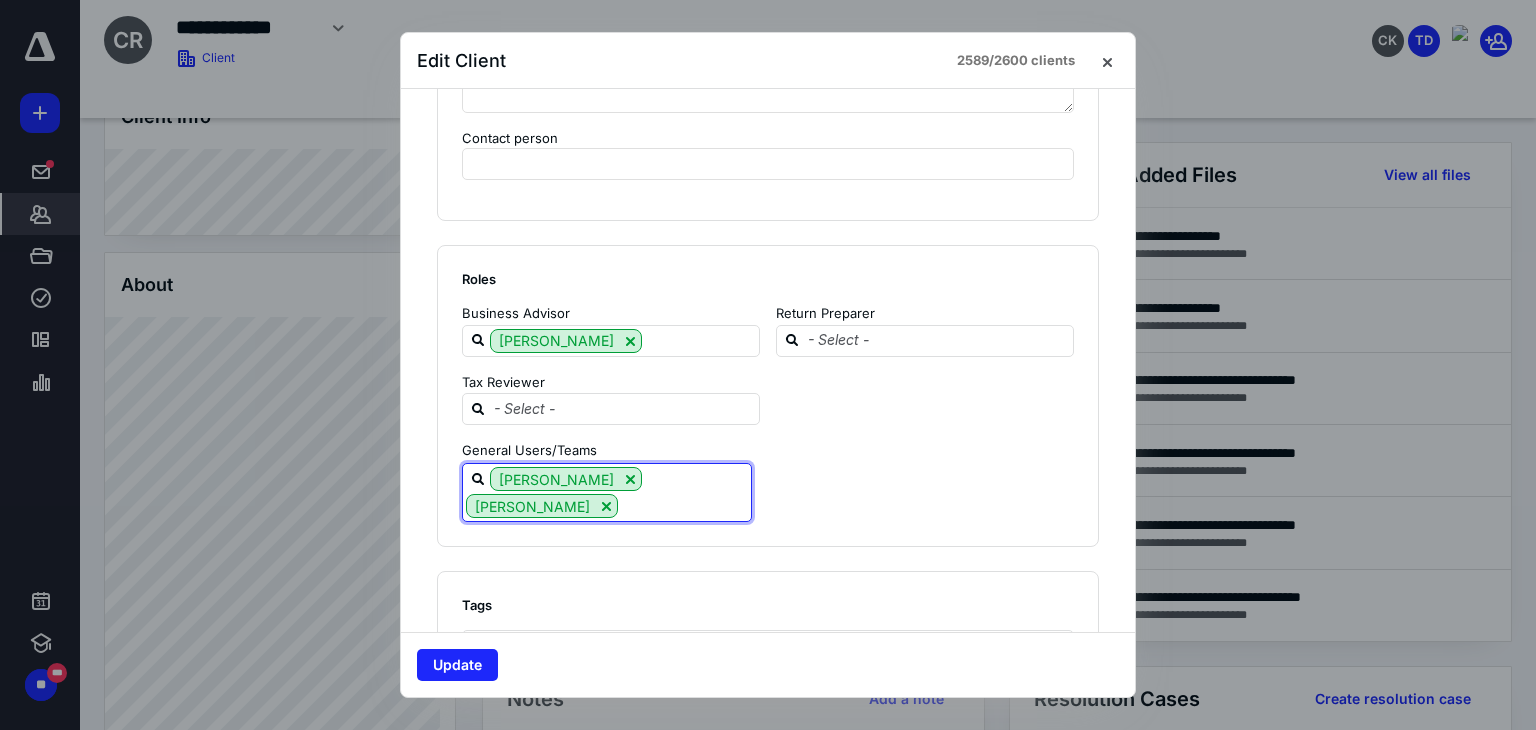 click at bounding box center (684, 505) 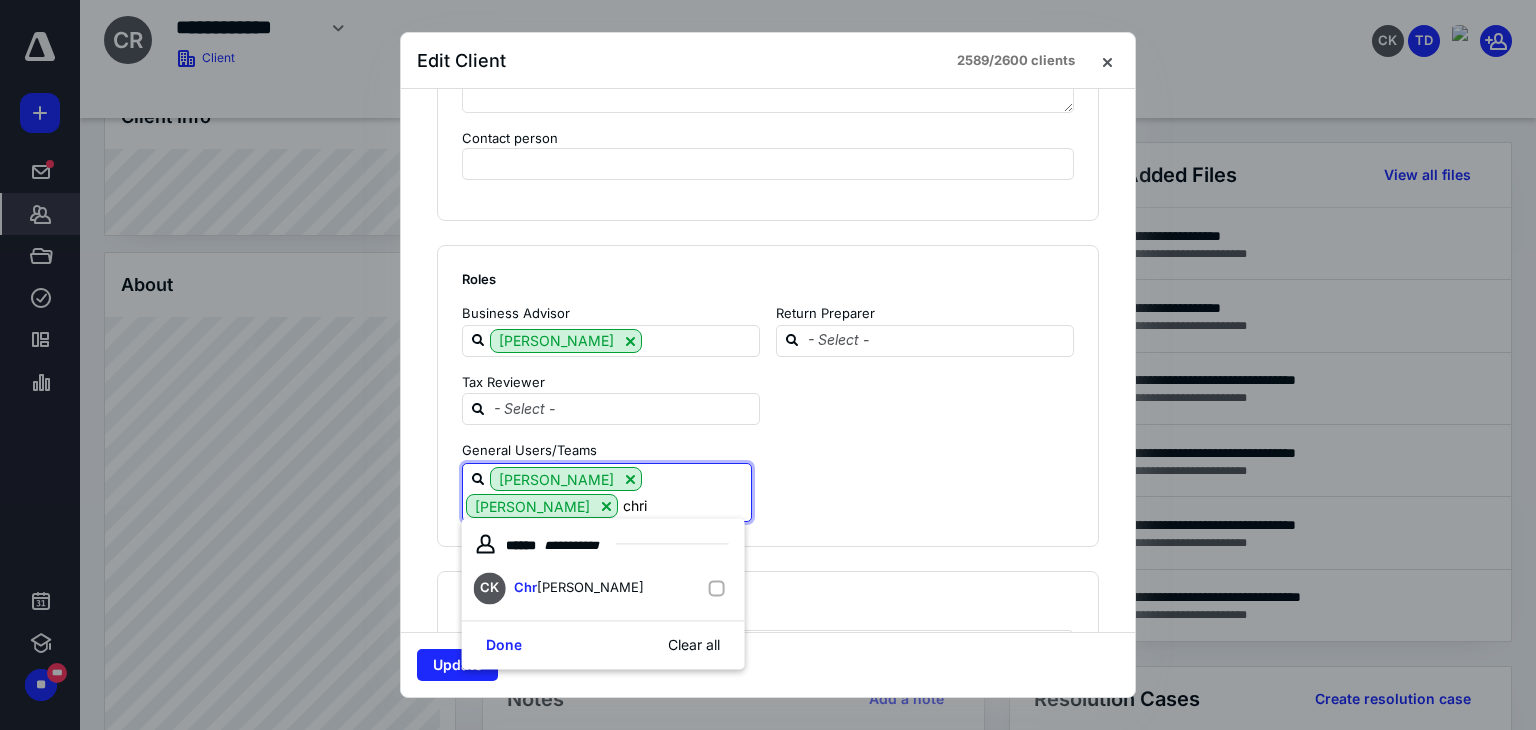 type on "[PERSON_NAME]" 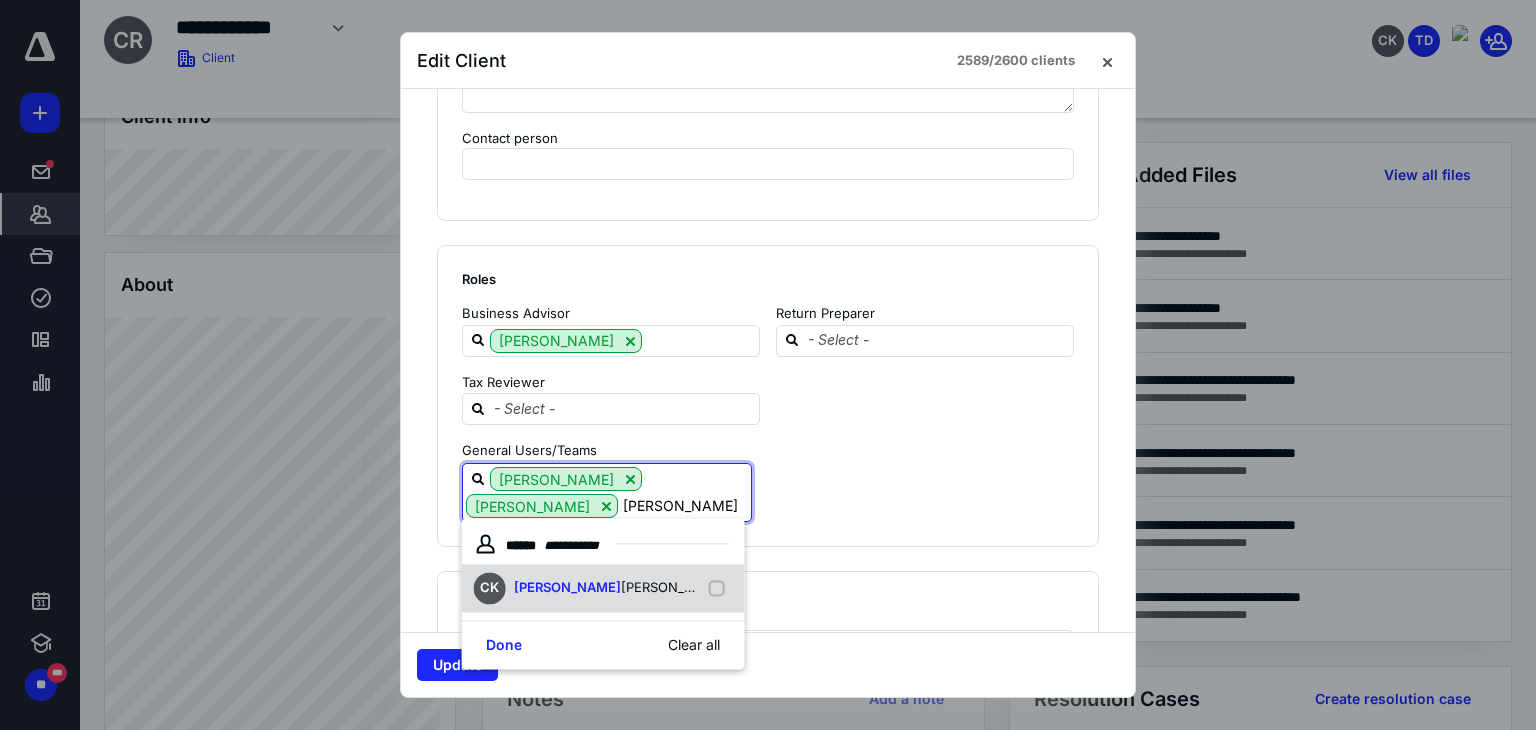 click on "CK [PERSON_NAME] topher [PERSON_NAME]" at bounding box center [591, 588] 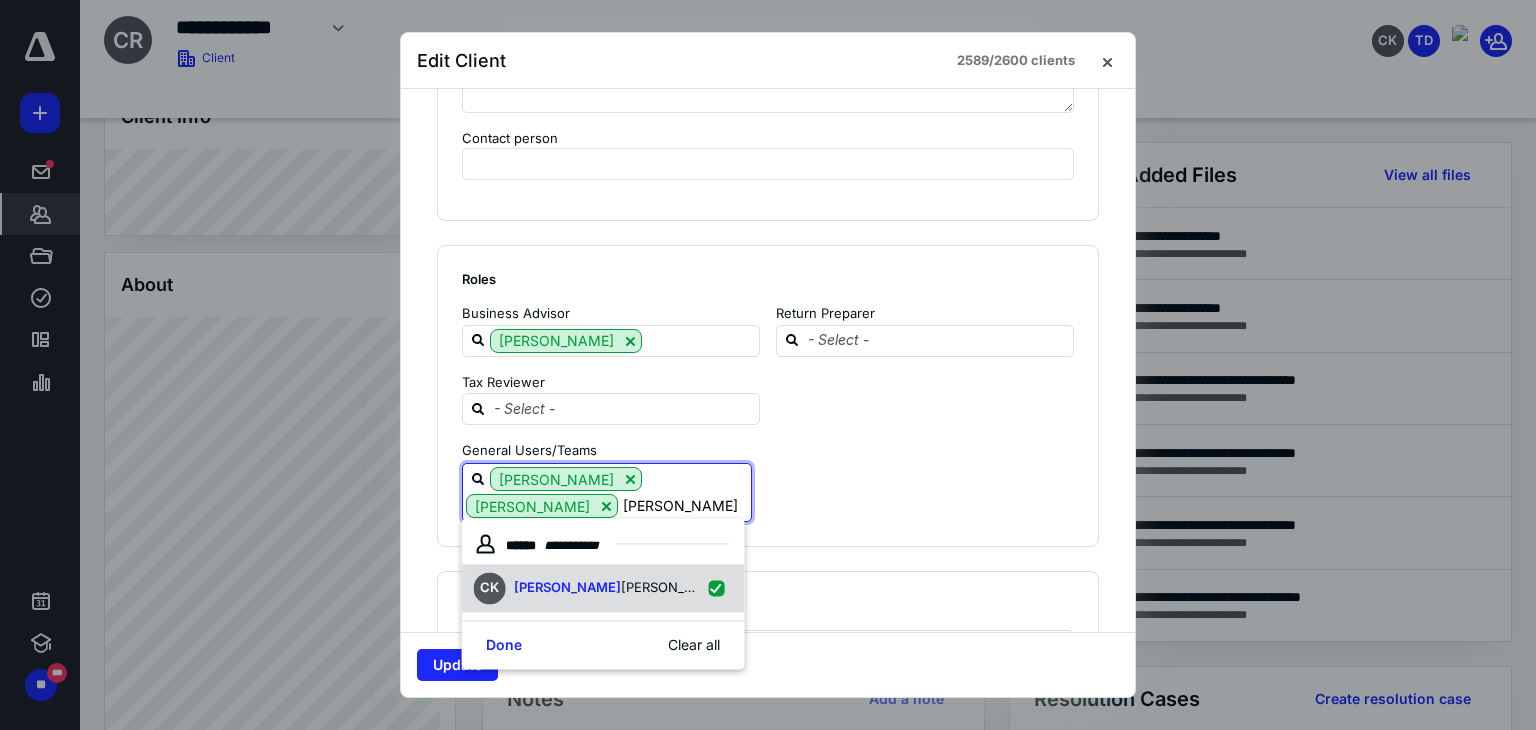 checkbox on "true" 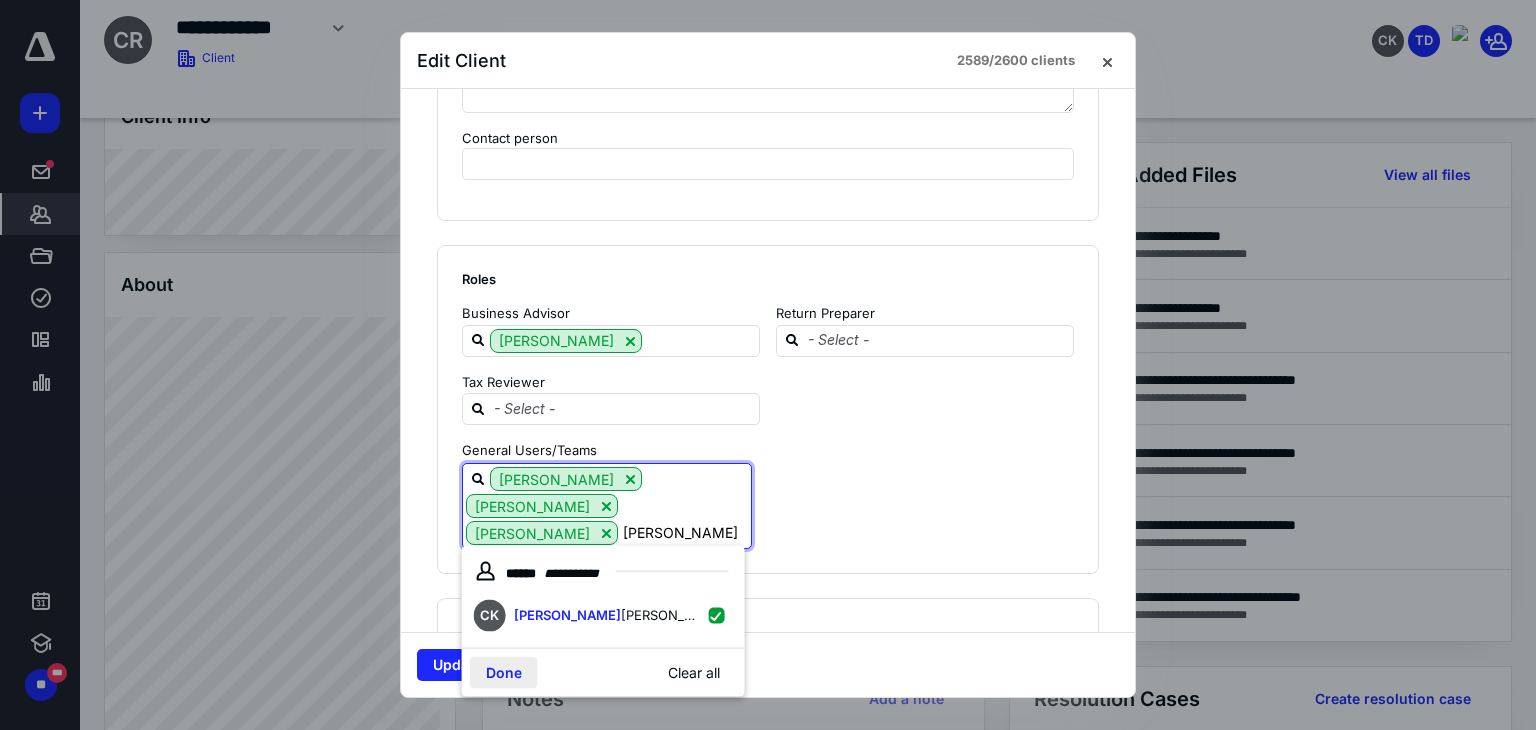 type on "[PERSON_NAME]" 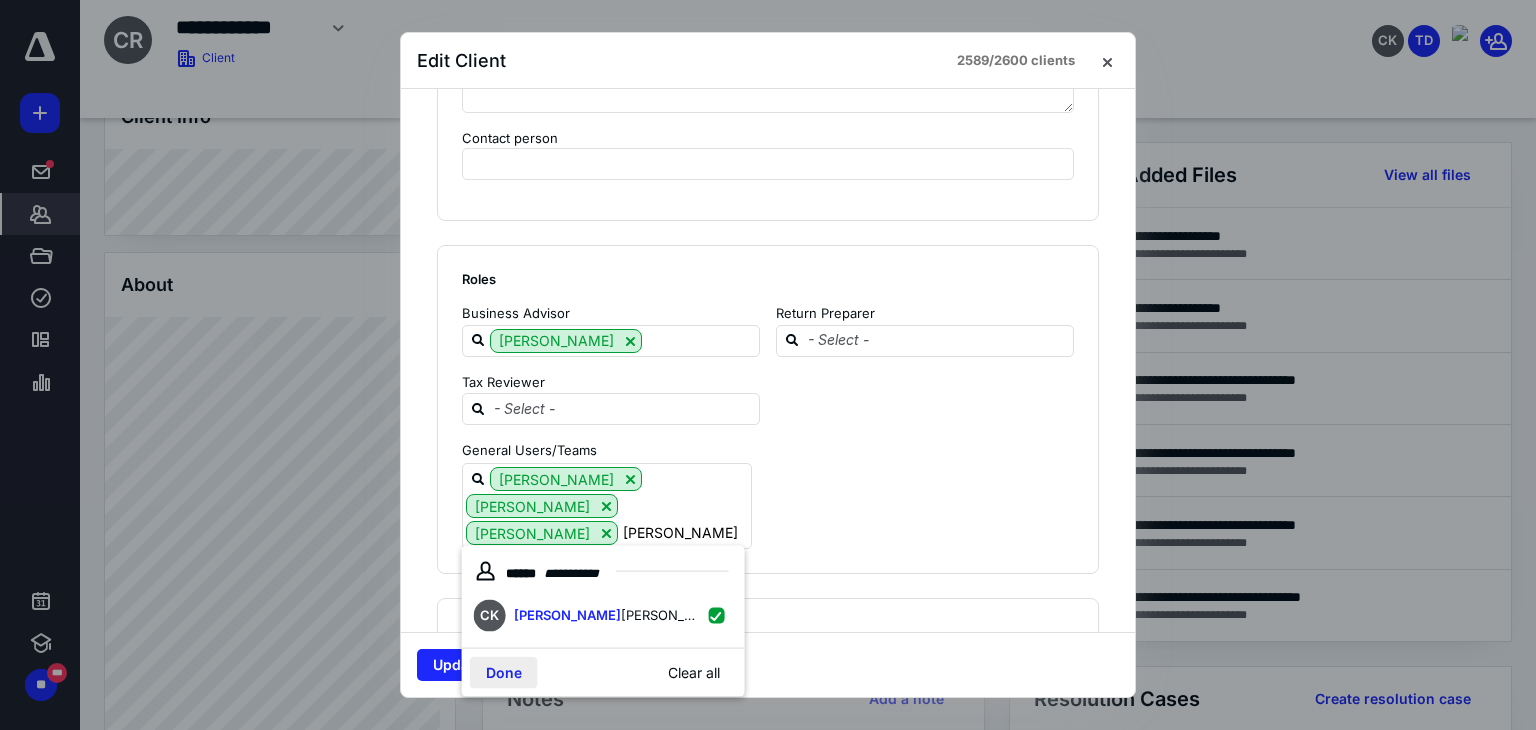 click on "Done" at bounding box center (504, 673) 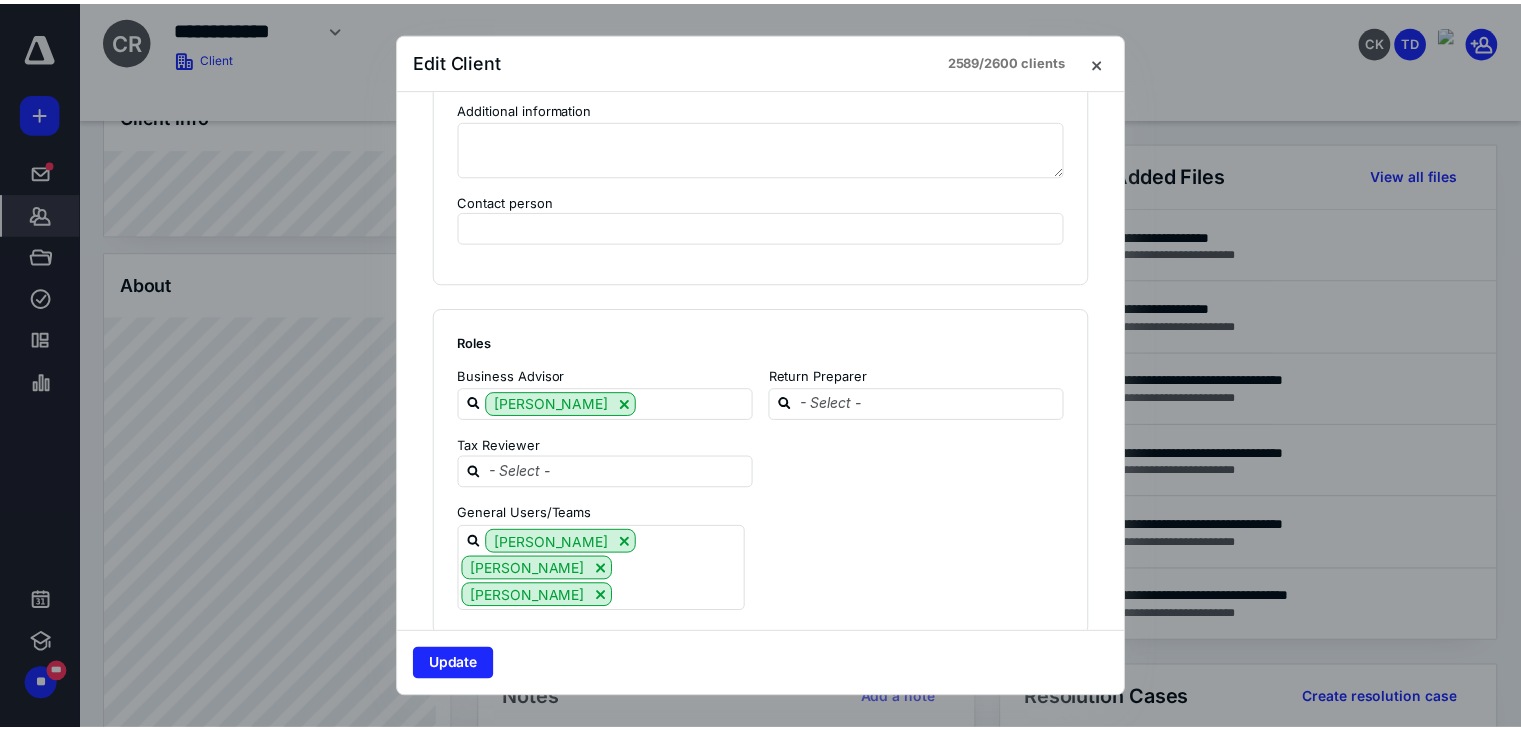 scroll, scrollTop: 2321, scrollLeft: 0, axis: vertical 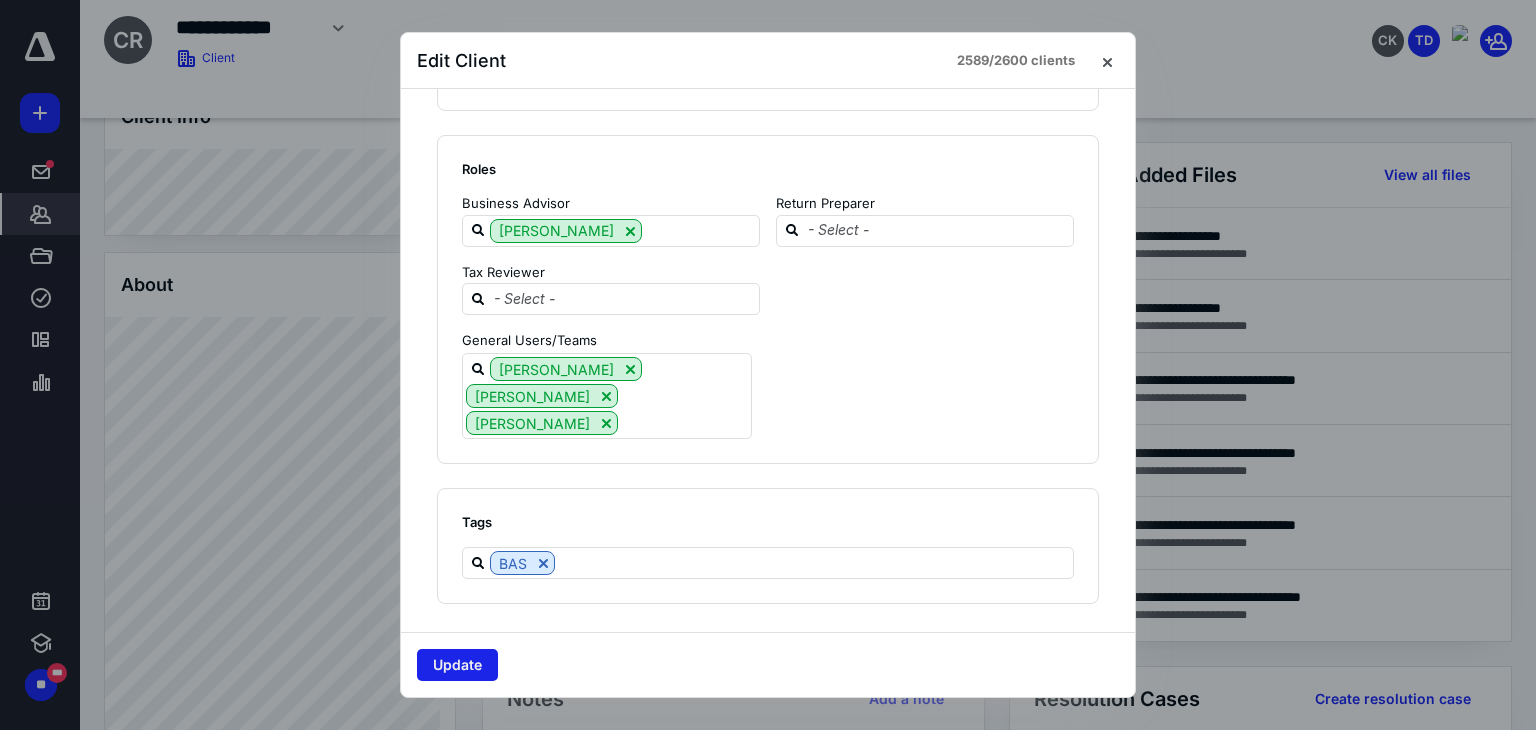 click on "Update" at bounding box center (457, 665) 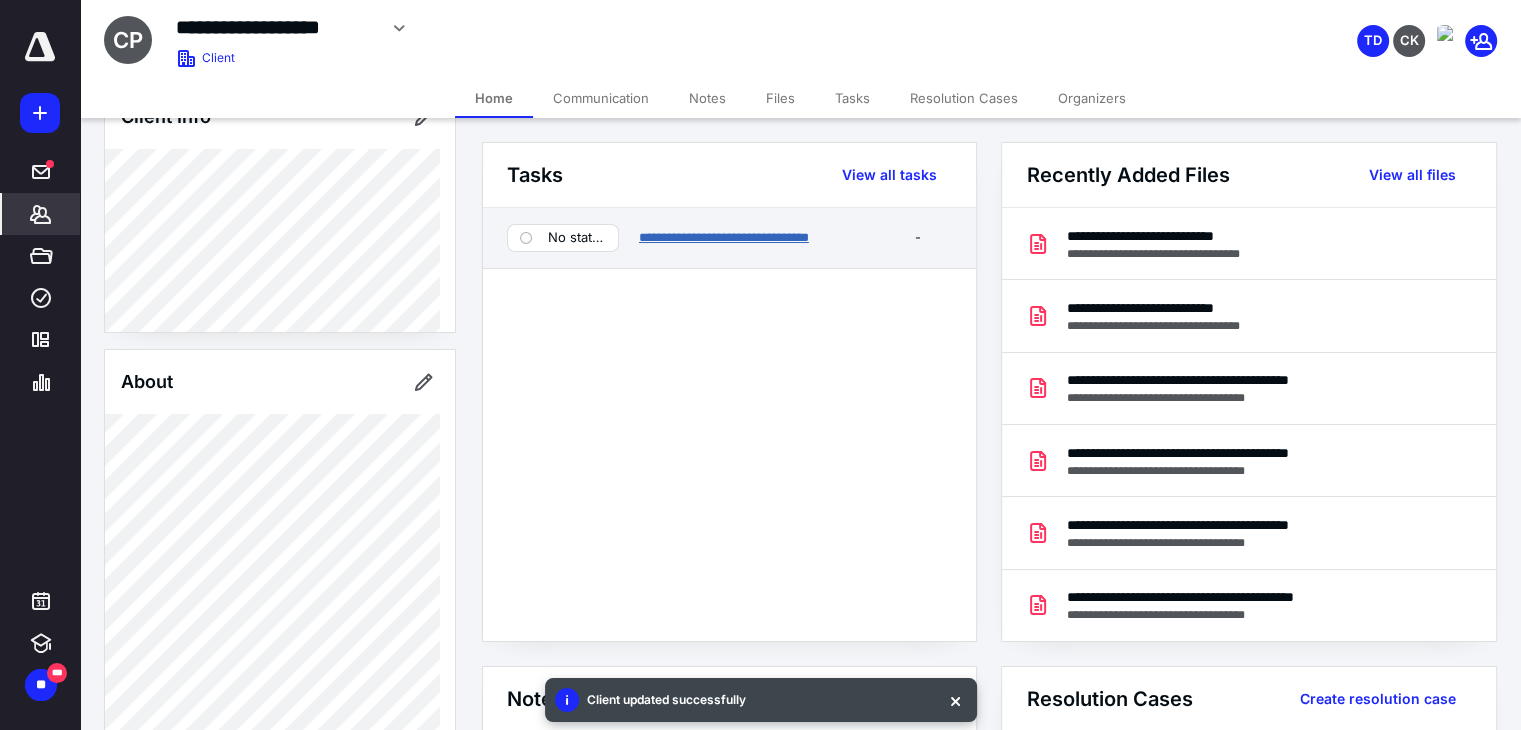 click on "**********" at bounding box center [724, 237] 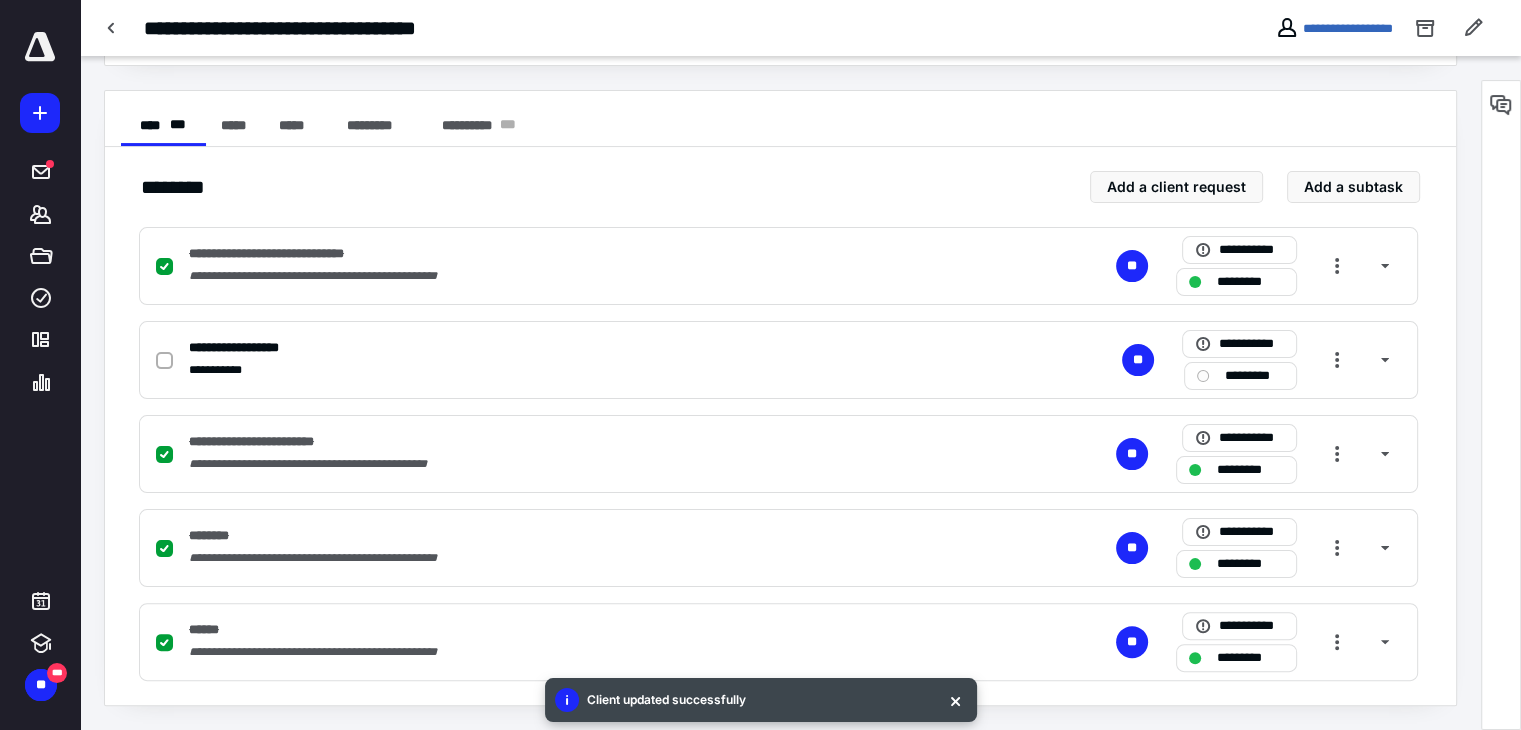 scroll, scrollTop: 350, scrollLeft: 0, axis: vertical 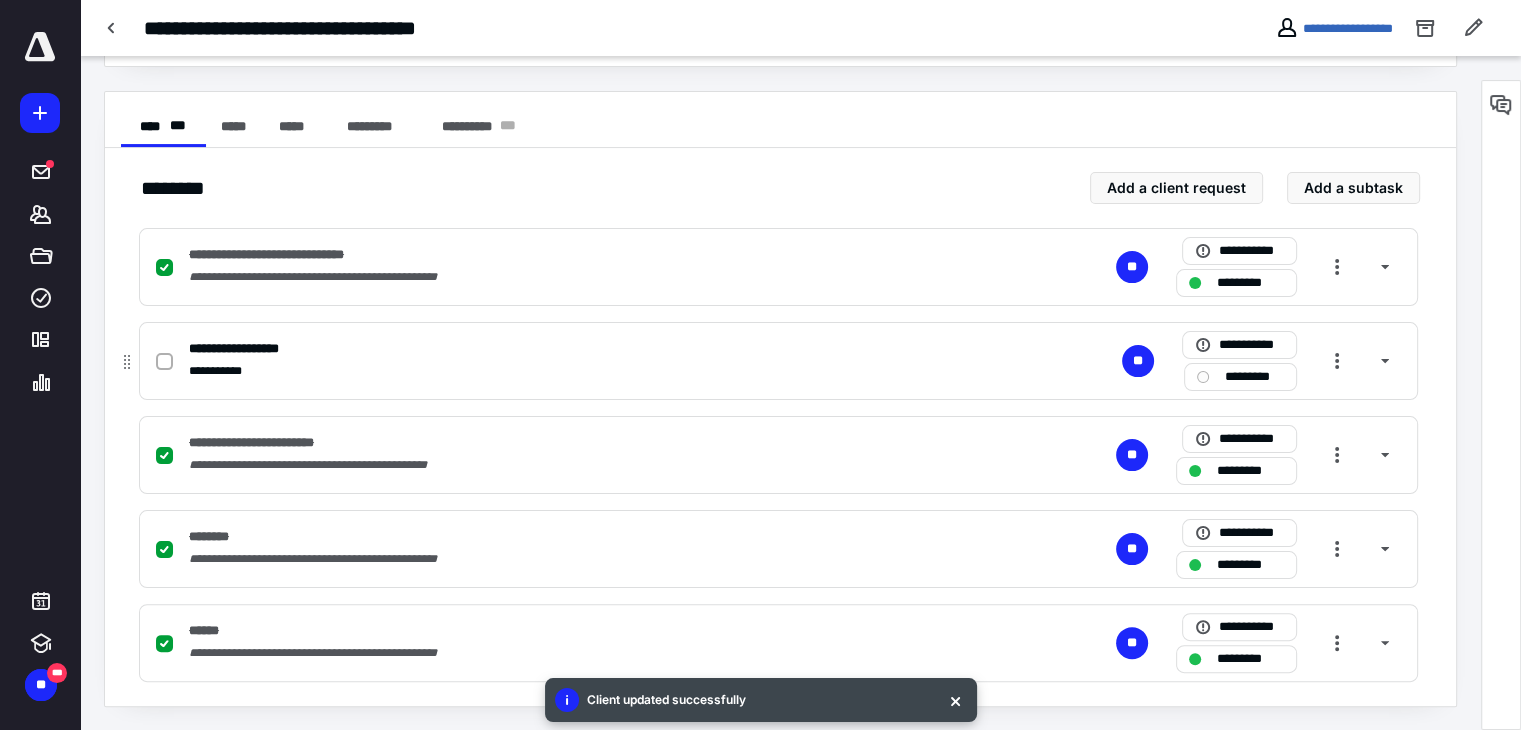 click on "*********" at bounding box center (1254, 377) 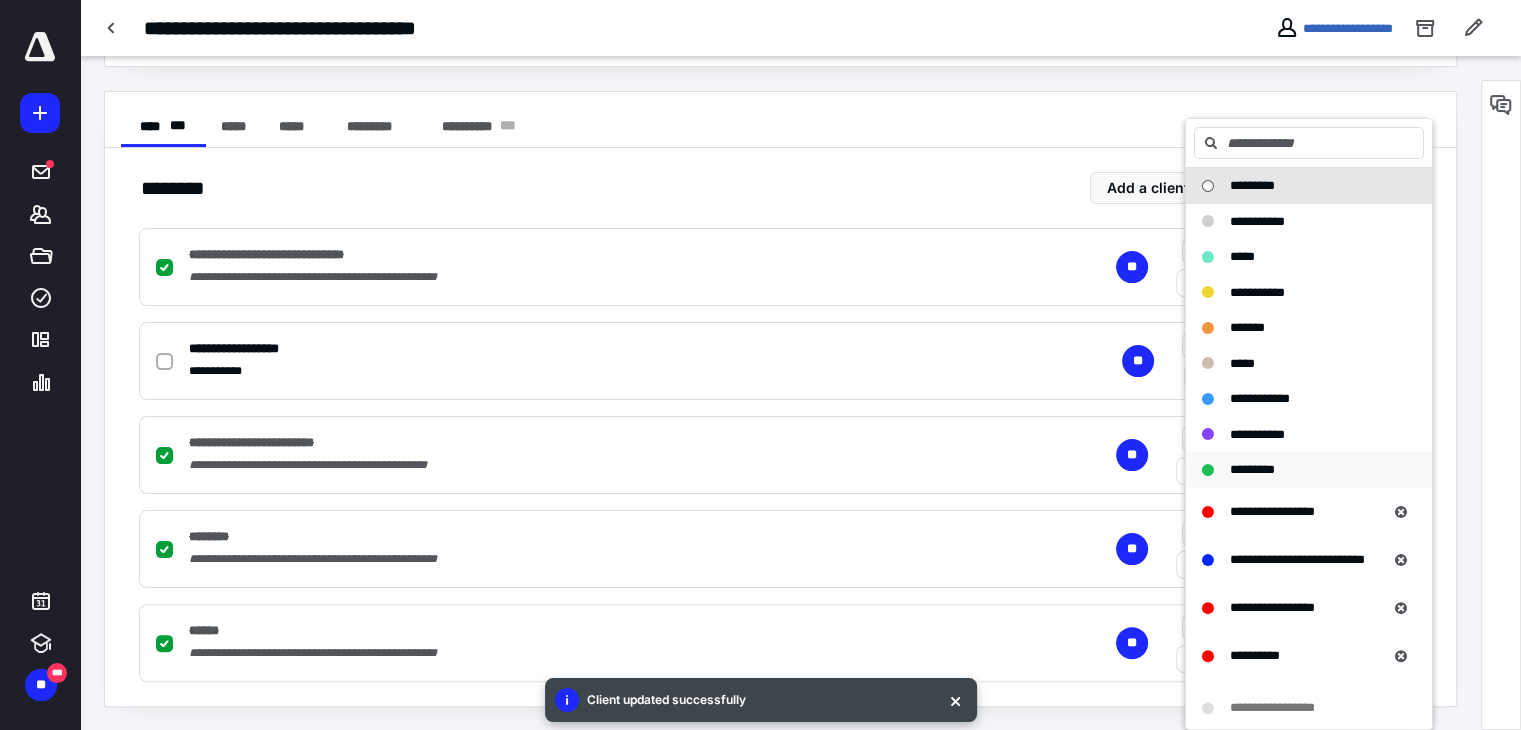 click on "*********" at bounding box center (1252, 469) 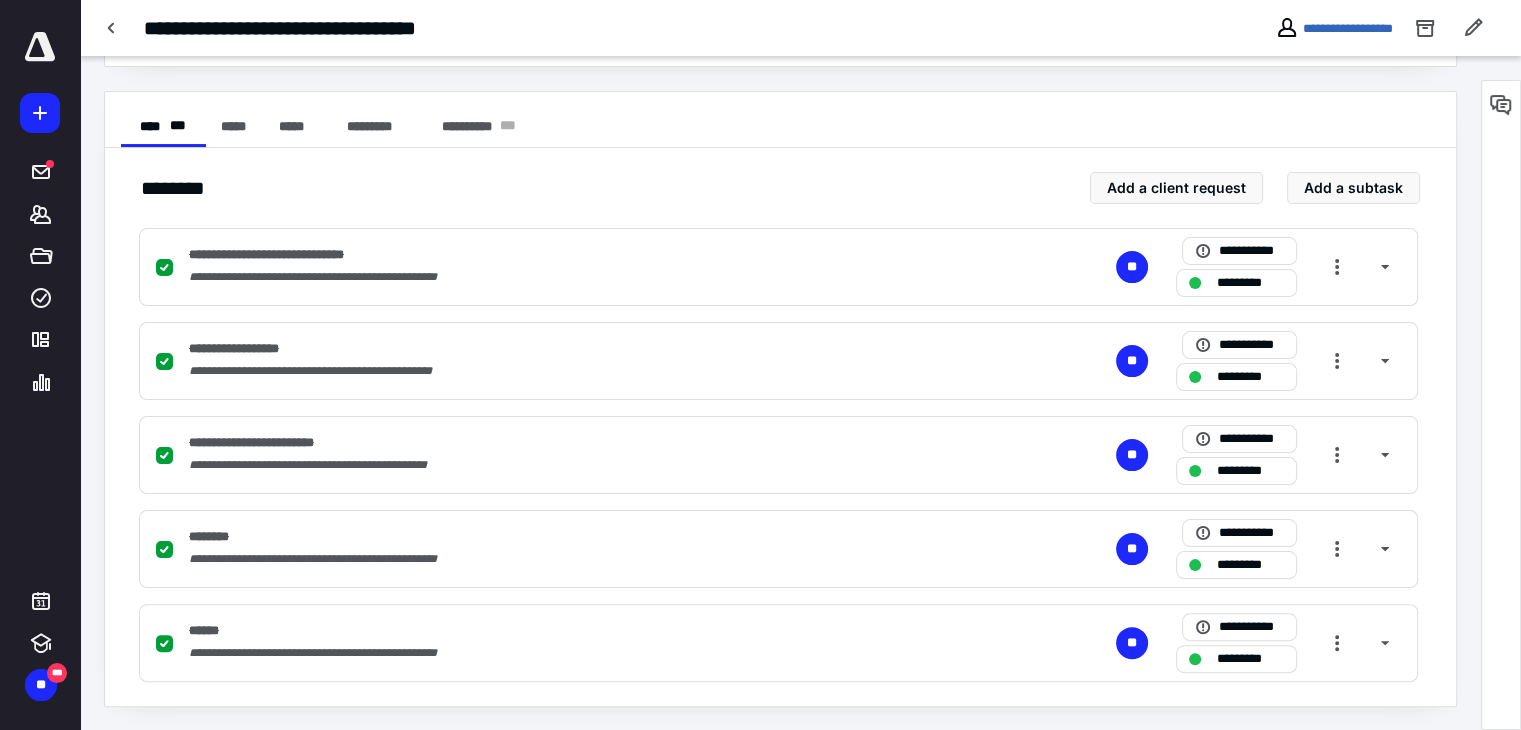 click on "**********" at bounding box center (1334, 28) 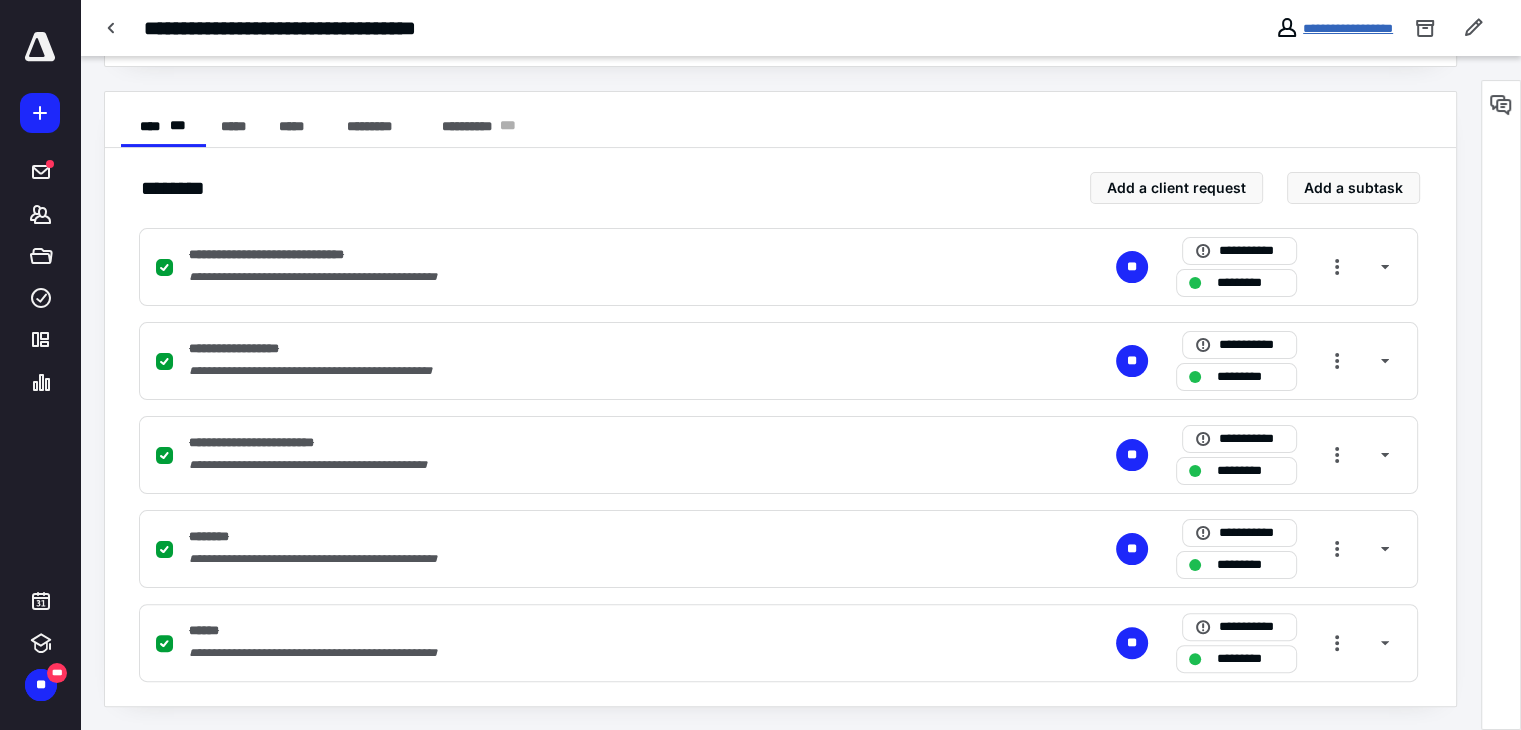 click on "**********" at bounding box center (1348, 28) 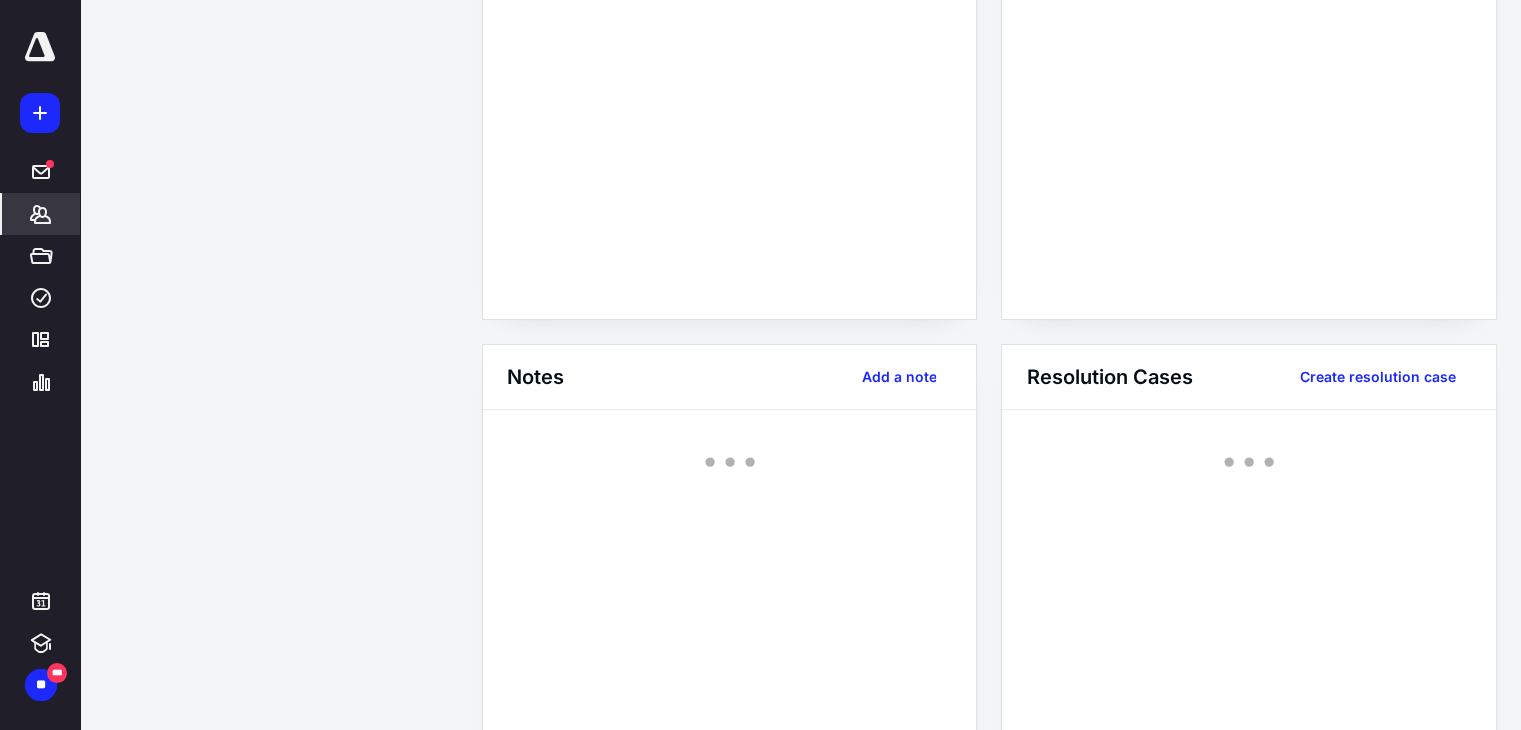 scroll, scrollTop: 0, scrollLeft: 0, axis: both 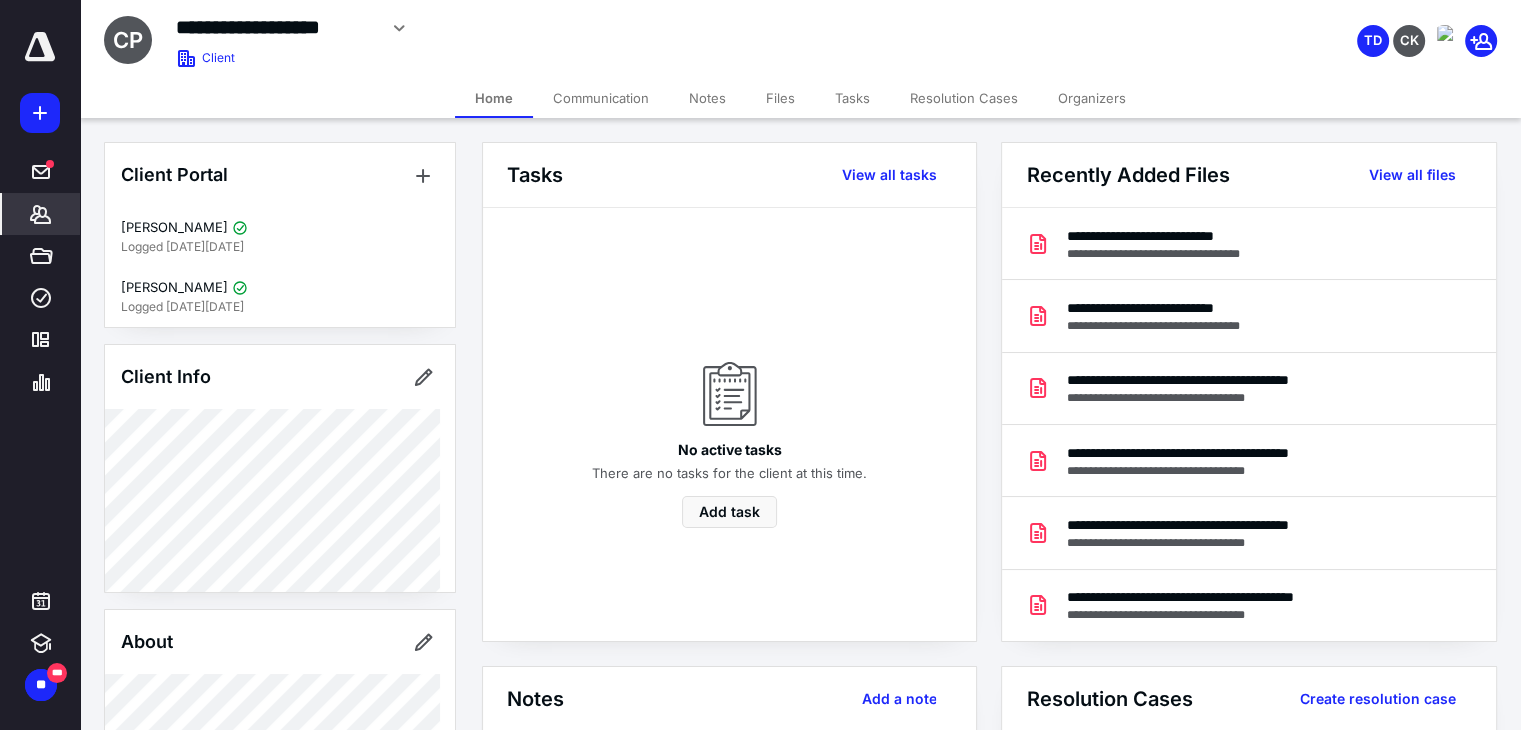 click on "Tasks" at bounding box center (852, 98) 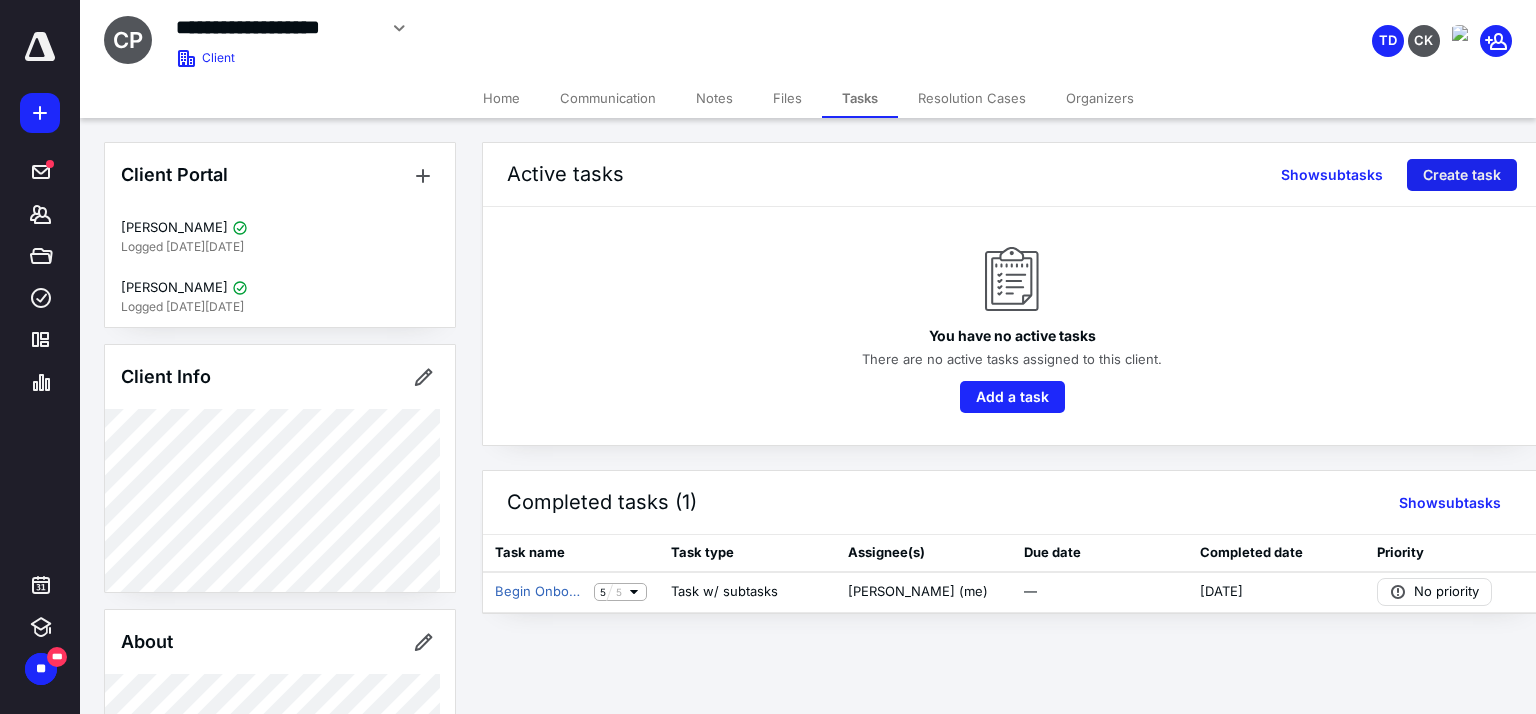 click on "Create task" at bounding box center [1462, 175] 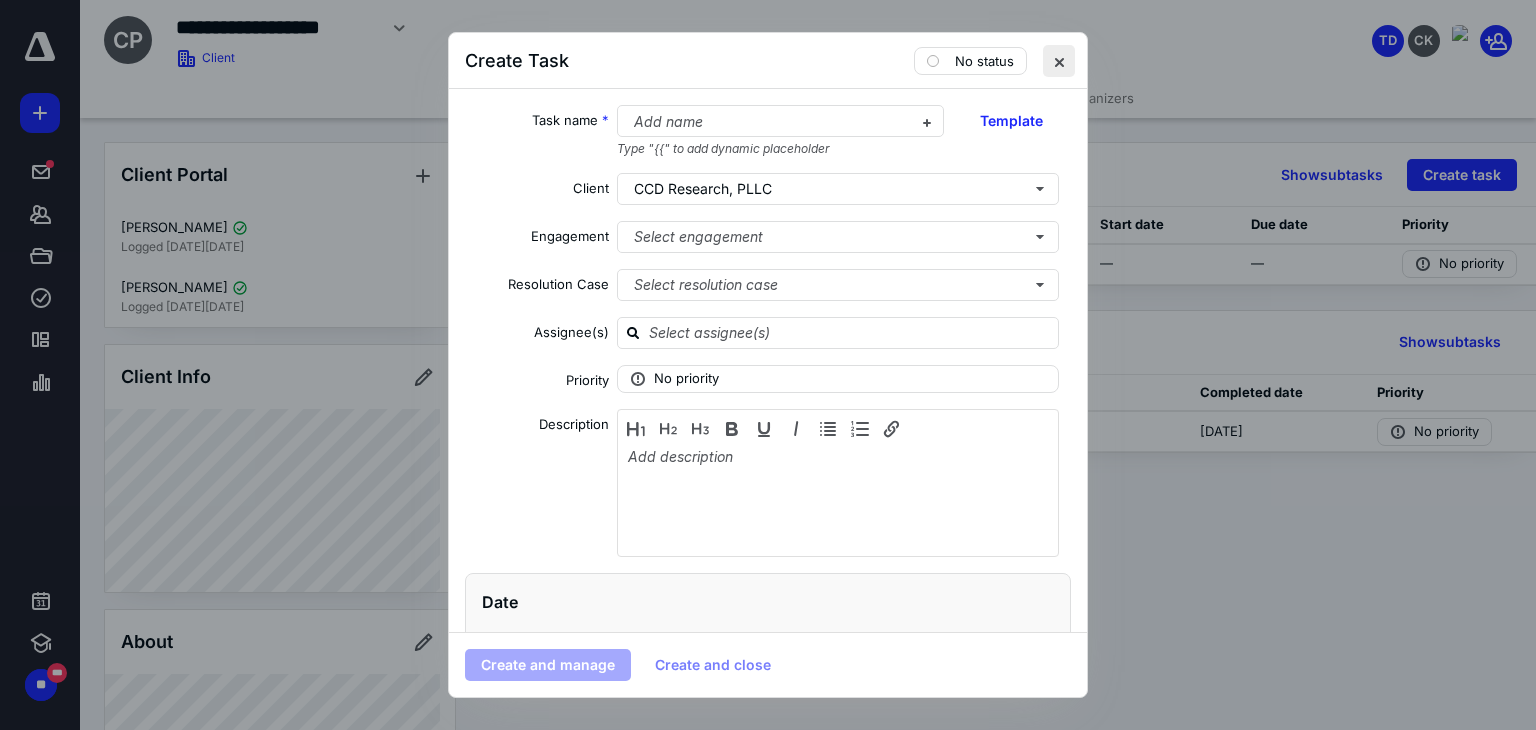 click at bounding box center [1059, 61] 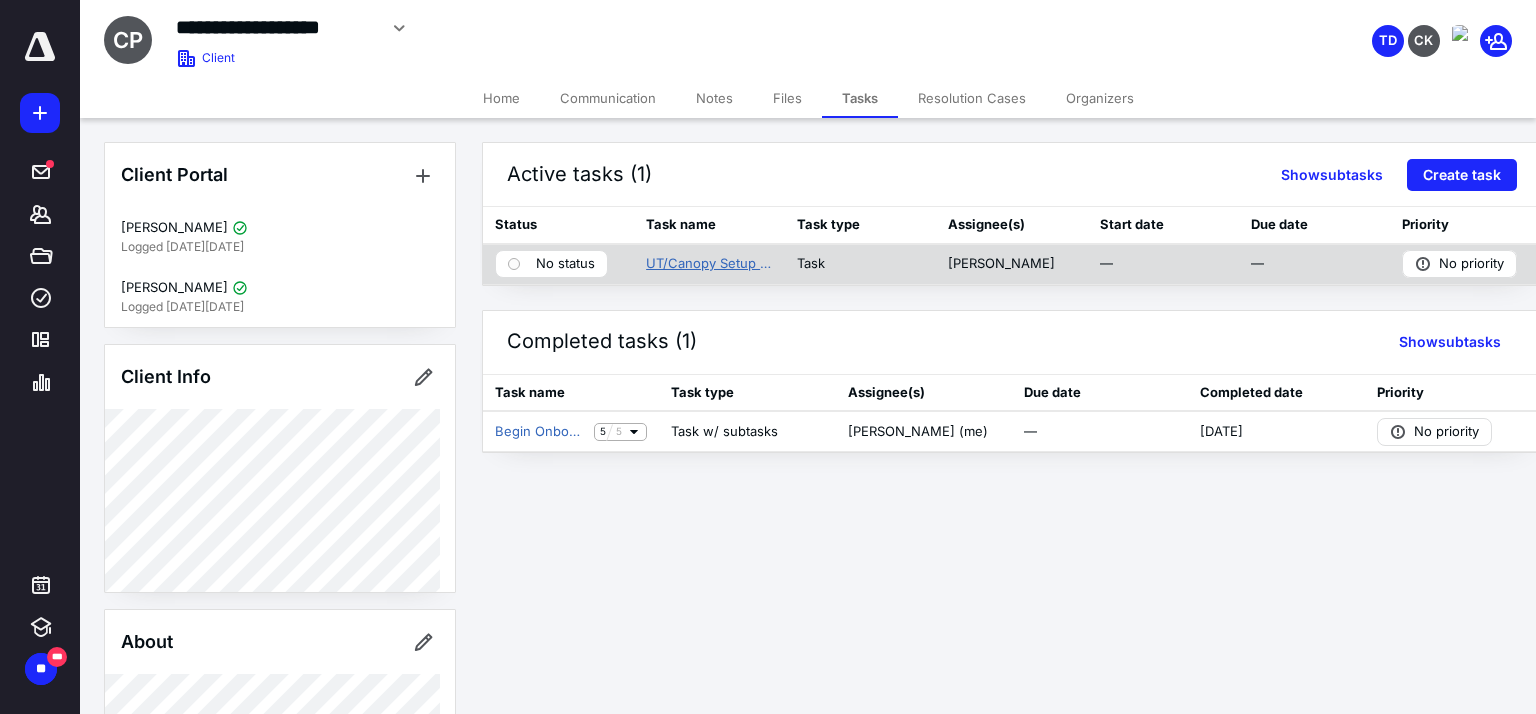 click on "UT/Canopy Setup Complete- Ready for TP Assignment" at bounding box center [709, 264] 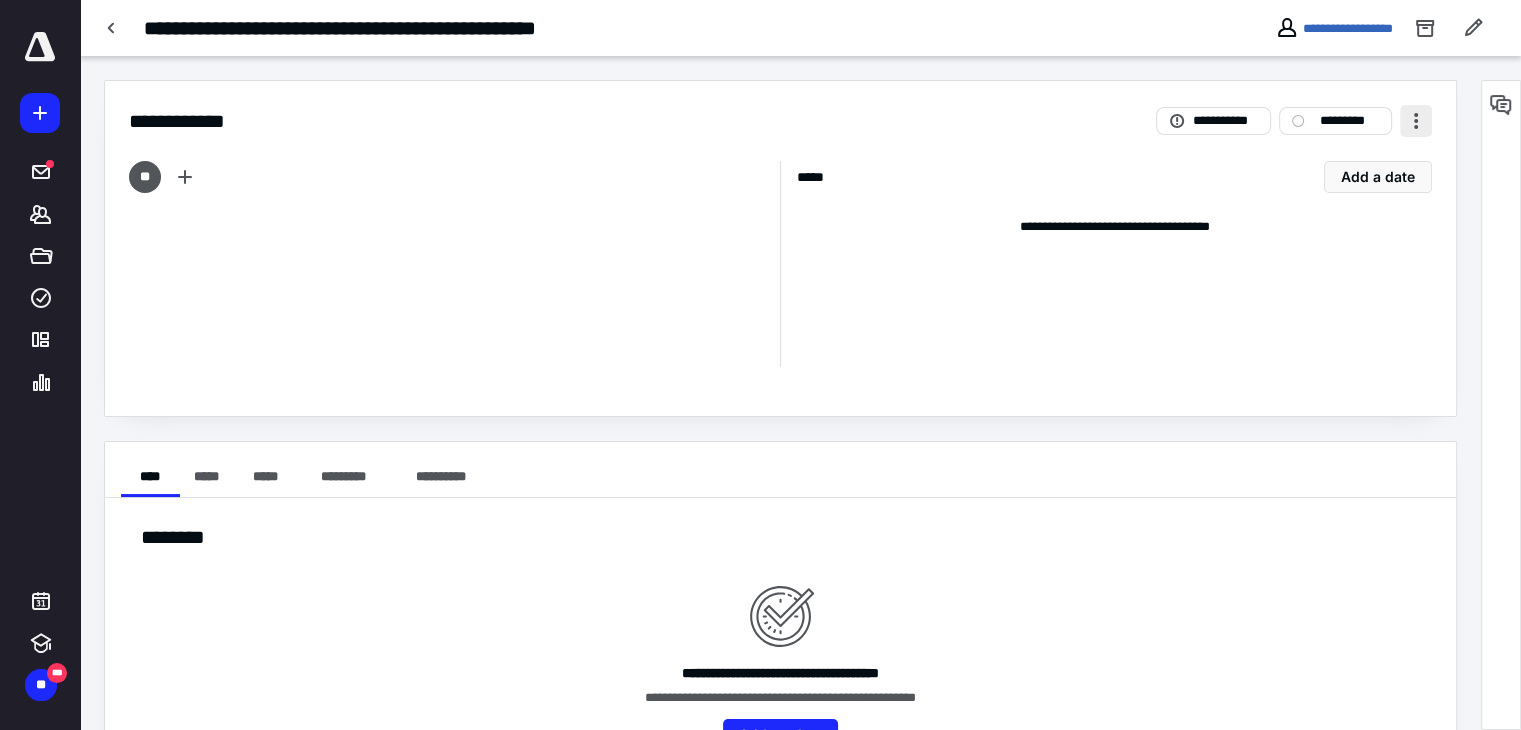 click at bounding box center [1416, 121] 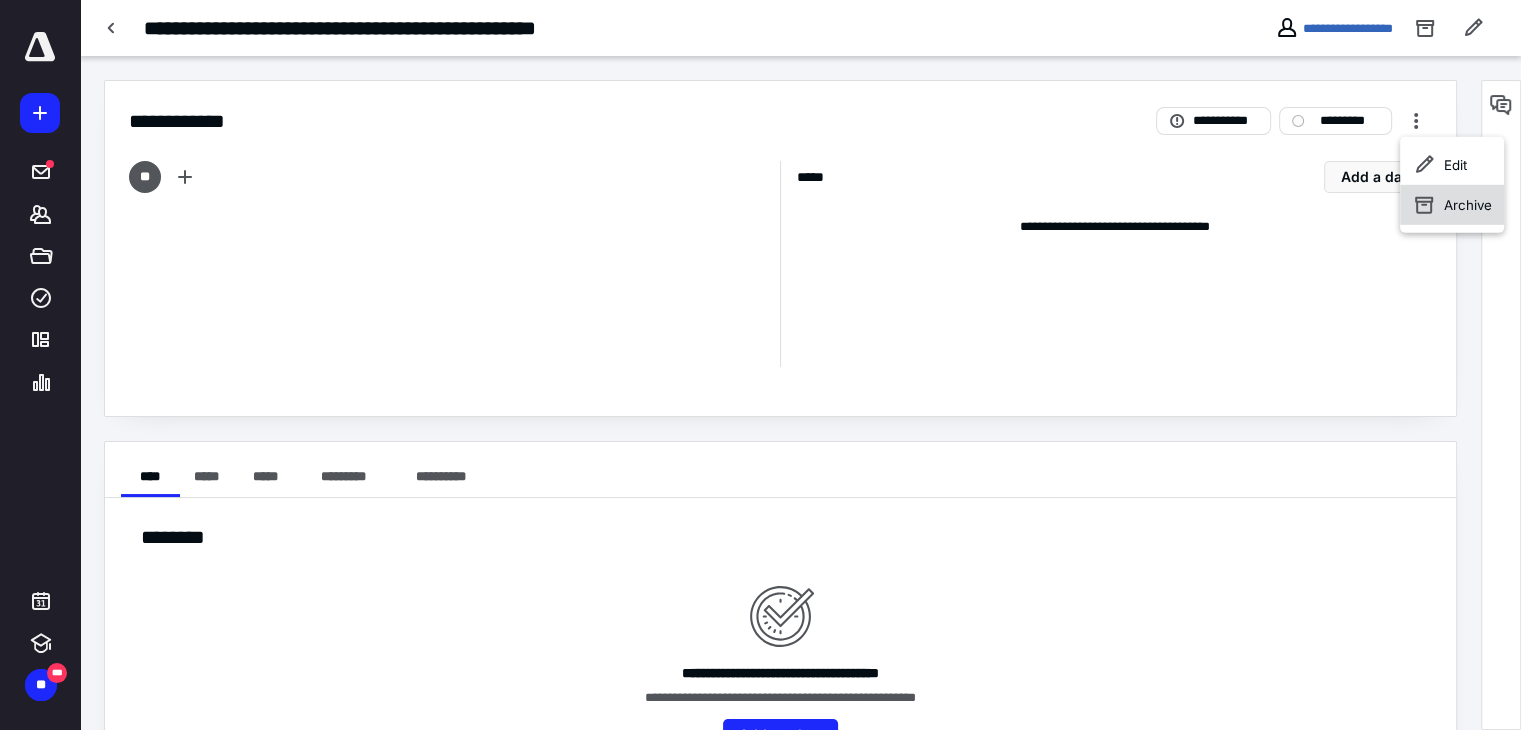 click on "Archive" at bounding box center (1452, 205) 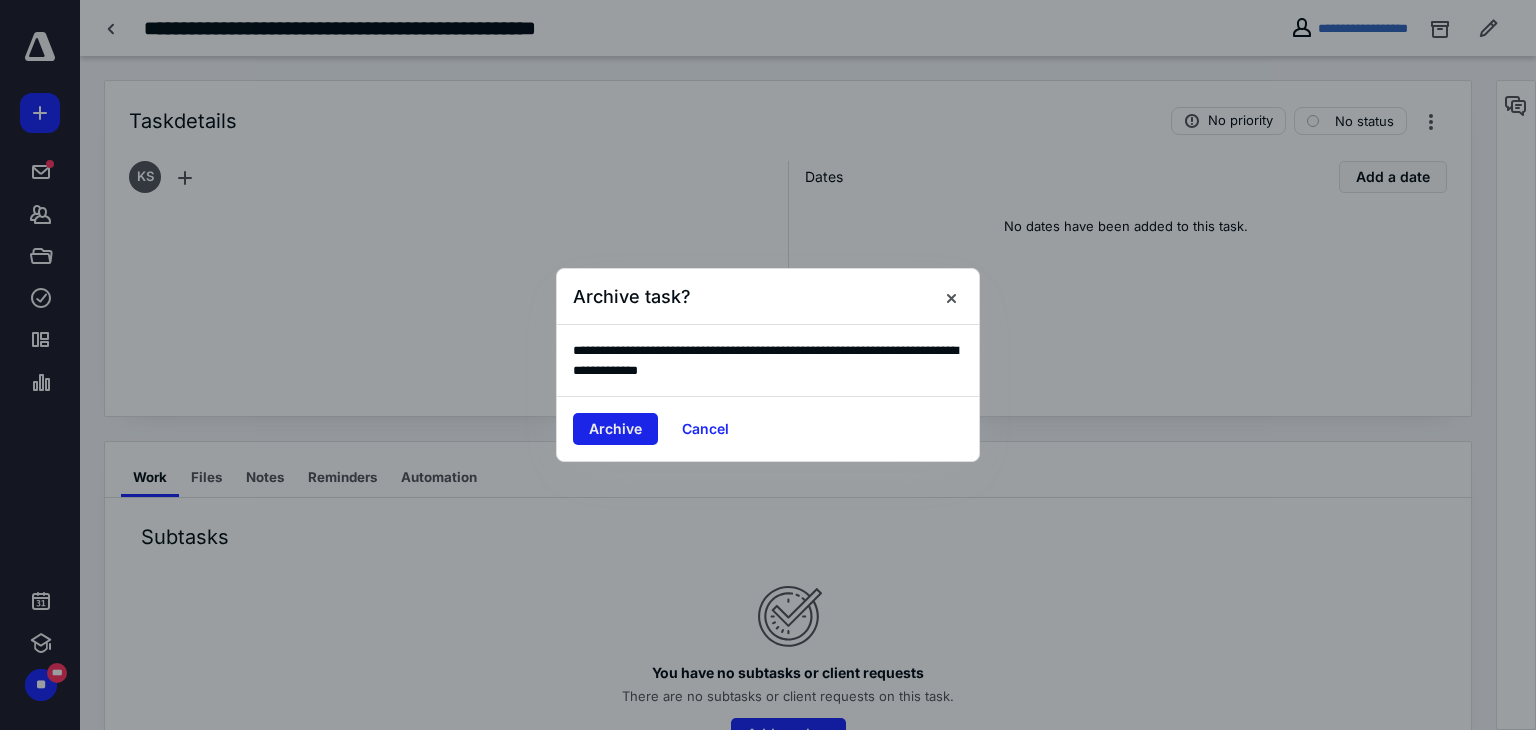 click on "Archive" at bounding box center (615, 429) 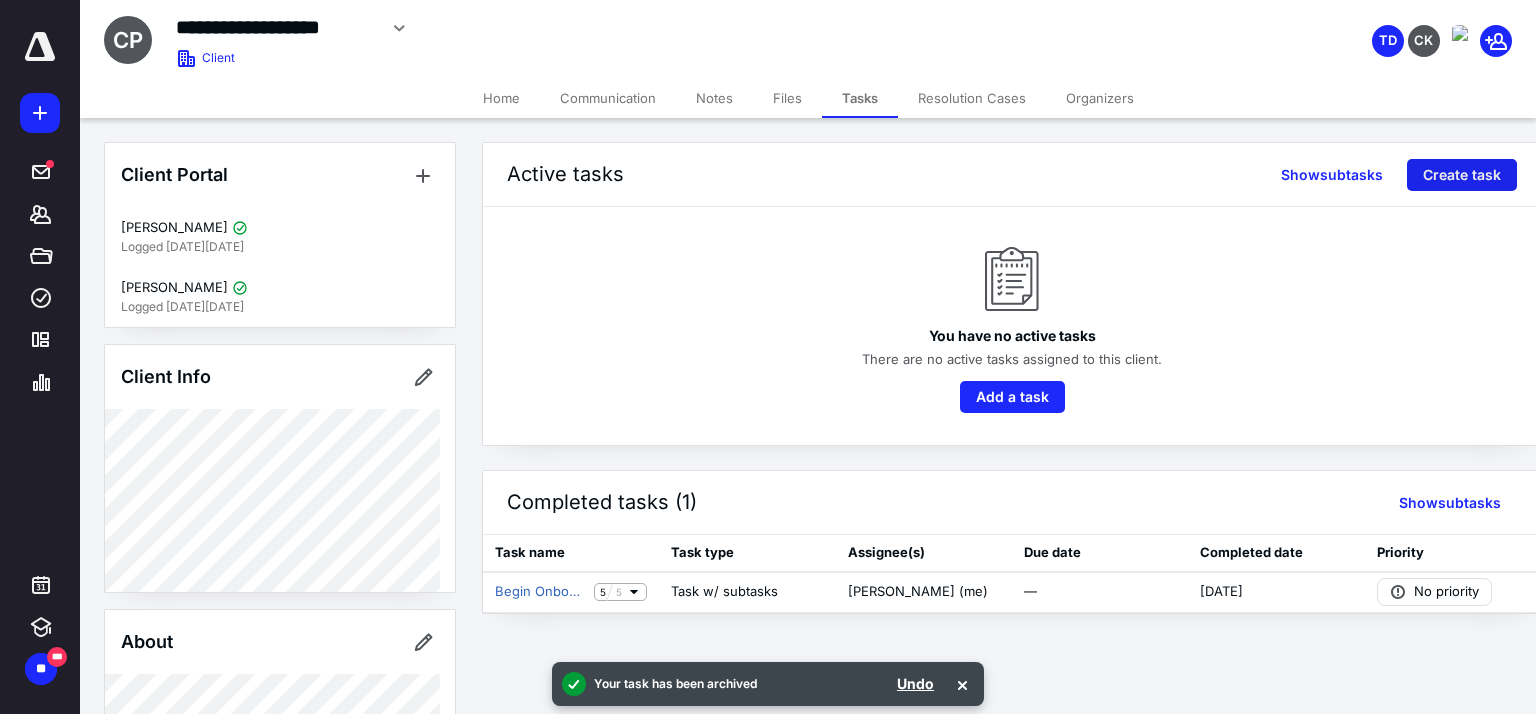 click on "Create task" at bounding box center (1462, 175) 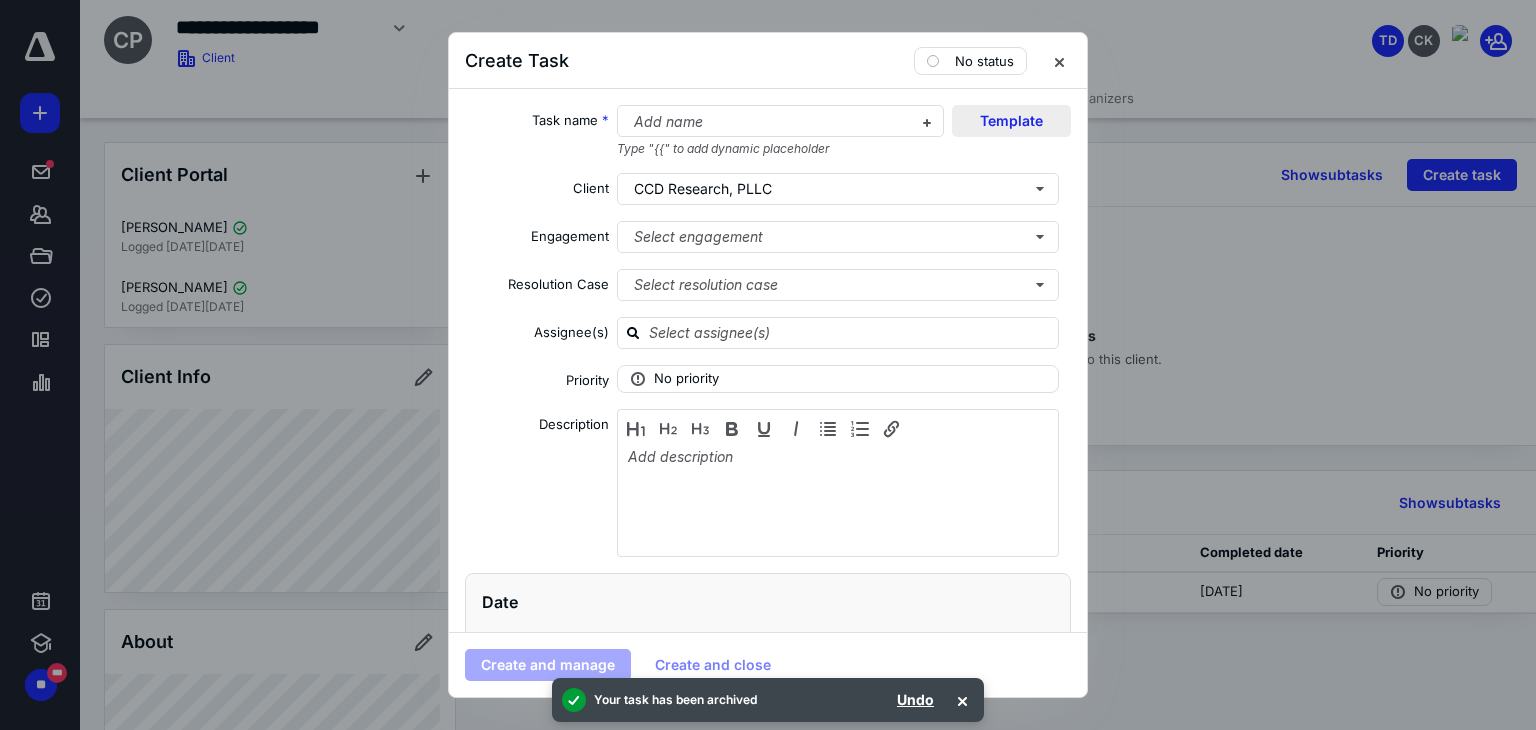 click on "Template" at bounding box center [1011, 121] 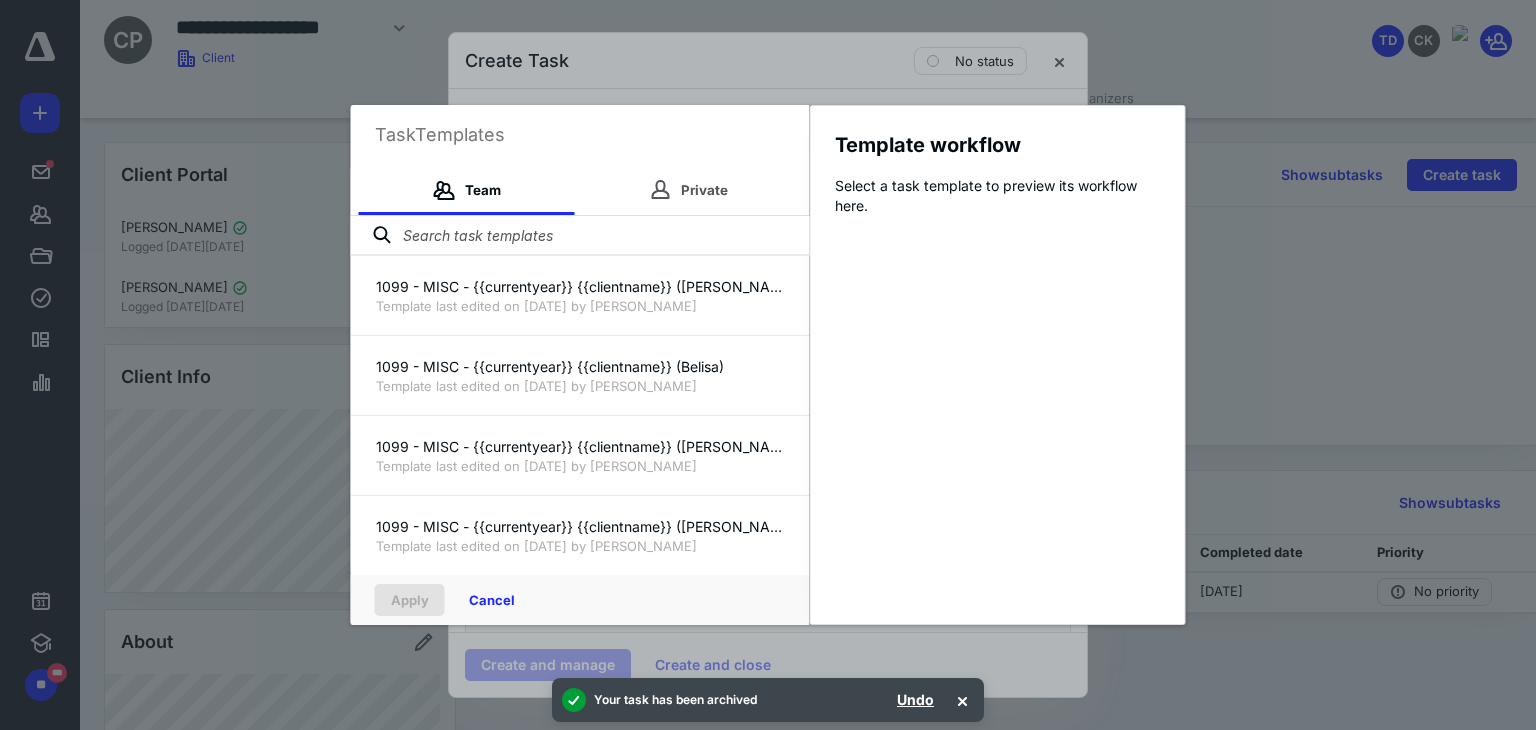 click at bounding box center (580, 236) 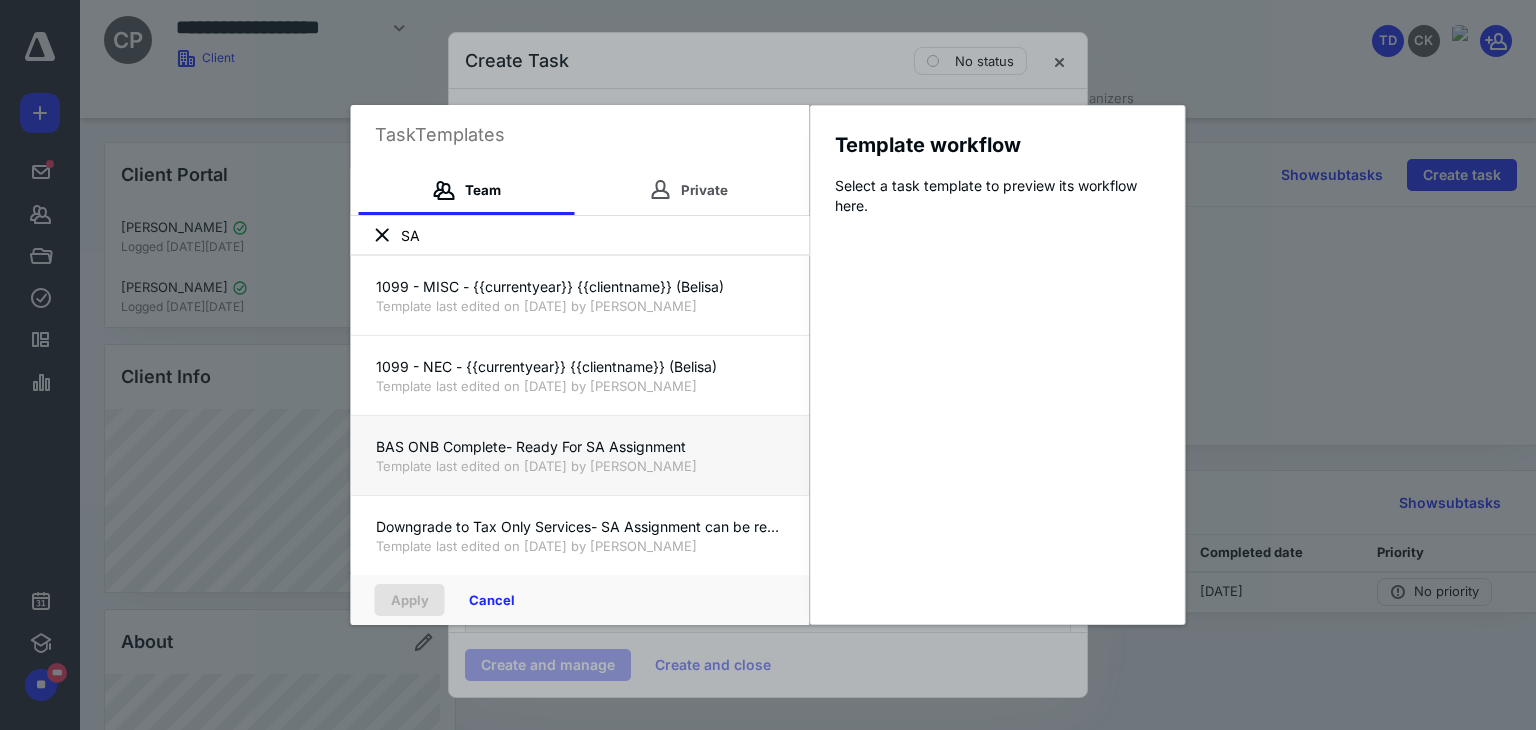 type on "SA" 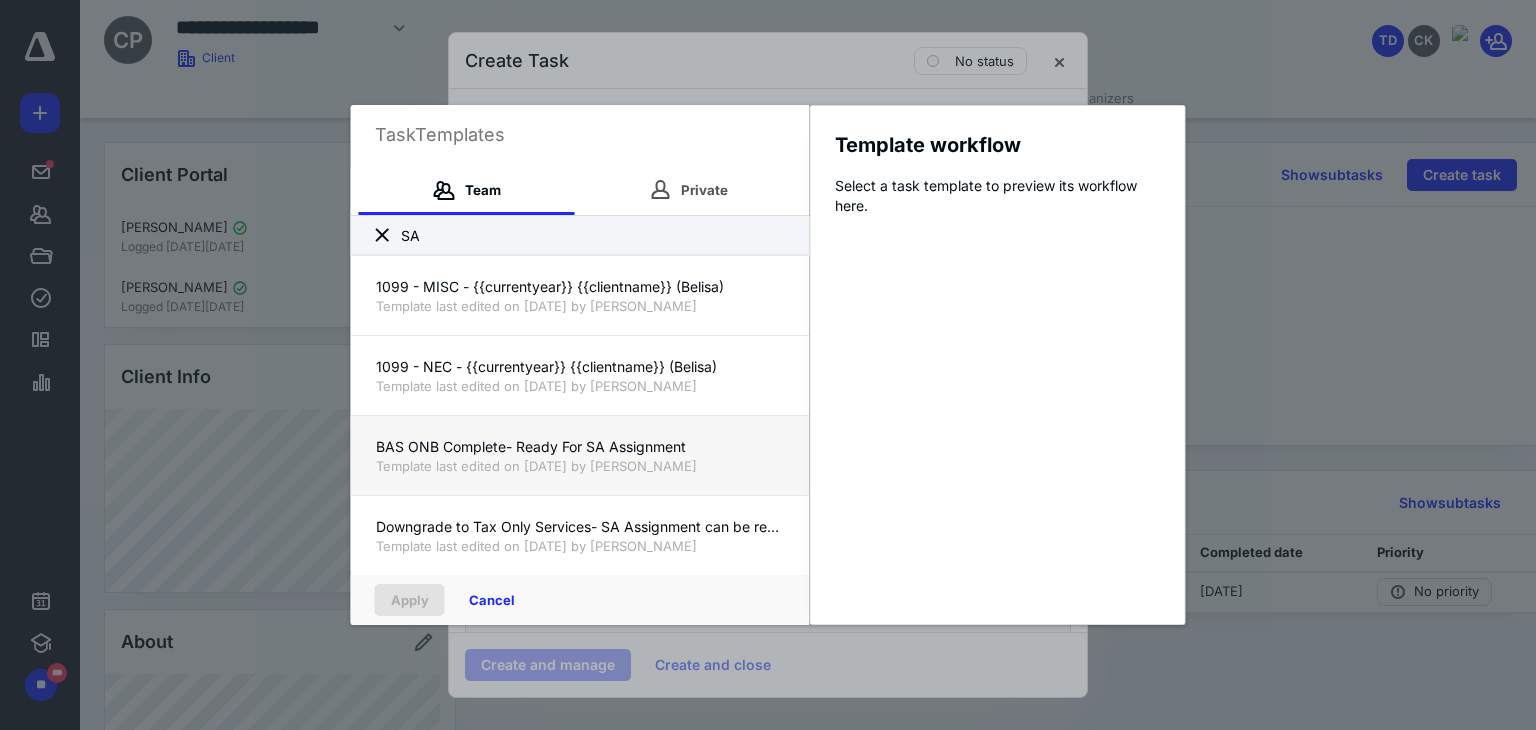 click on "Template last edited on [DATE] by [PERSON_NAME]" at bounding box center (580, 466) 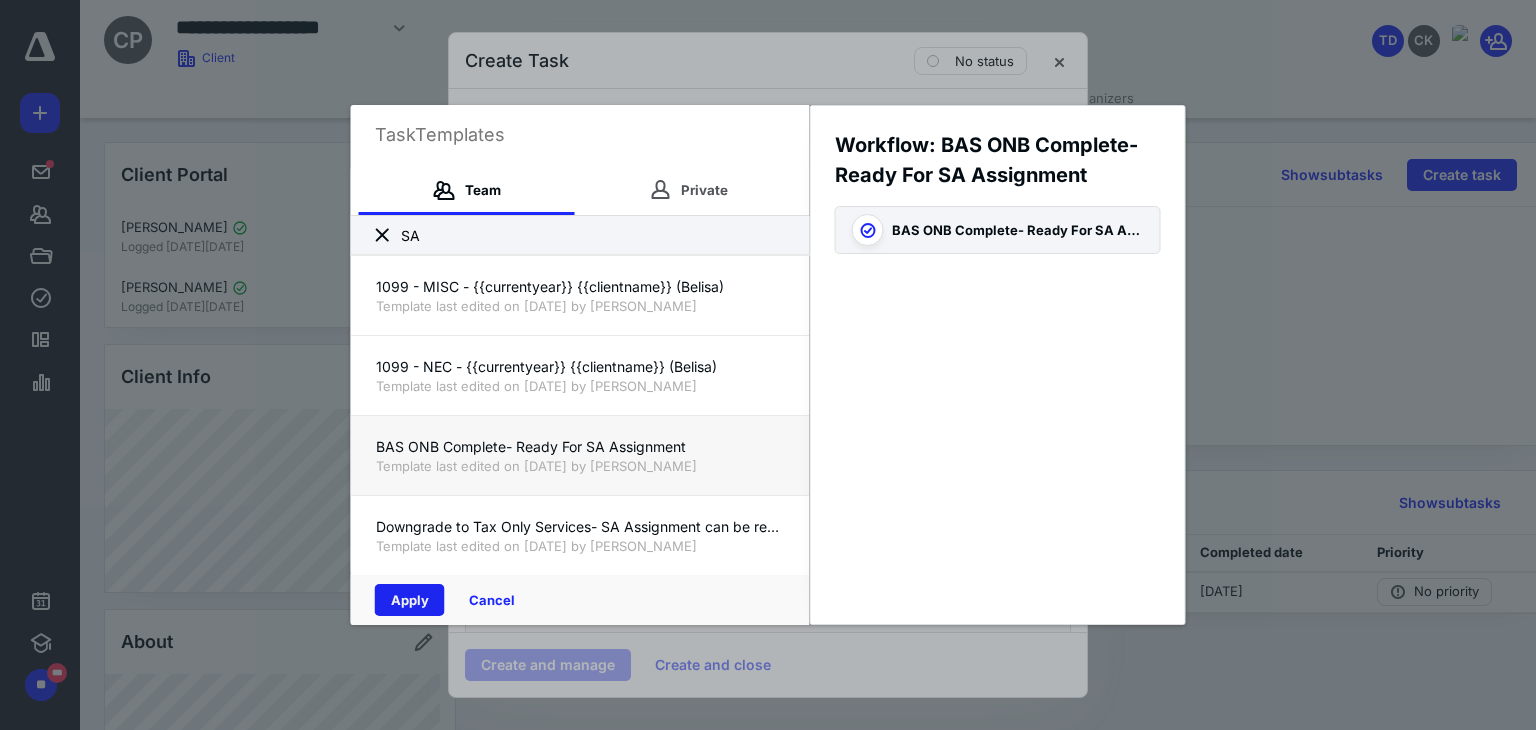 click on "Apply" at bounding box center [410, 600] 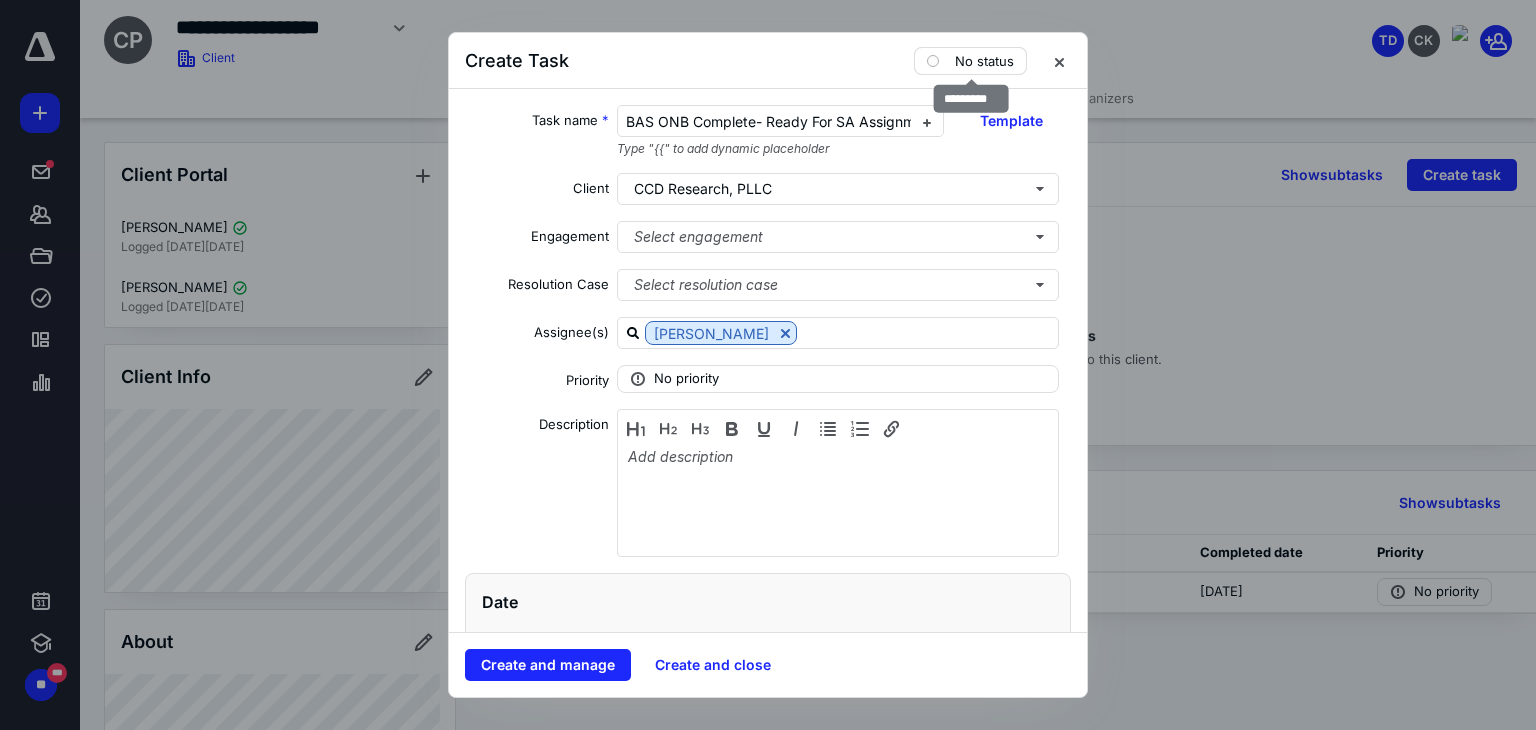 click on "No status" at bounding box center [970, 61] 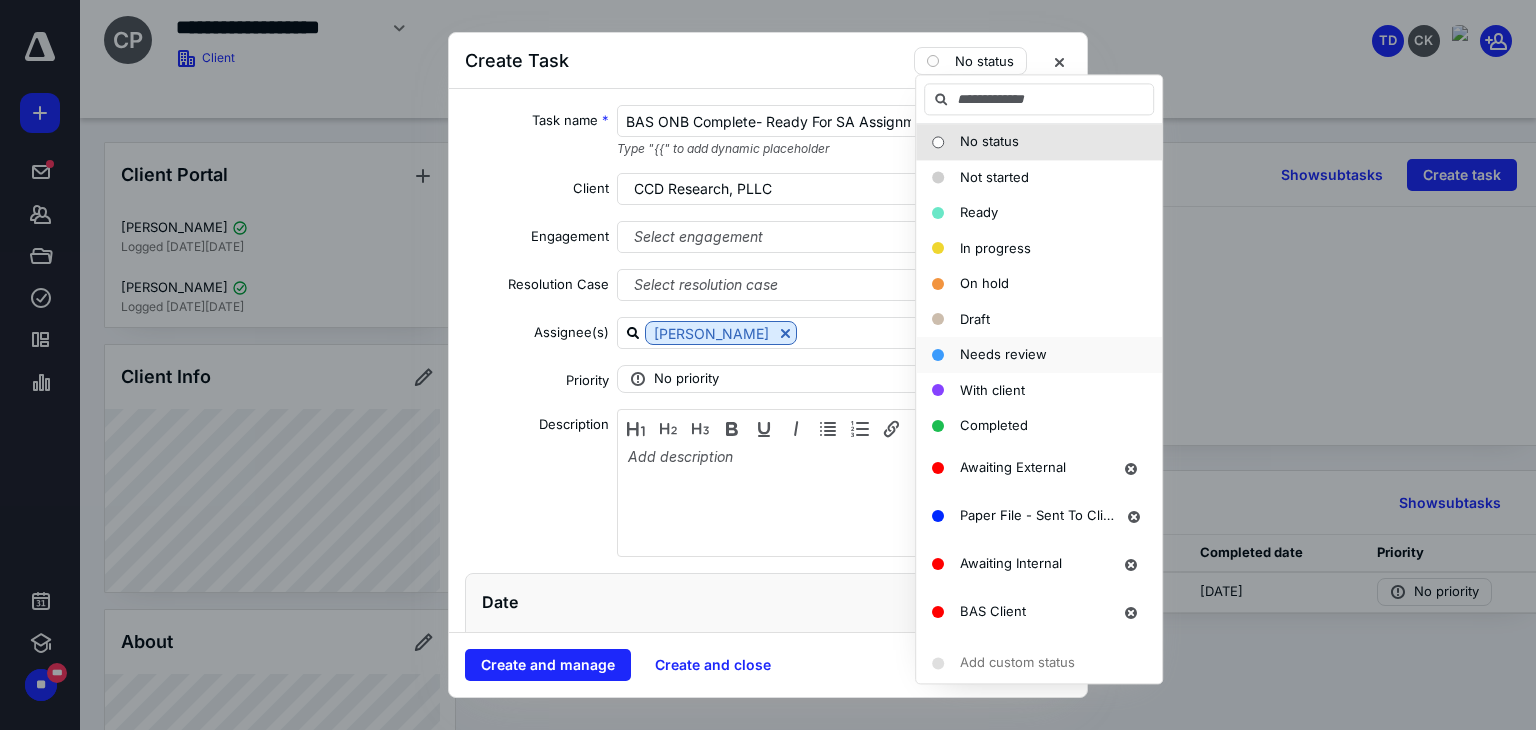 click on "Needs review" at bounding box center [1003, 354] 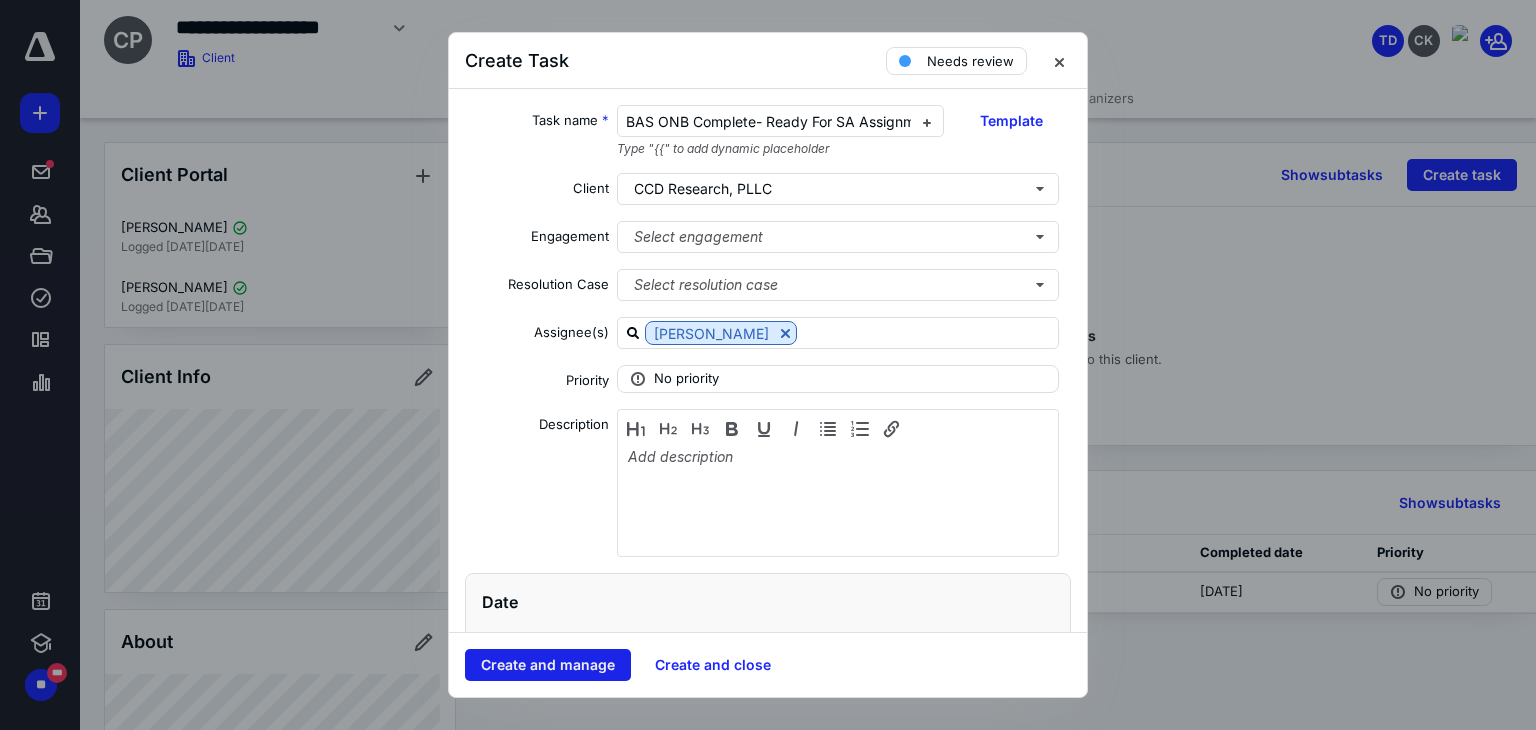 click on "Create and manage" at bounding box center (548, 665) 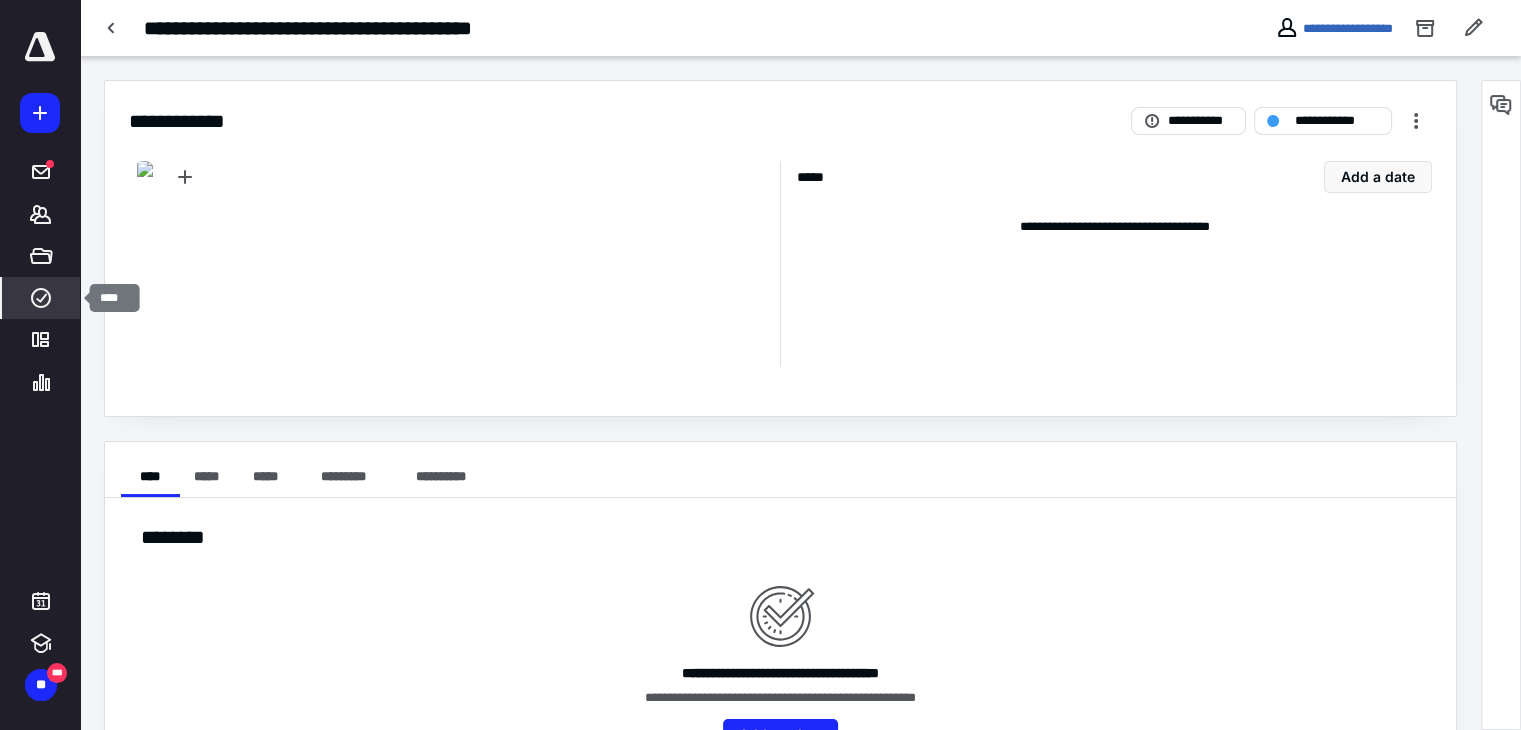 click on "****" at bounding box center [41, 298] 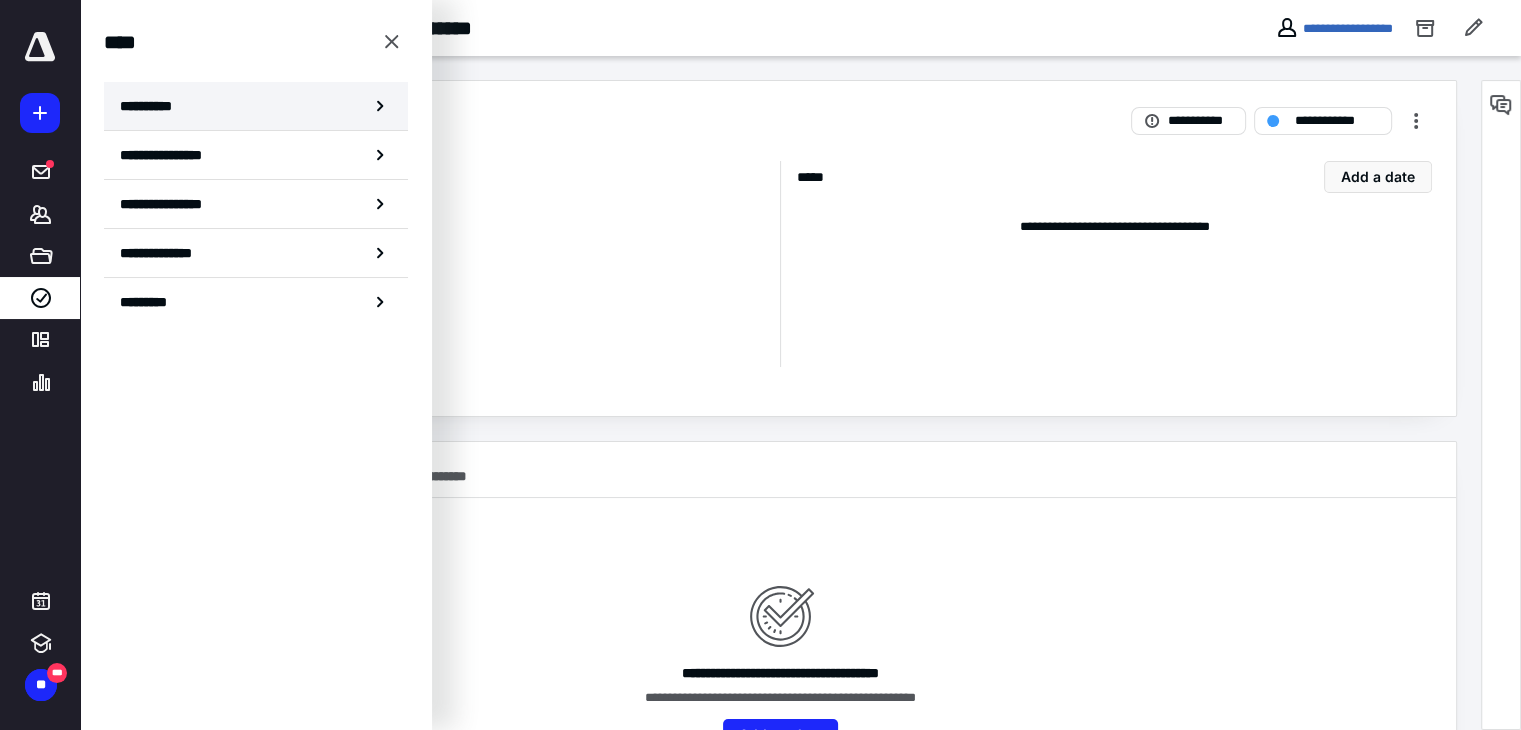 click on "**********" at bounding box center (256, 106) 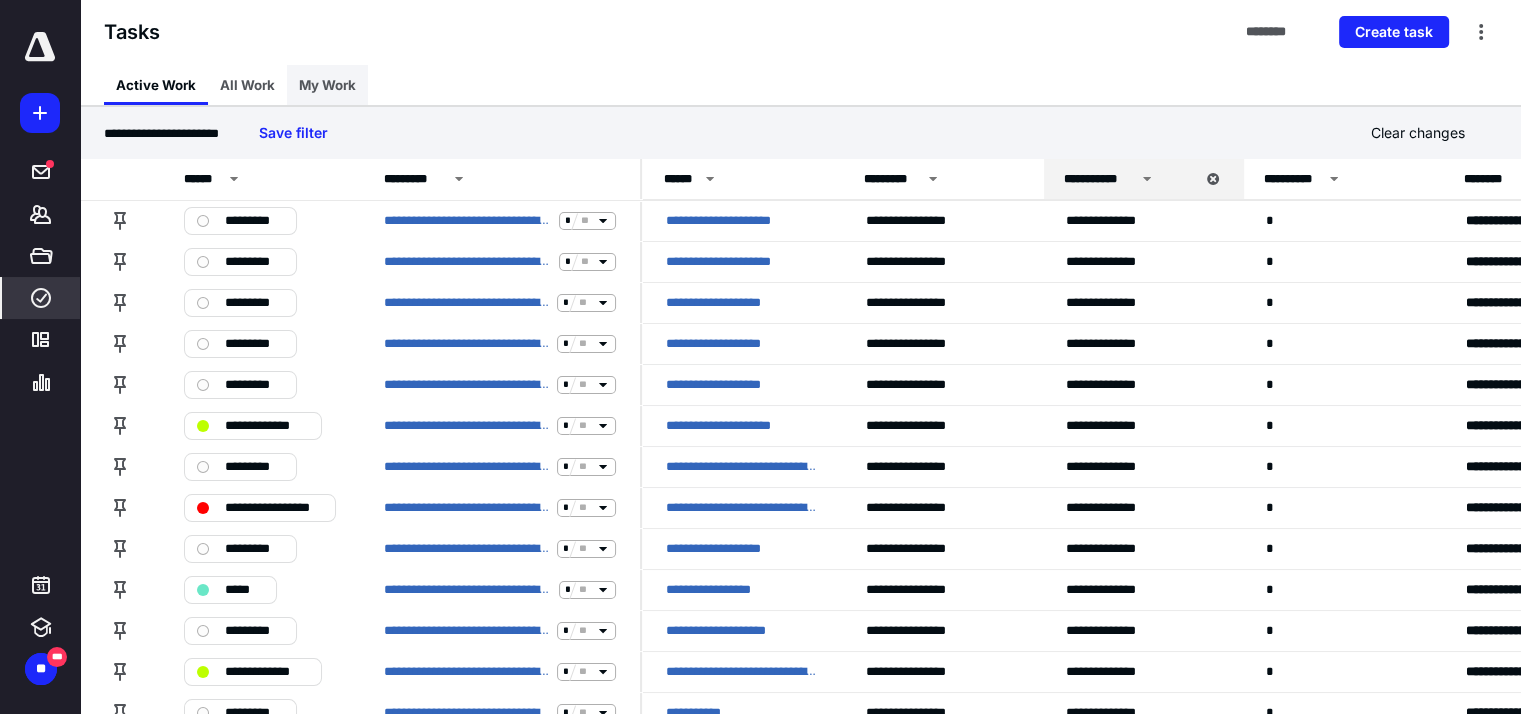 click on "My Work" at bounding box center (327, 85) 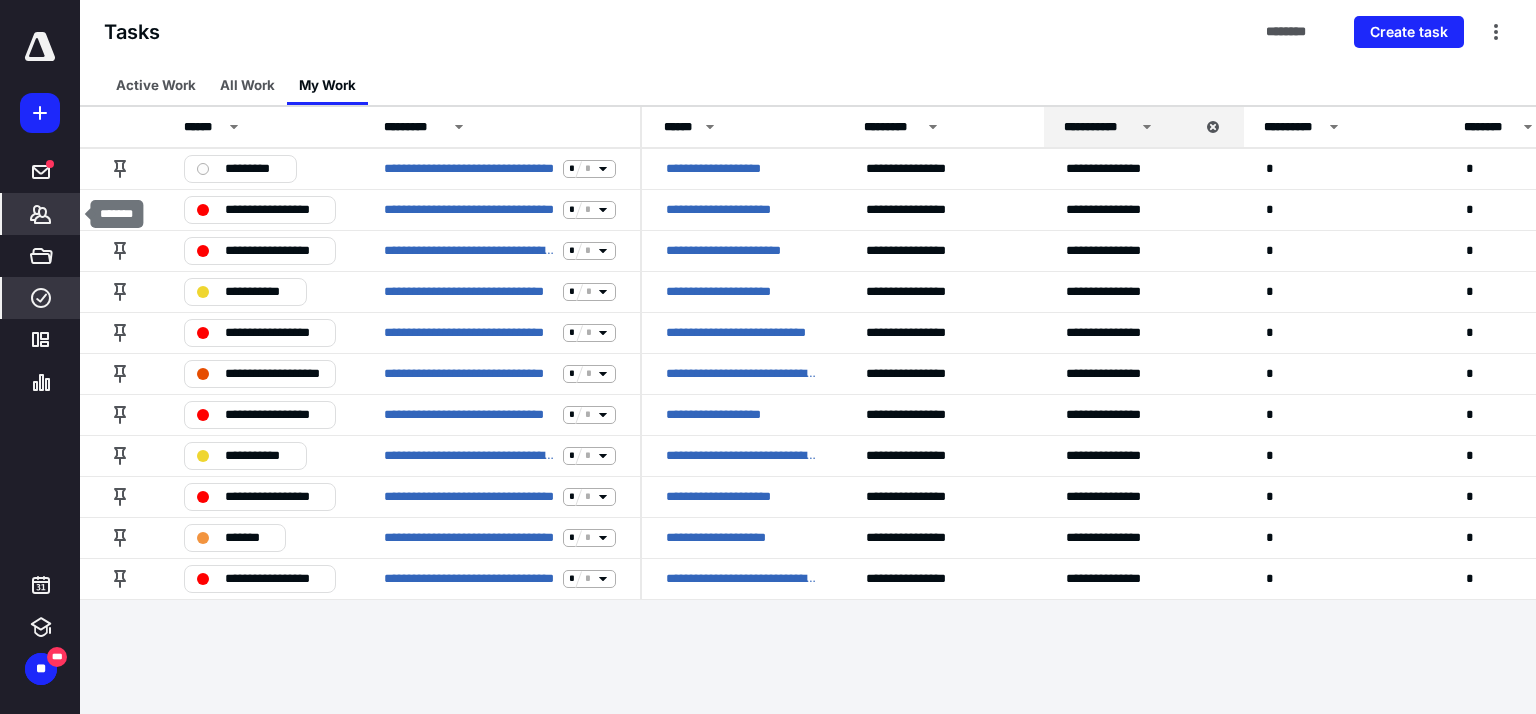 click on "*******" at bounding box center [41, 214] 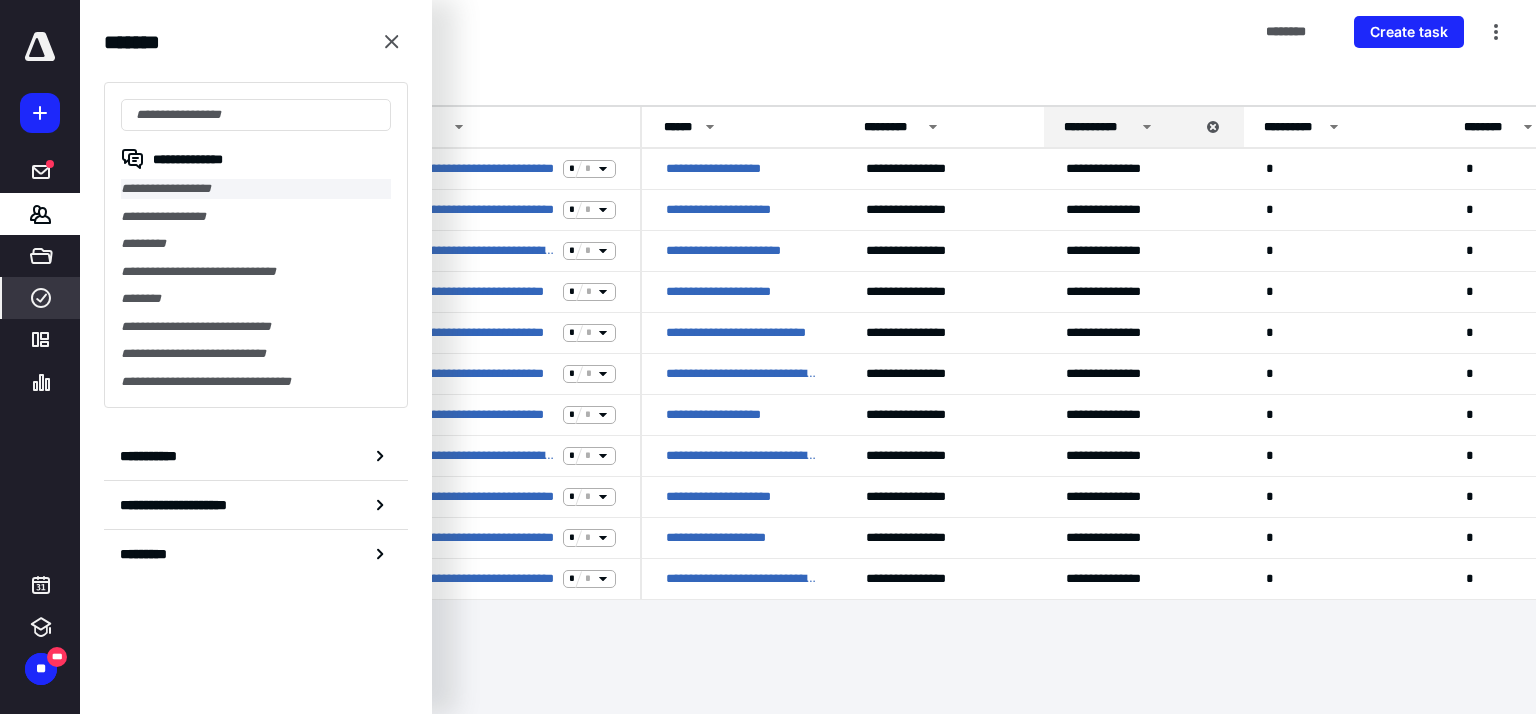 click on "**********" at bounding box center [256, 189] 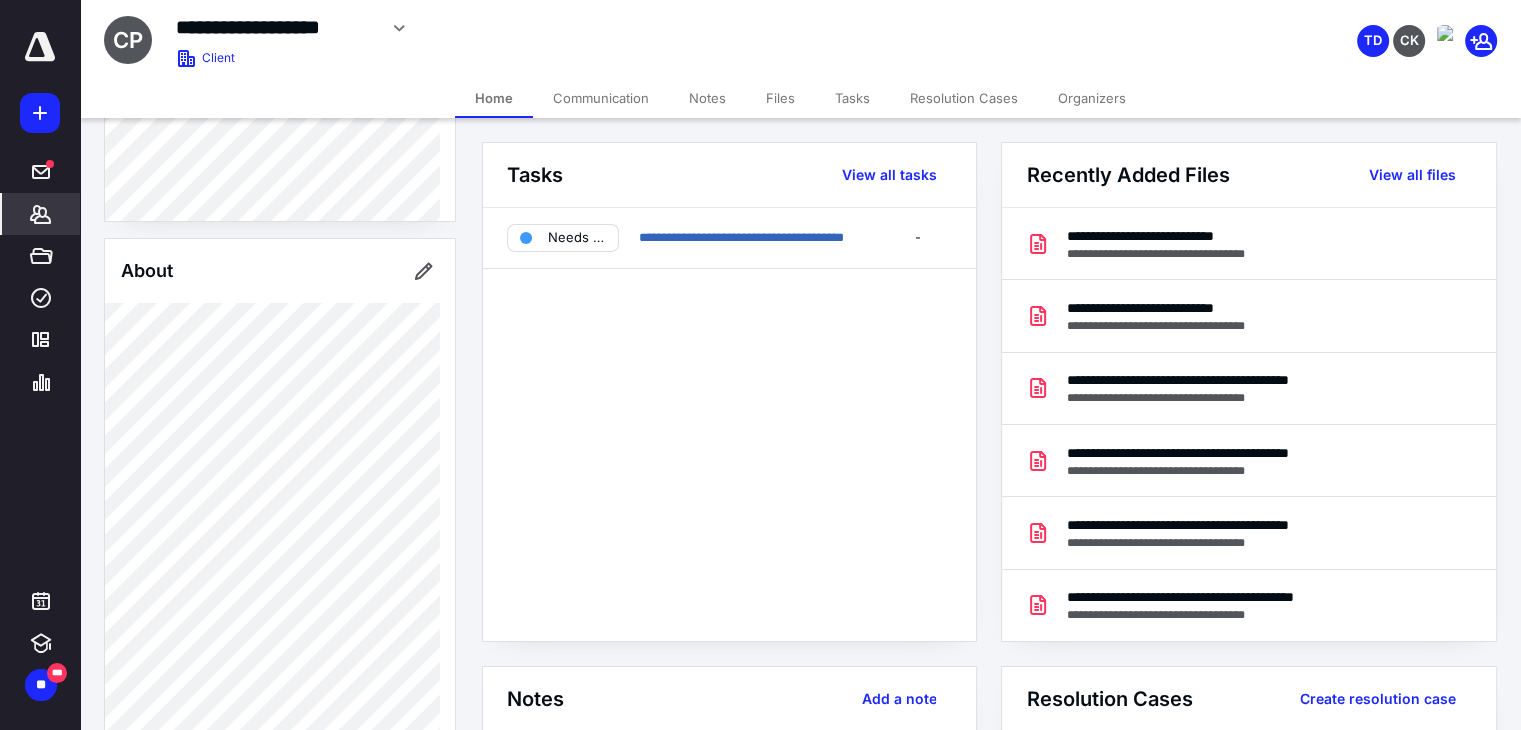 scroll, scrollTop: 0, scrollLeft: 0, axis: both 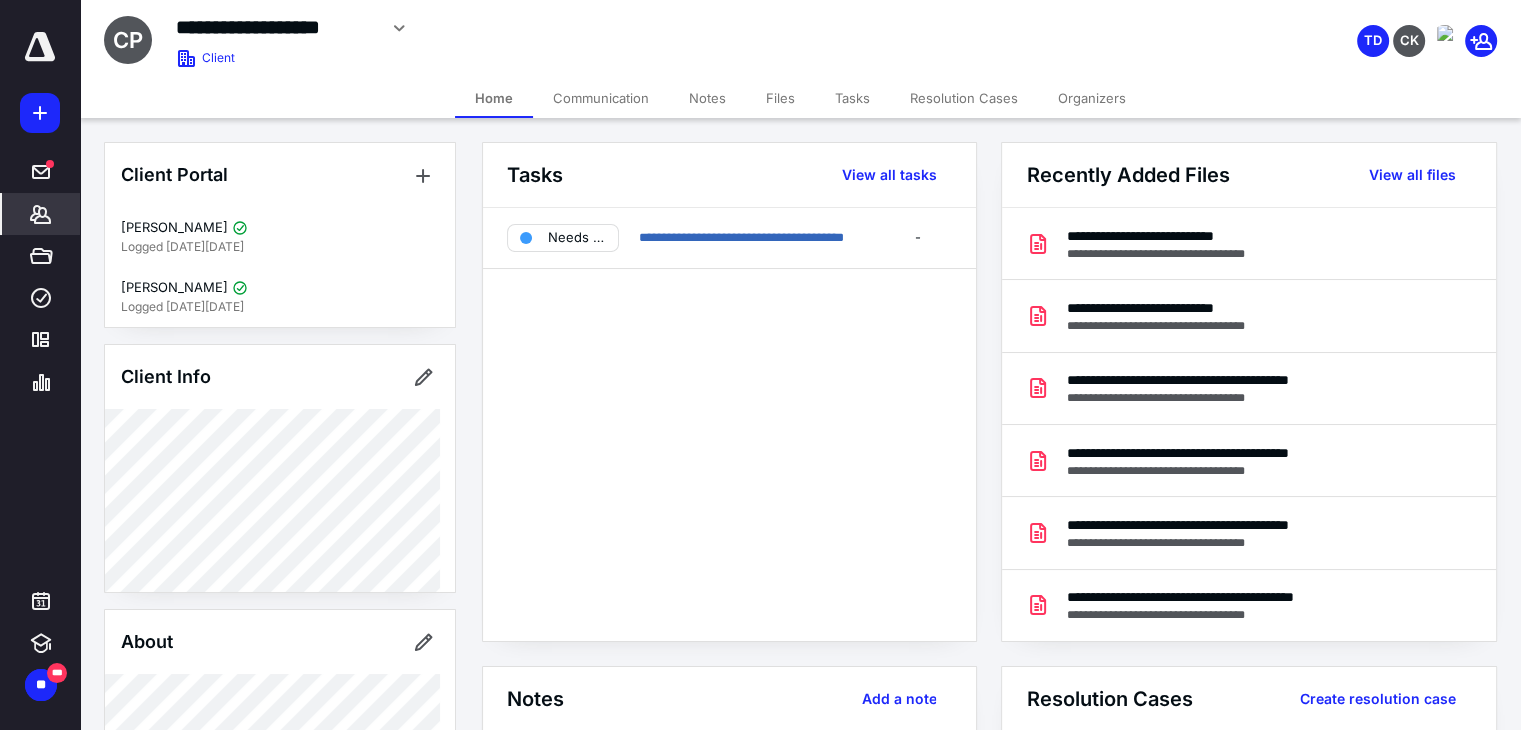 click on "Client Info" at bounding box center [280, 377] 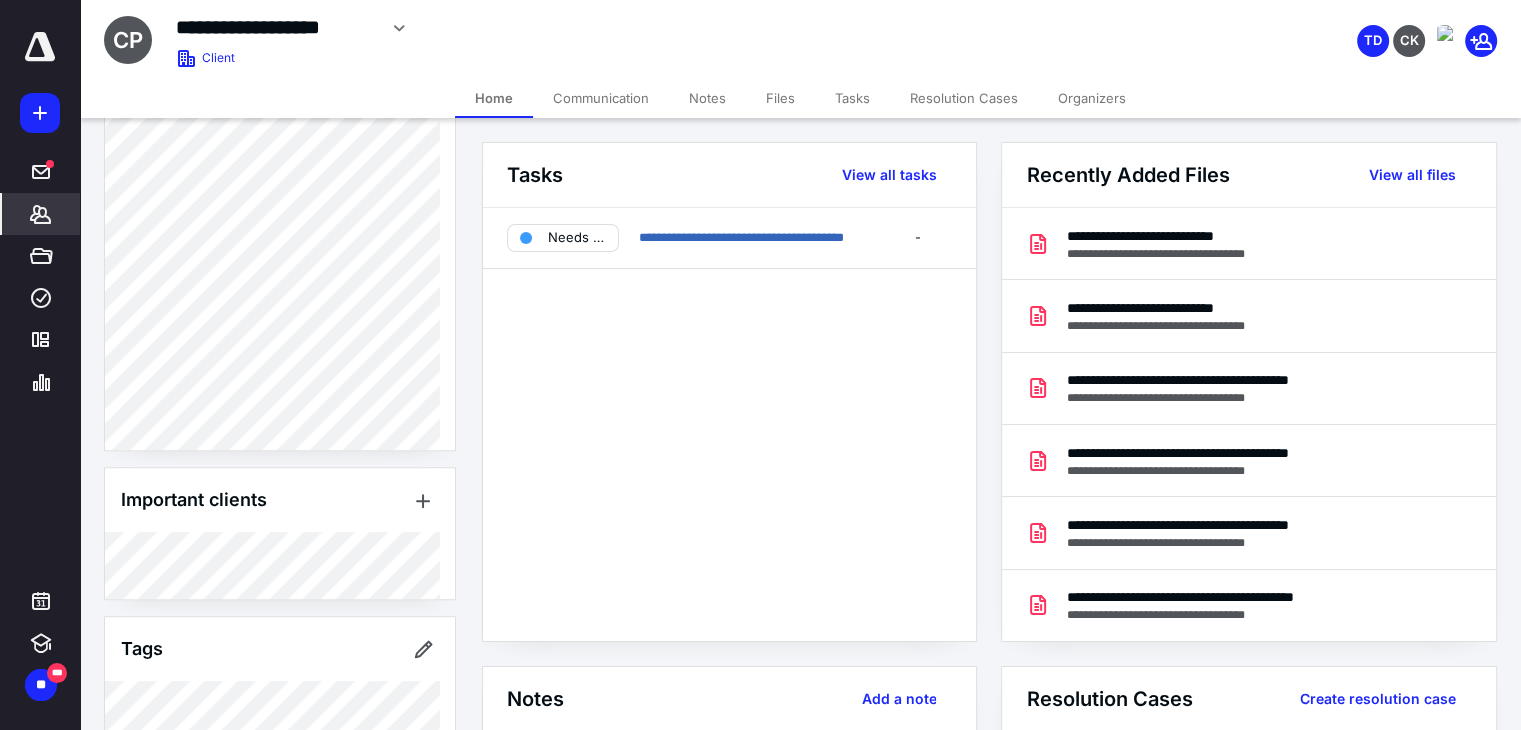 scroll, scrollTop: 1176, scrollLeft: 0, axis: vertical 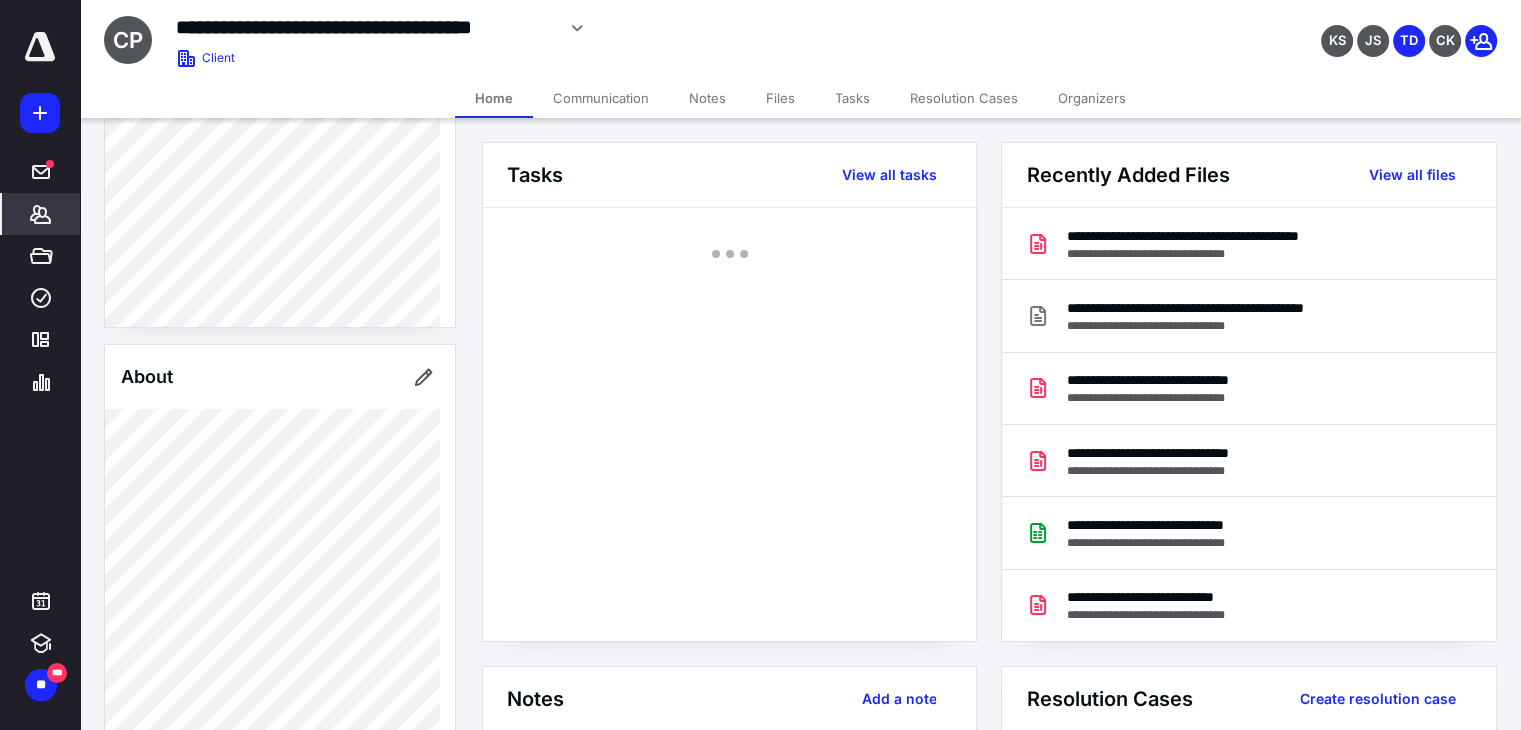 click on "Files" at bounding box center (780, 98) 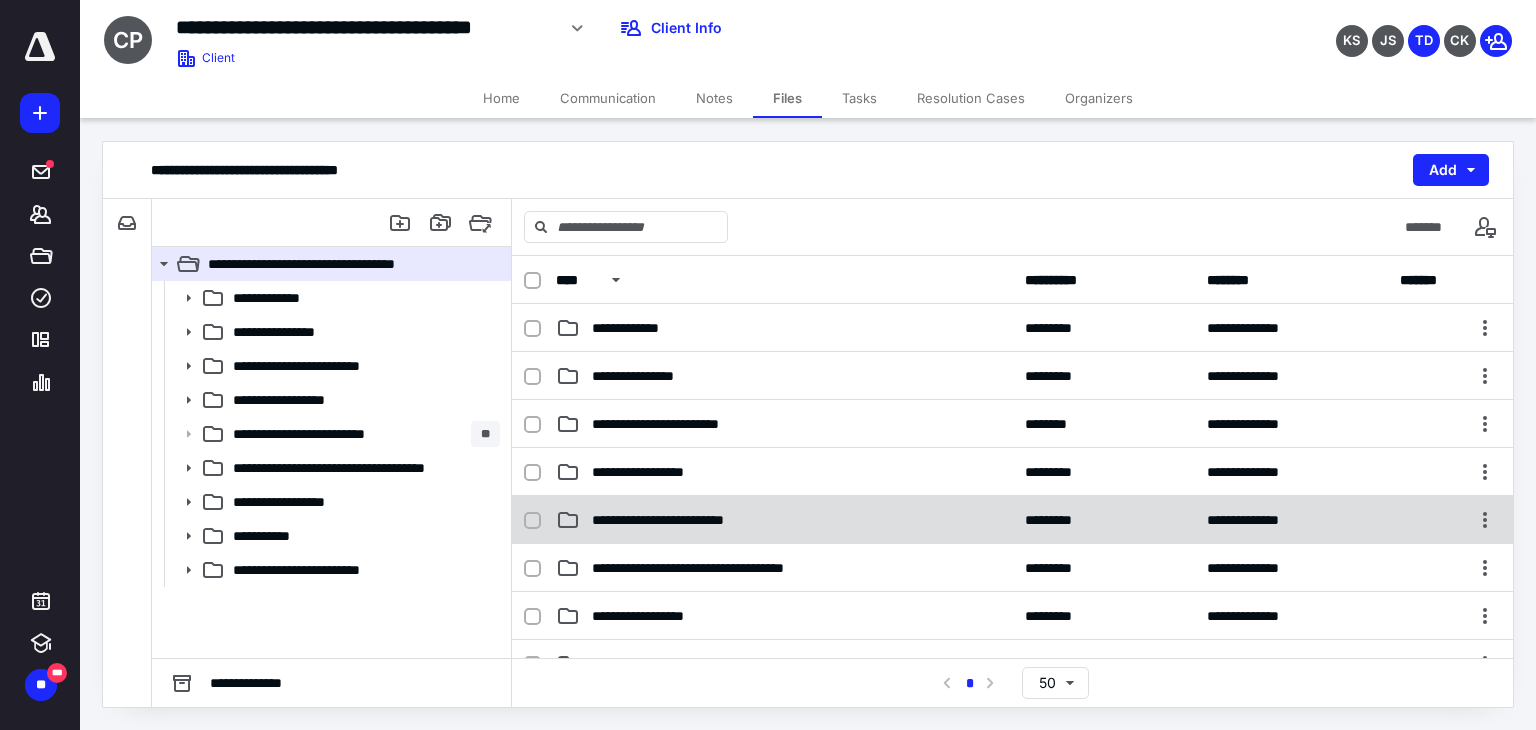 click on "**********" at bounding box center (784, 520) 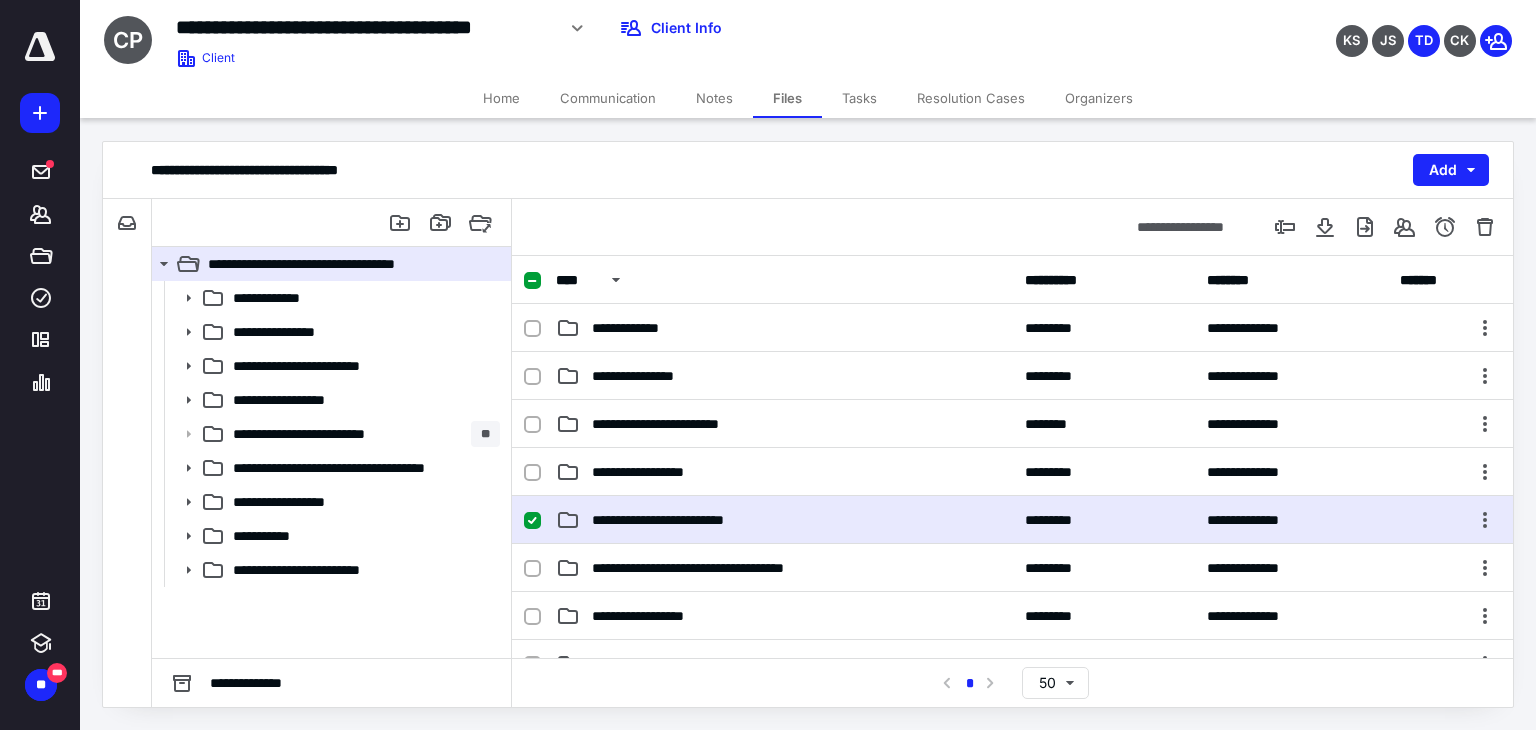 click on "**********" at bounding box center [784, 520] 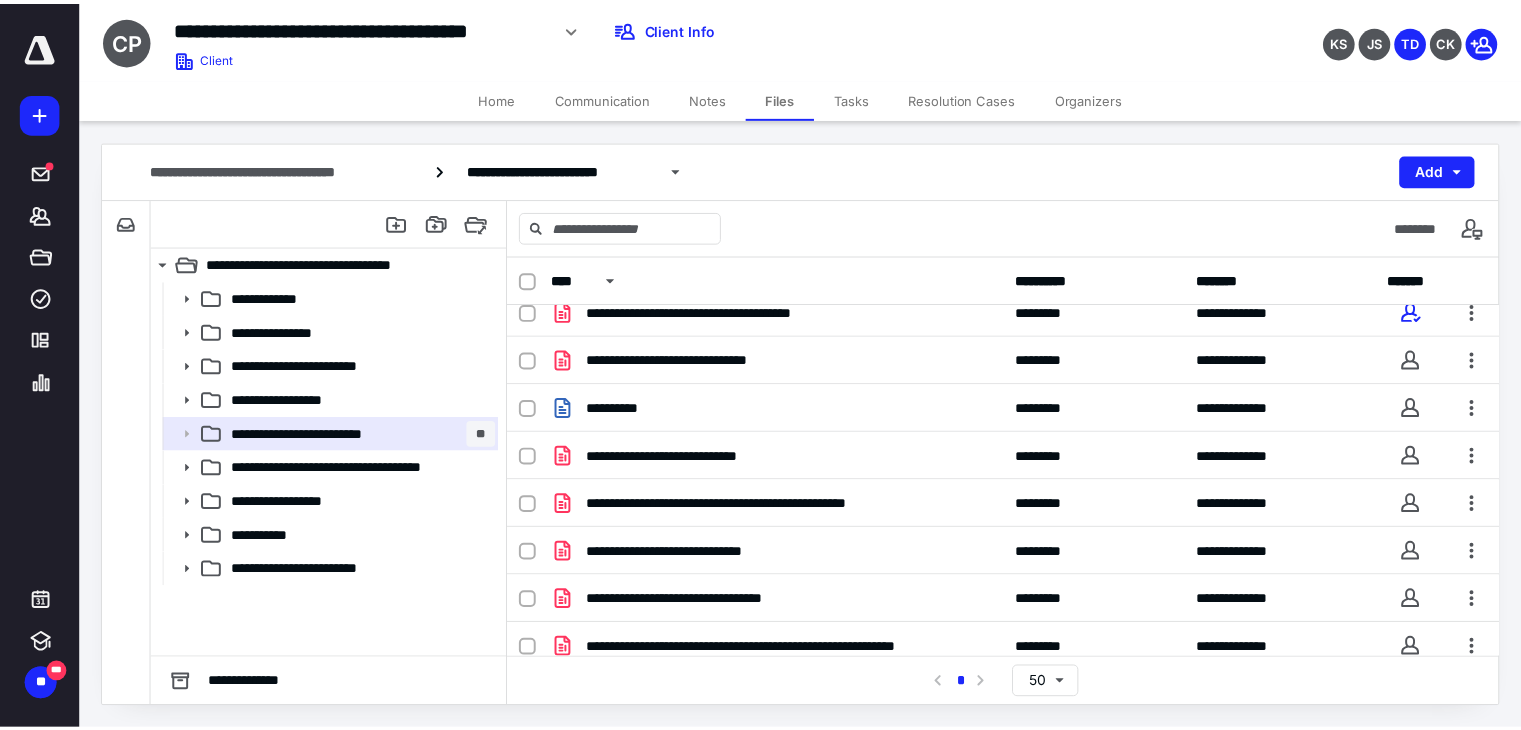 scroll, scrollTop: 0, scrollLeft: 0, axis: both 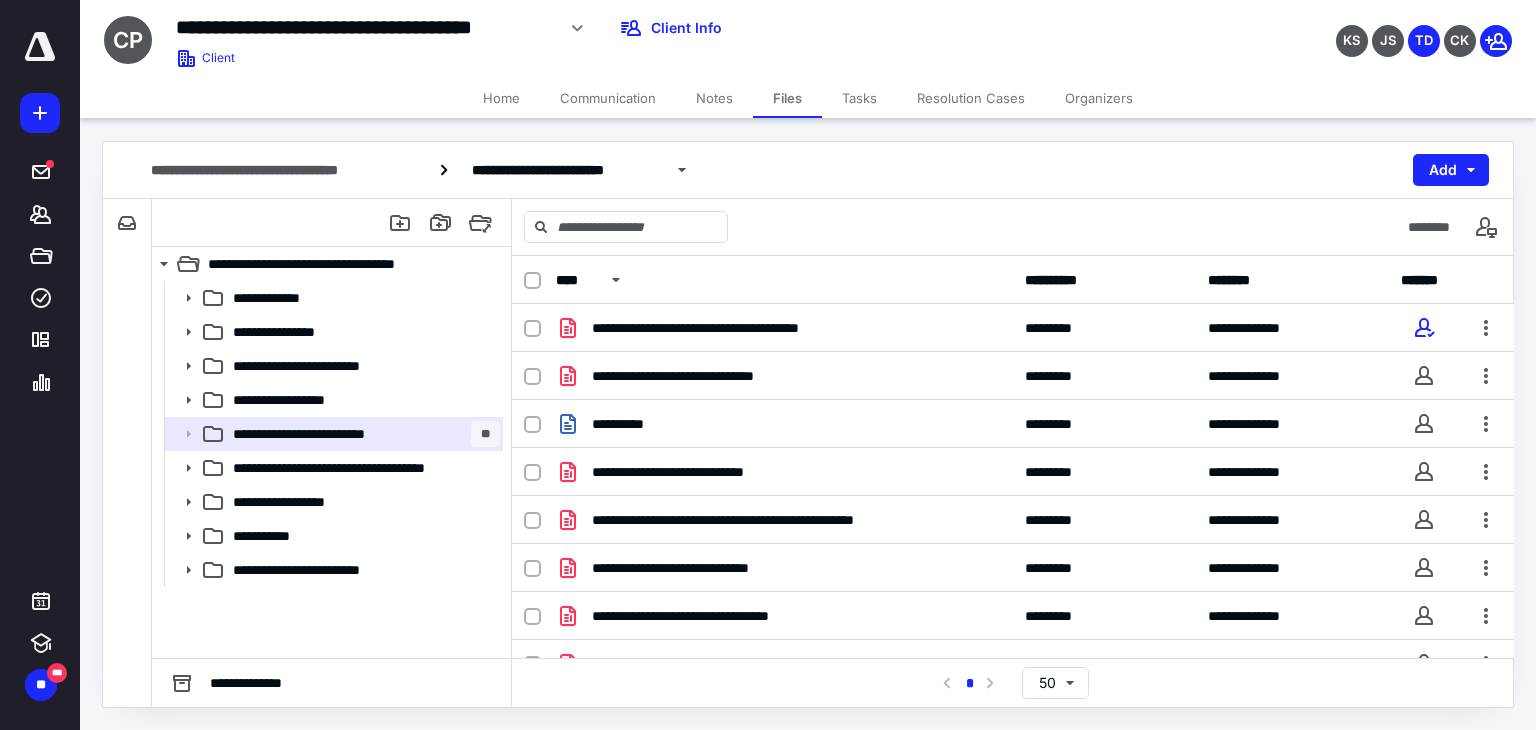 click on "Home" at bounding box center [501, 98] 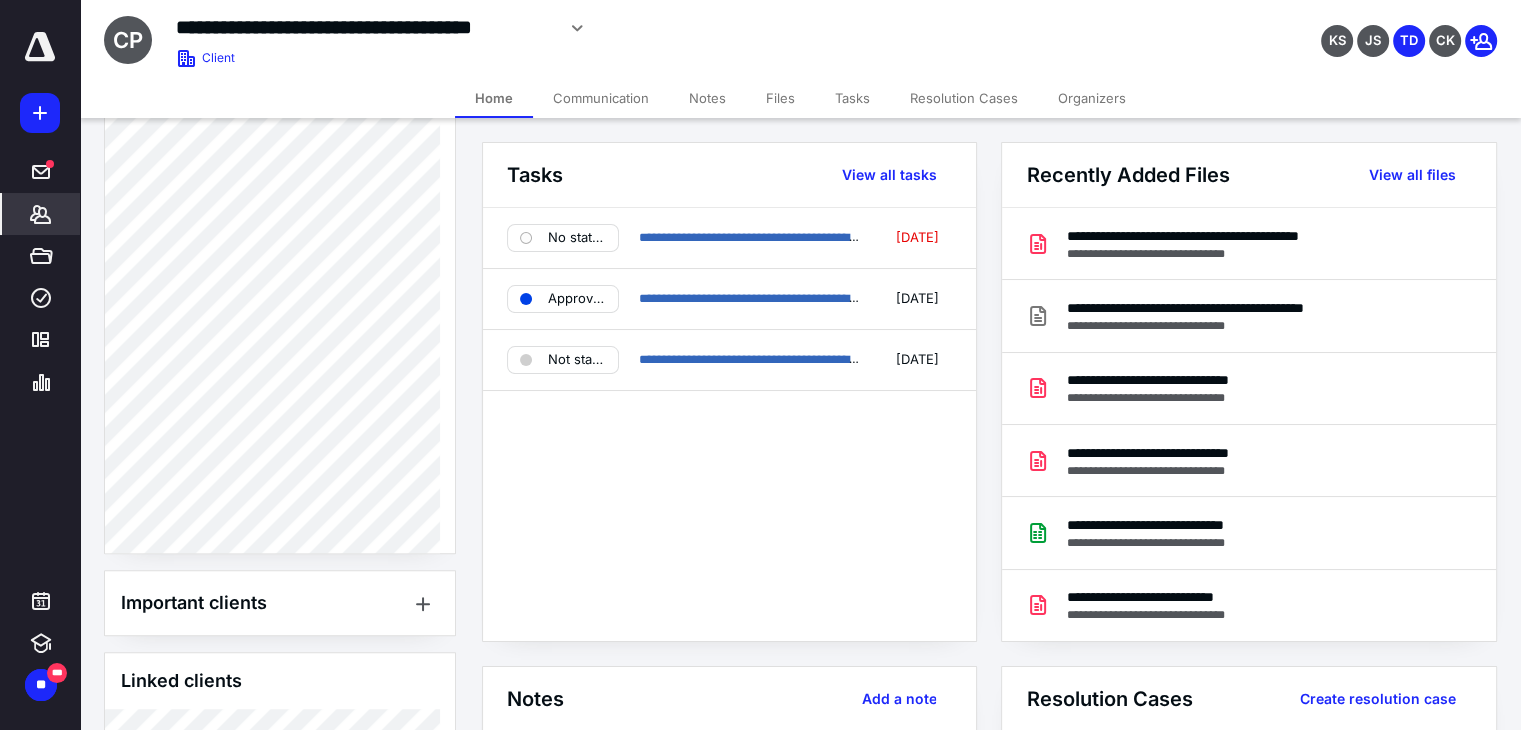 scroll, scrollTop: 1705, scrollLeft: 0, axis: vertical 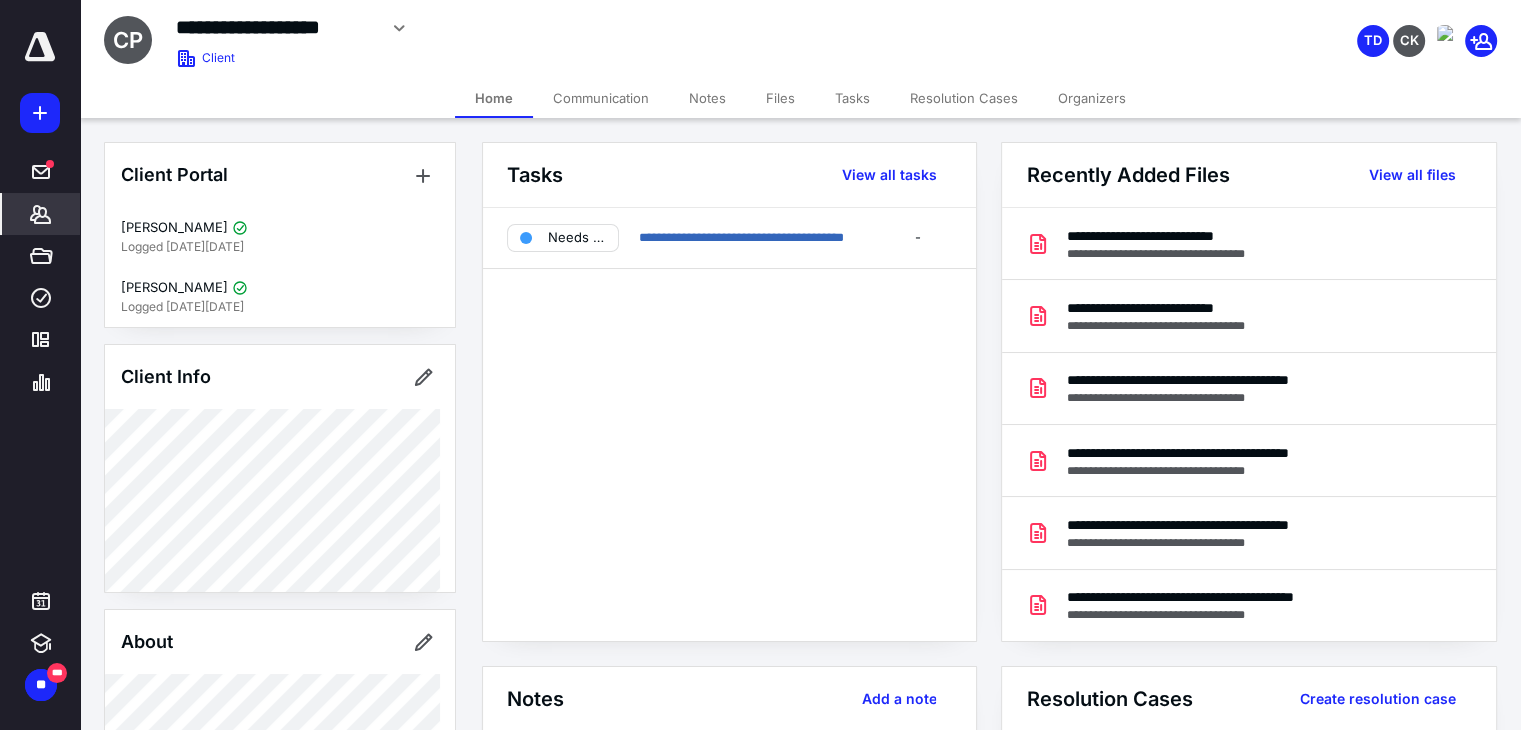 click on "Tasks" at bounding box center [852, 98] 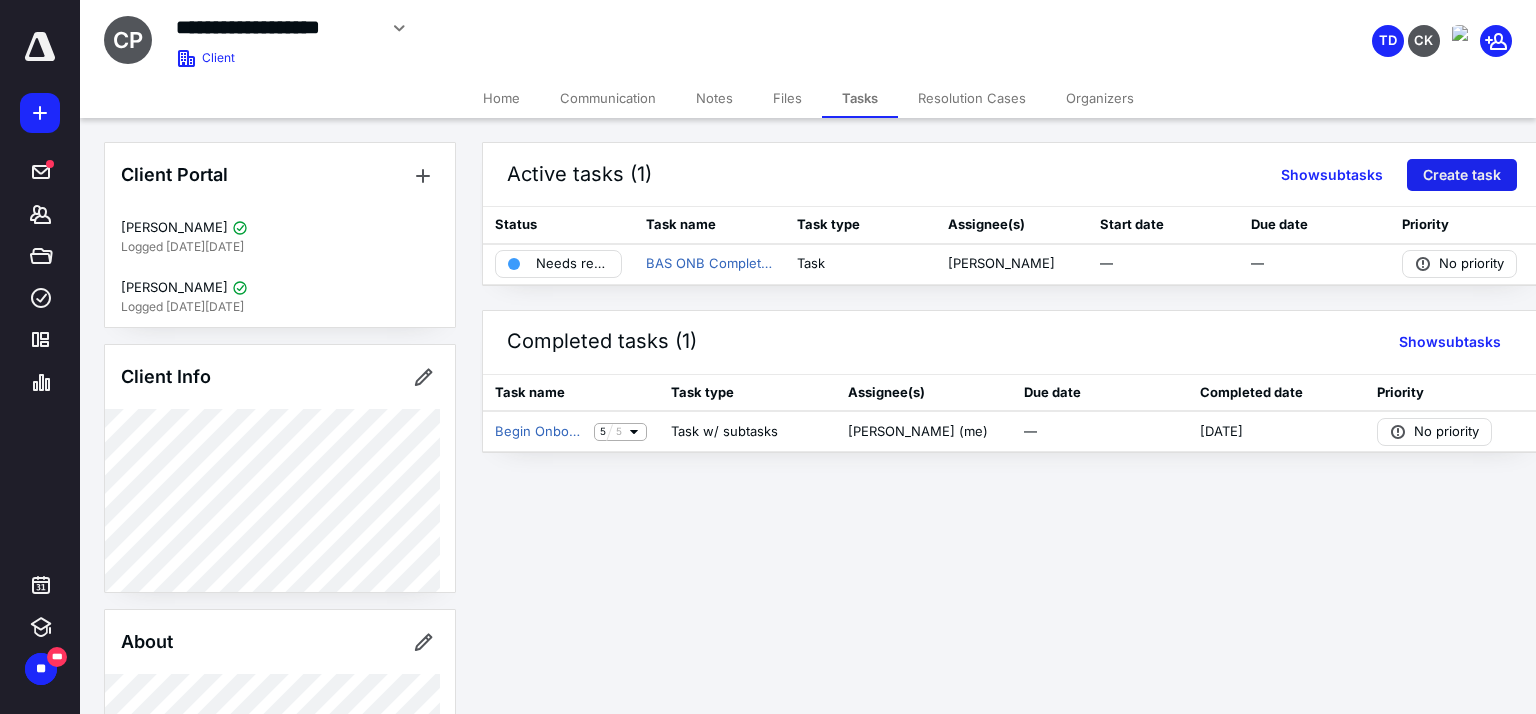 click on "Create task" at bounding box center [1462, 175] 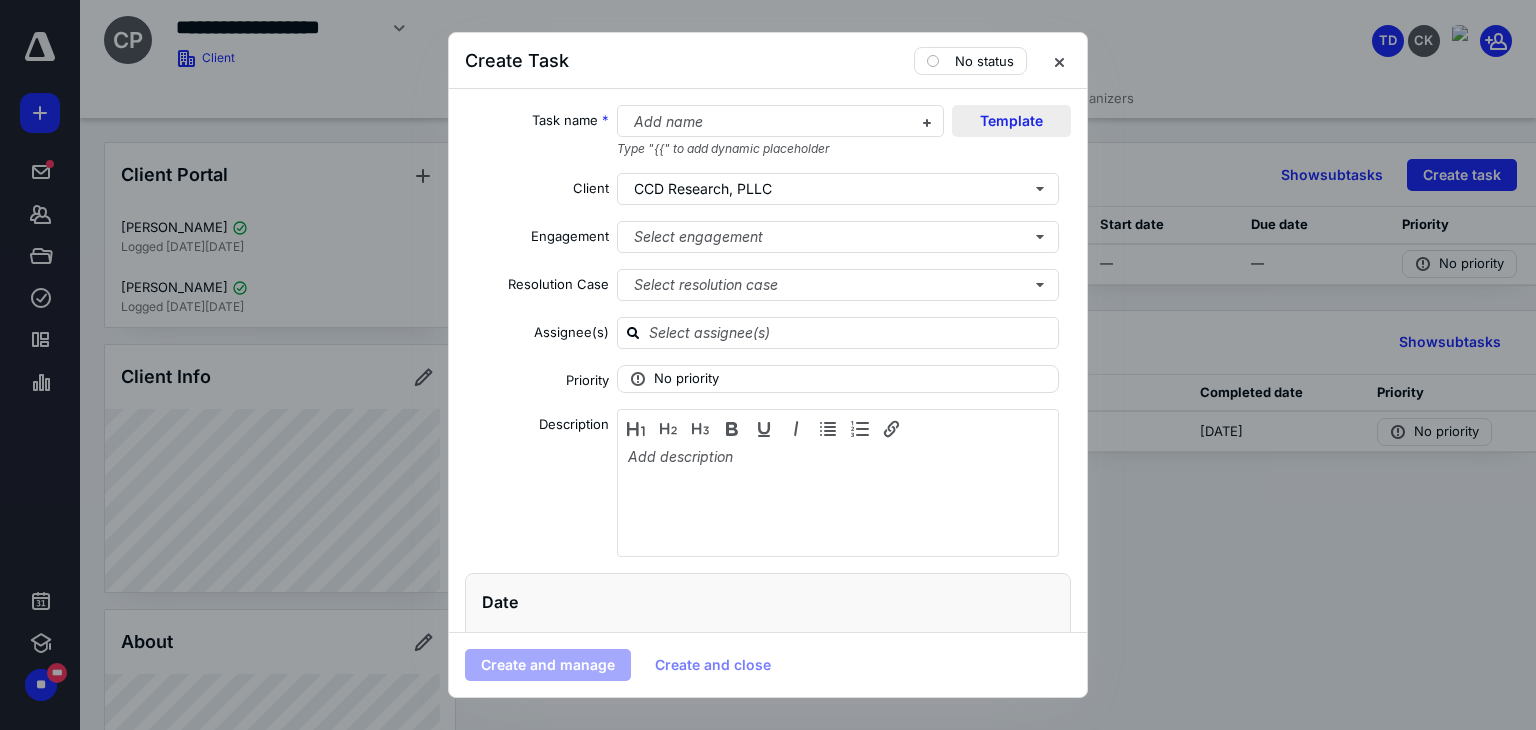 click on "Template" at bounding box center [1011, 121] 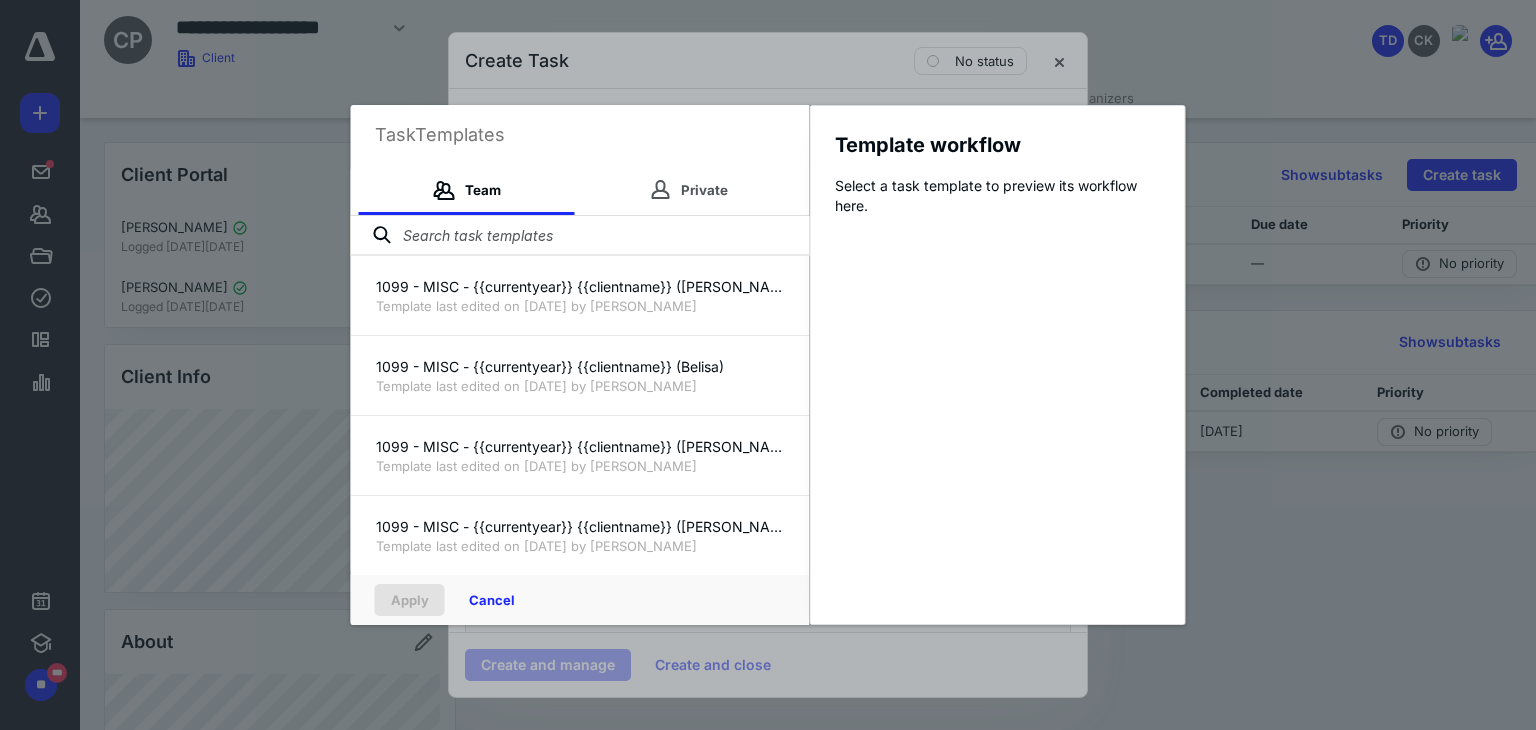 click at bounding box center (580, 236) 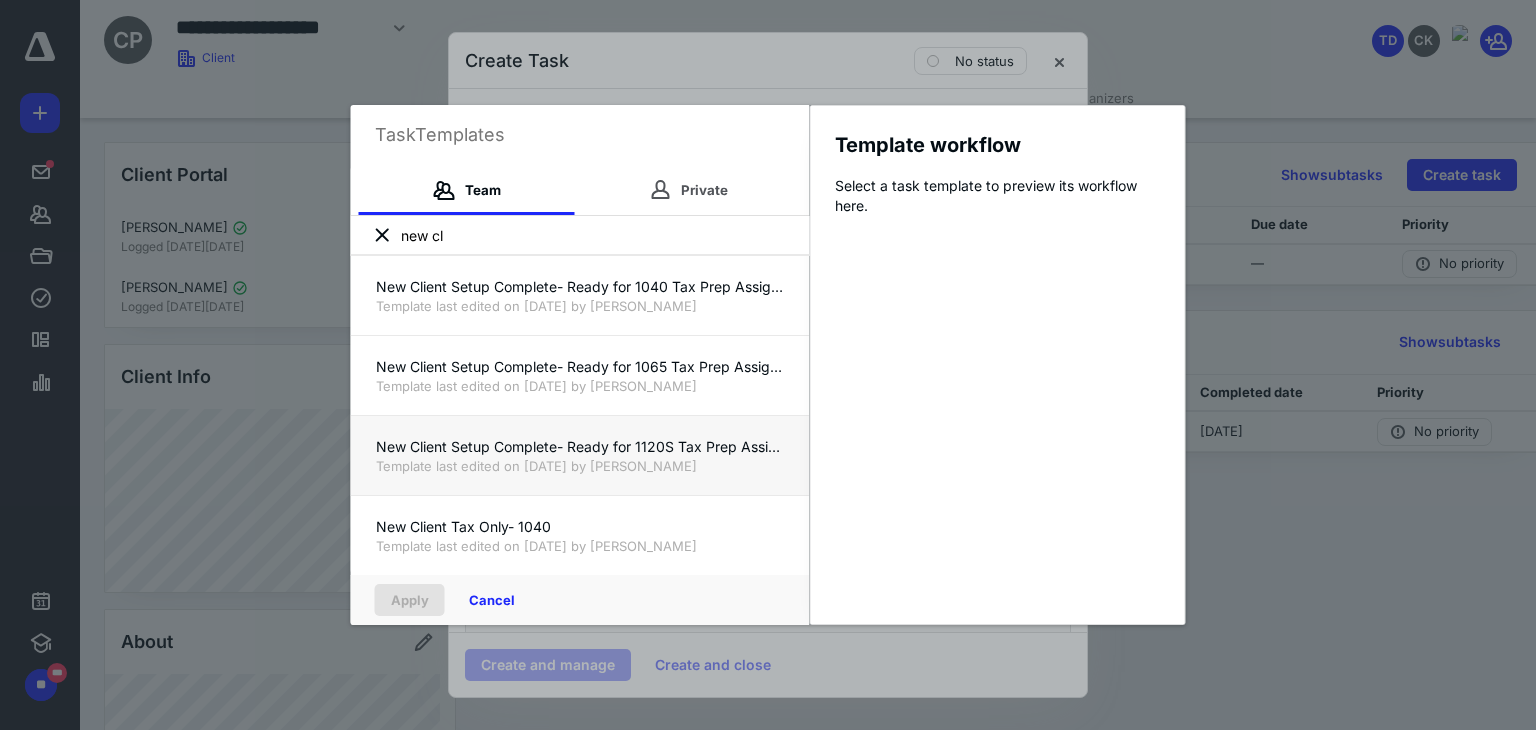 type on "new cl" 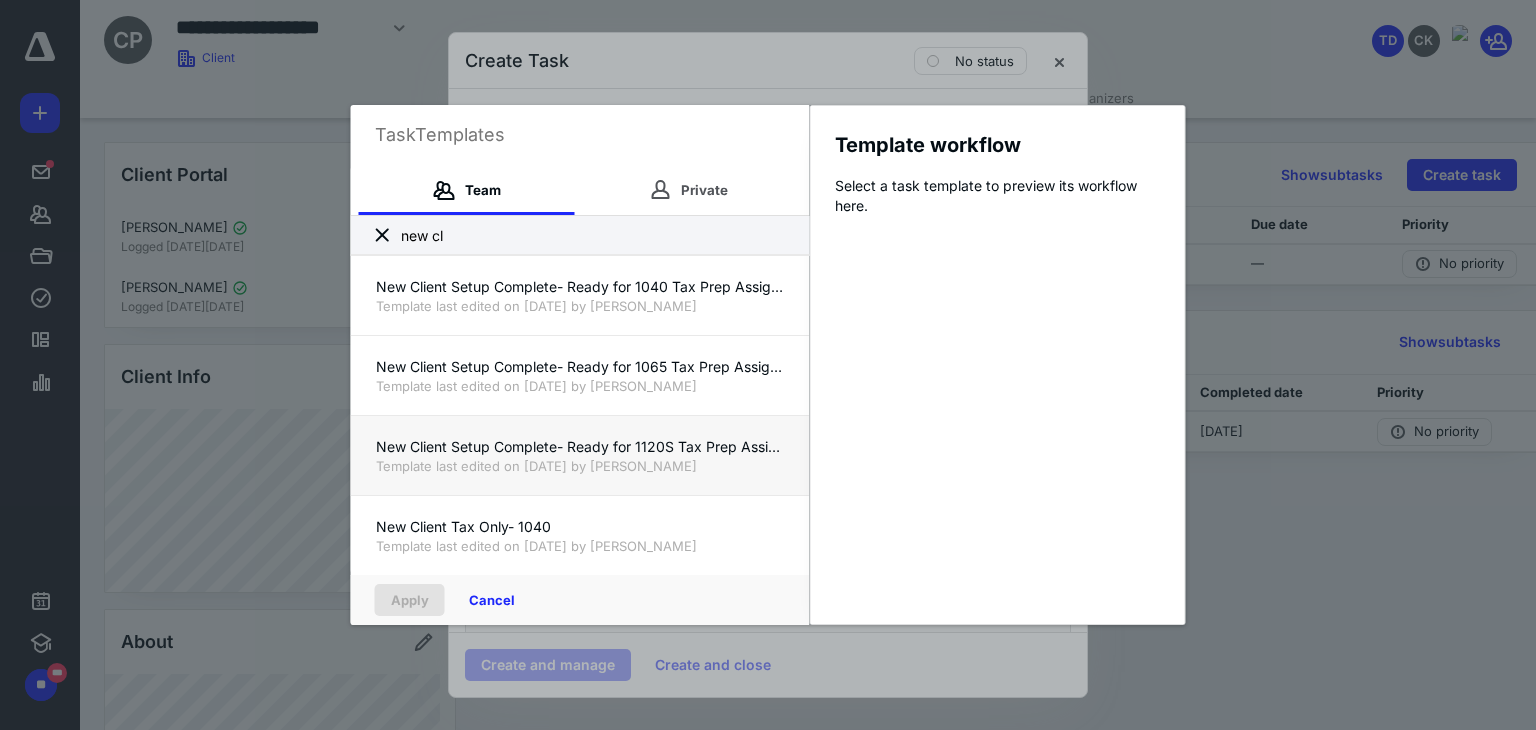 click on "Template last edited on [DATE] by [PERSON_NAME]" at bounding box center [580, 466] 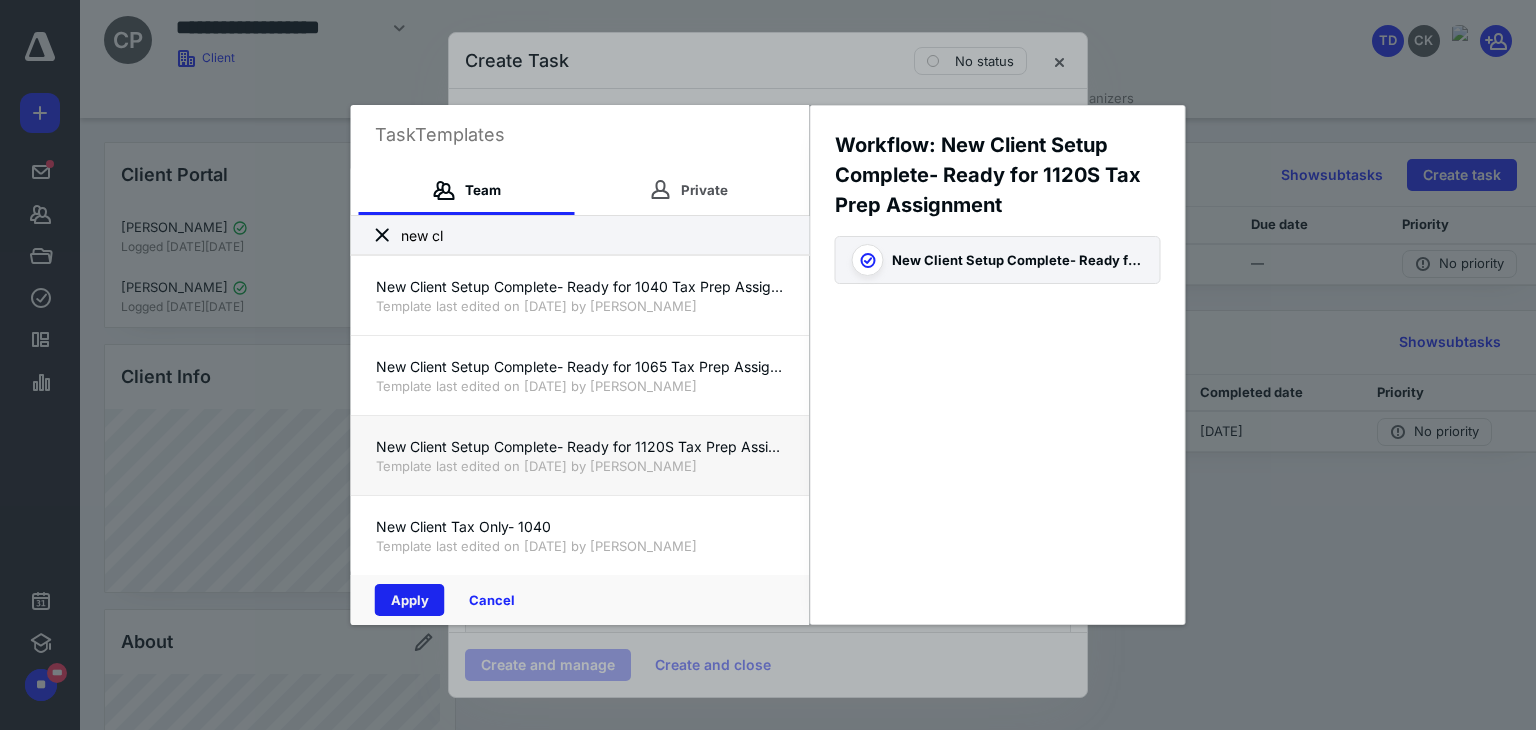 click on "Apply" at bounding box center (410, 600) 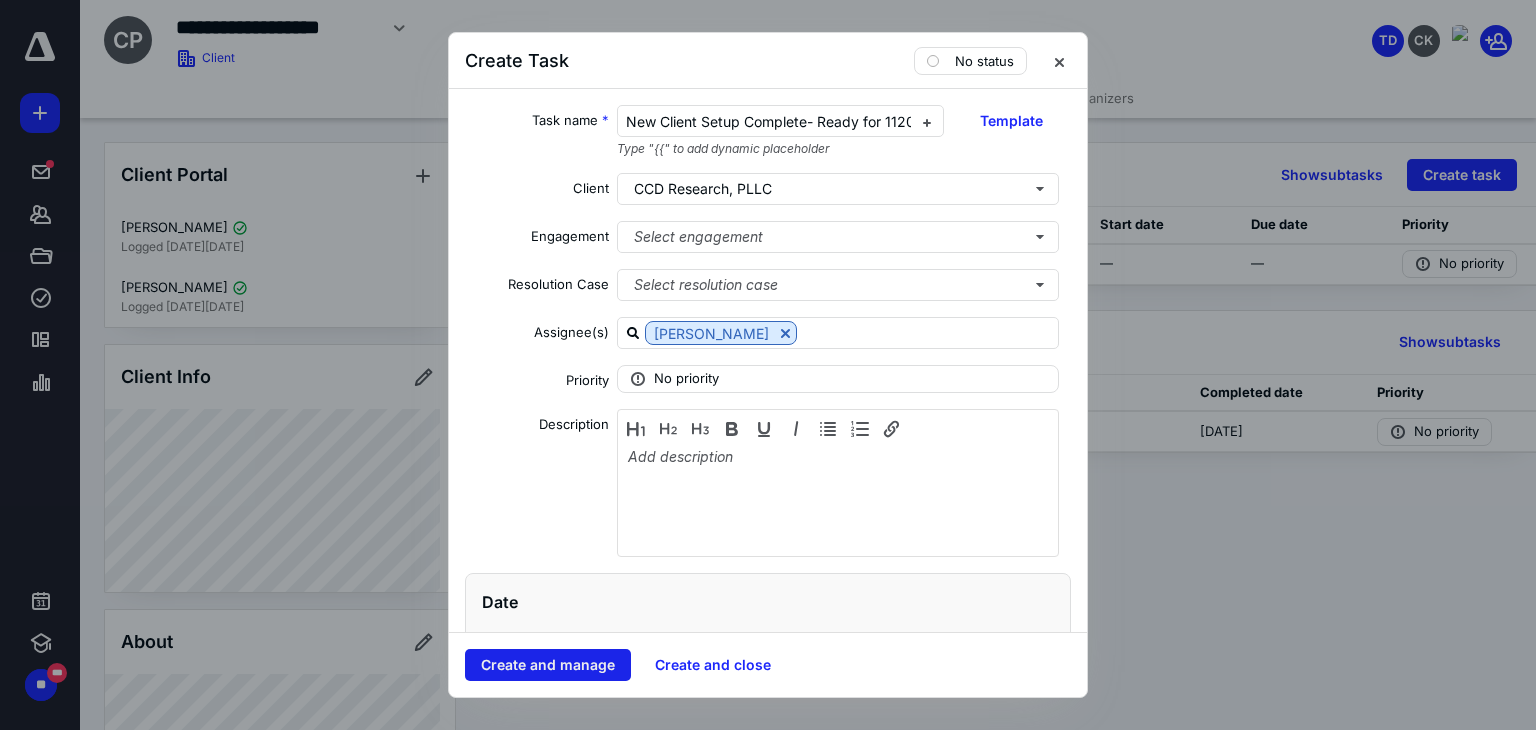 click on "Create and manage" at bounding box center [548, 665] 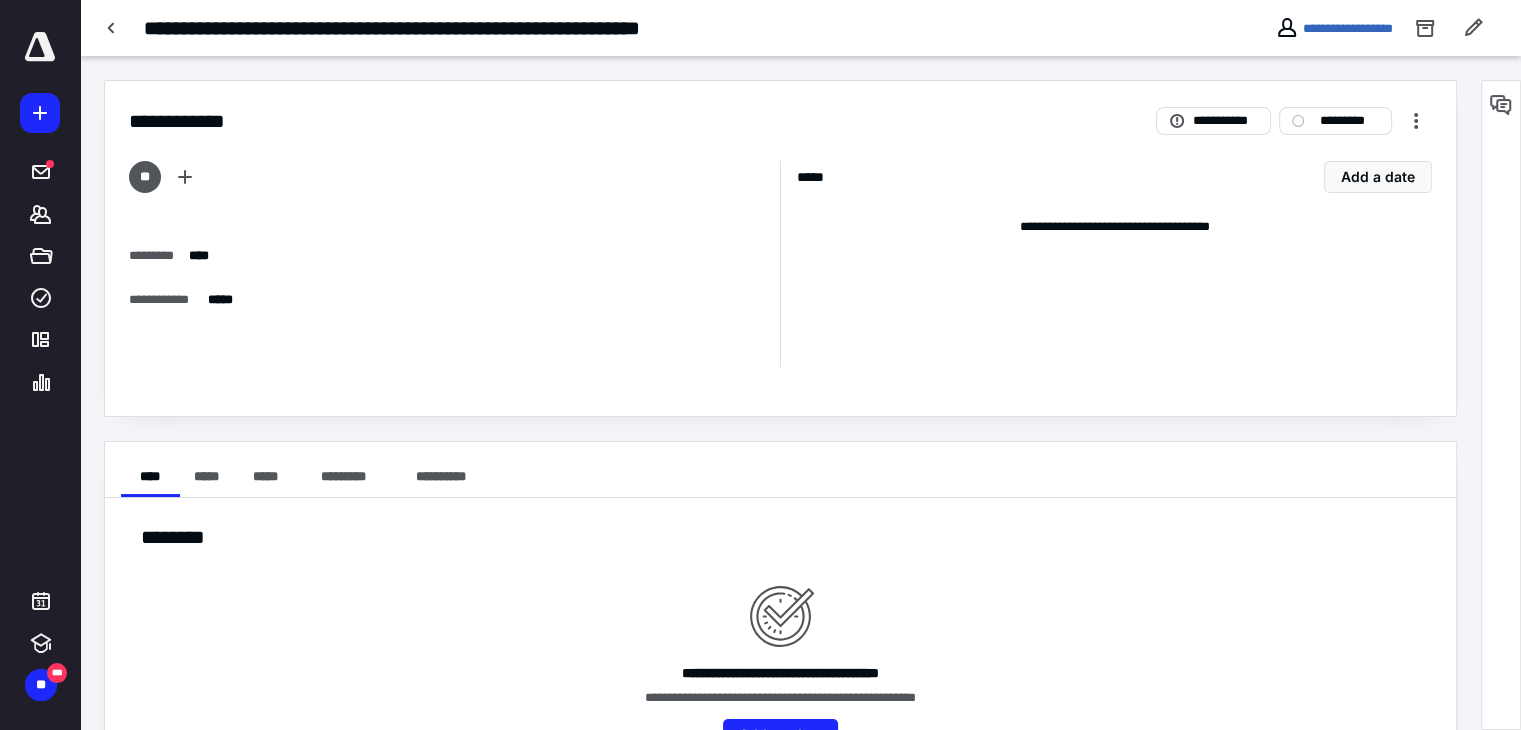 click on "**********" at bounding box center (800, 28) 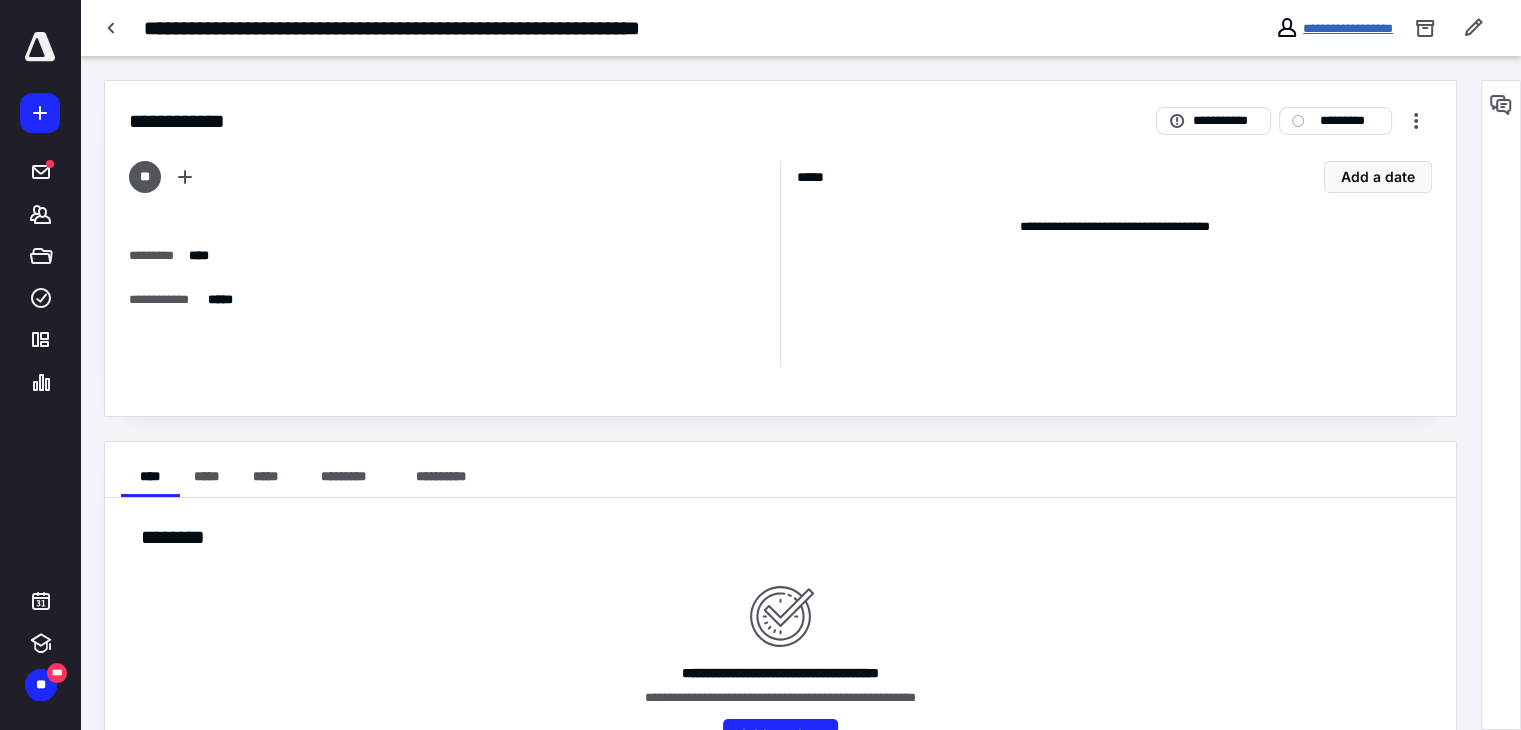 click on "**********" at bounding box center (1348, 28) 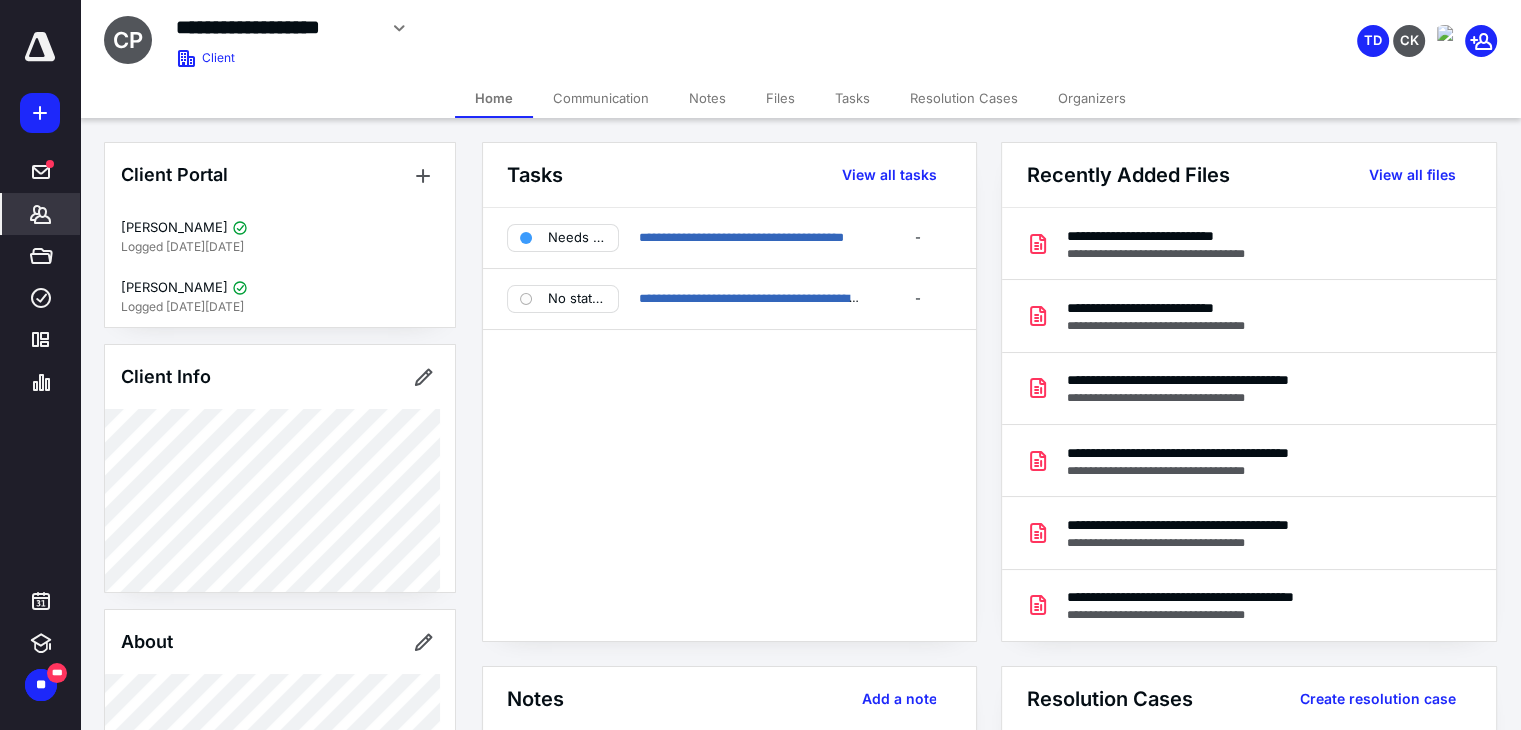 scroll, scrollTop: 1176, scrollLeft: 0, axis: vertical 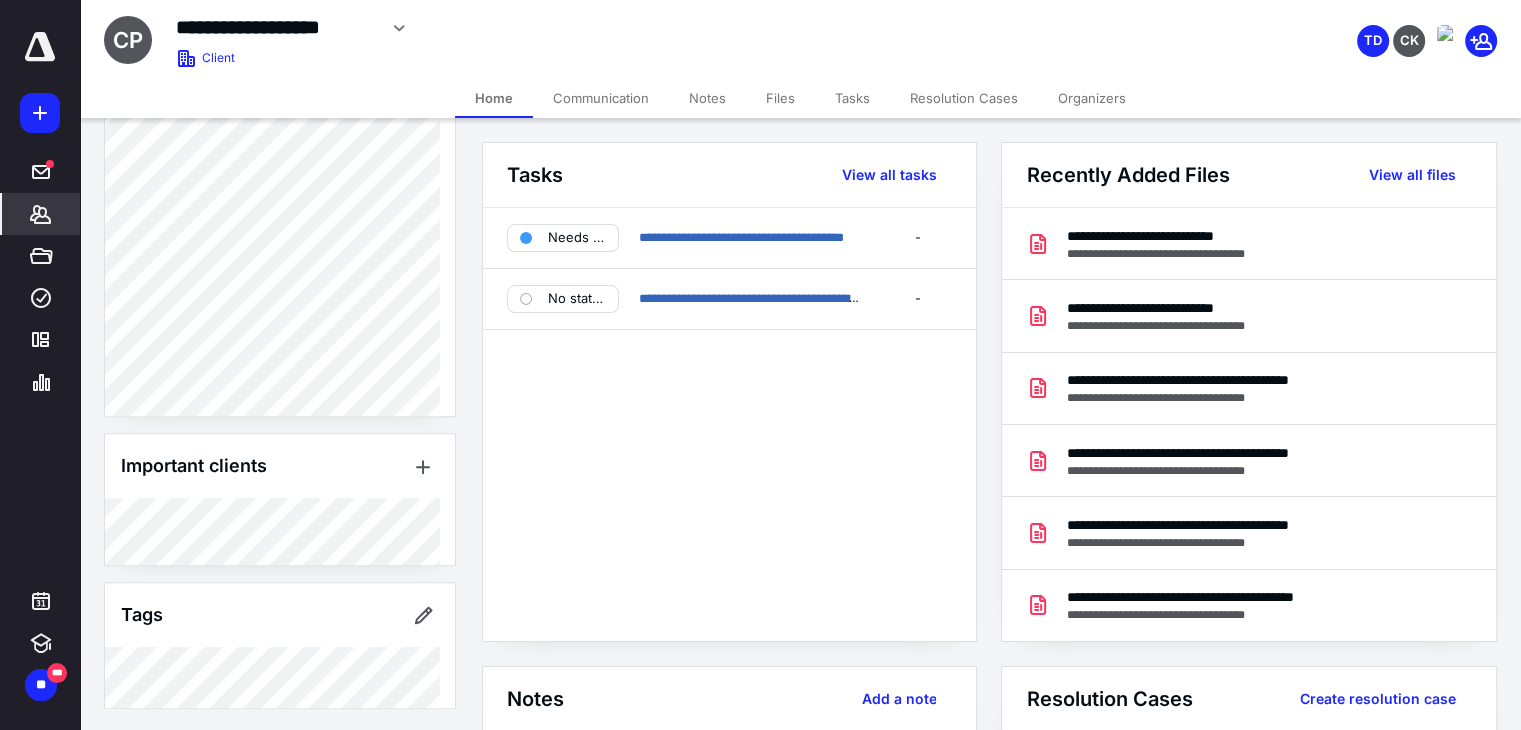click on "*******" at bounding box center (41, 214) 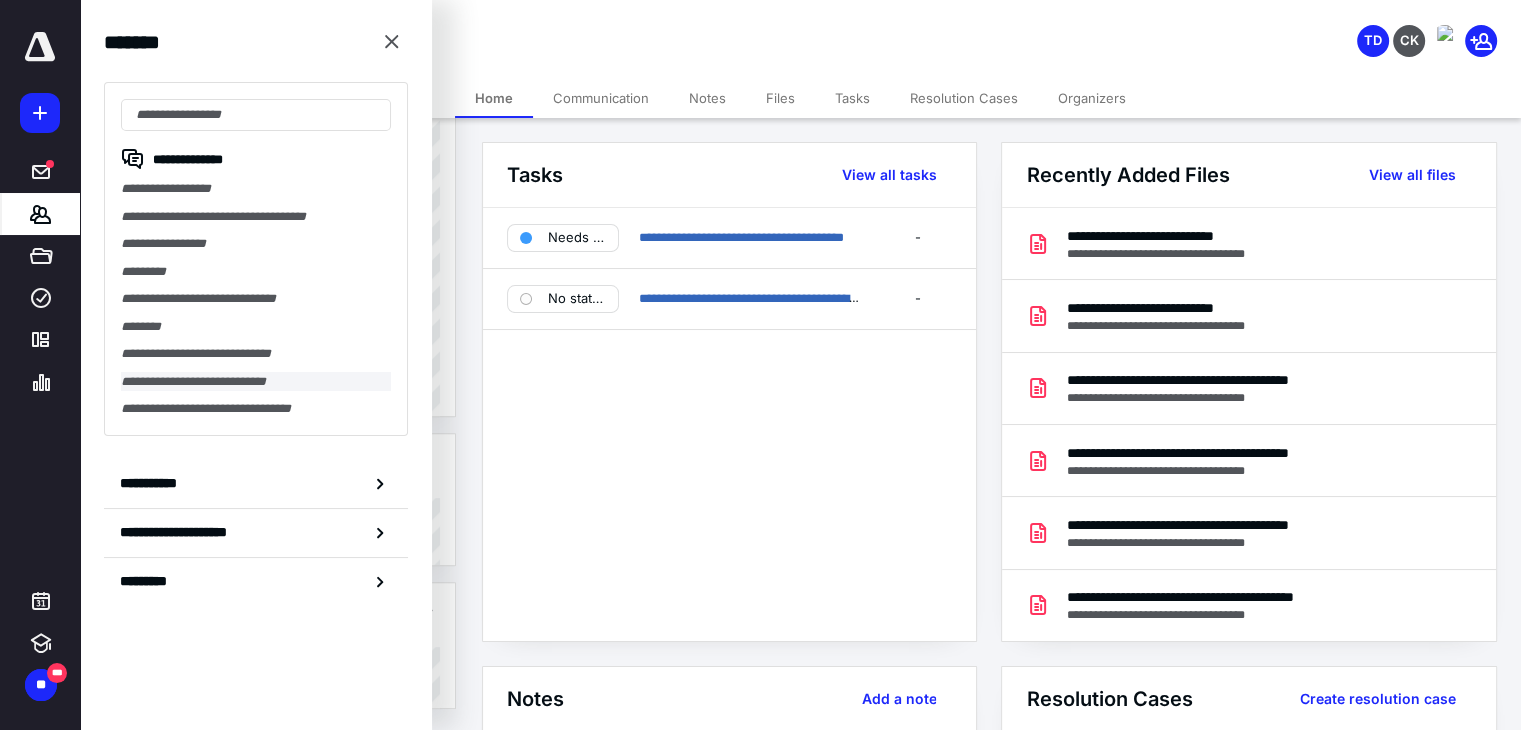 scroll, scrollTop: 468, scrollLeft: 0, axis: vertical 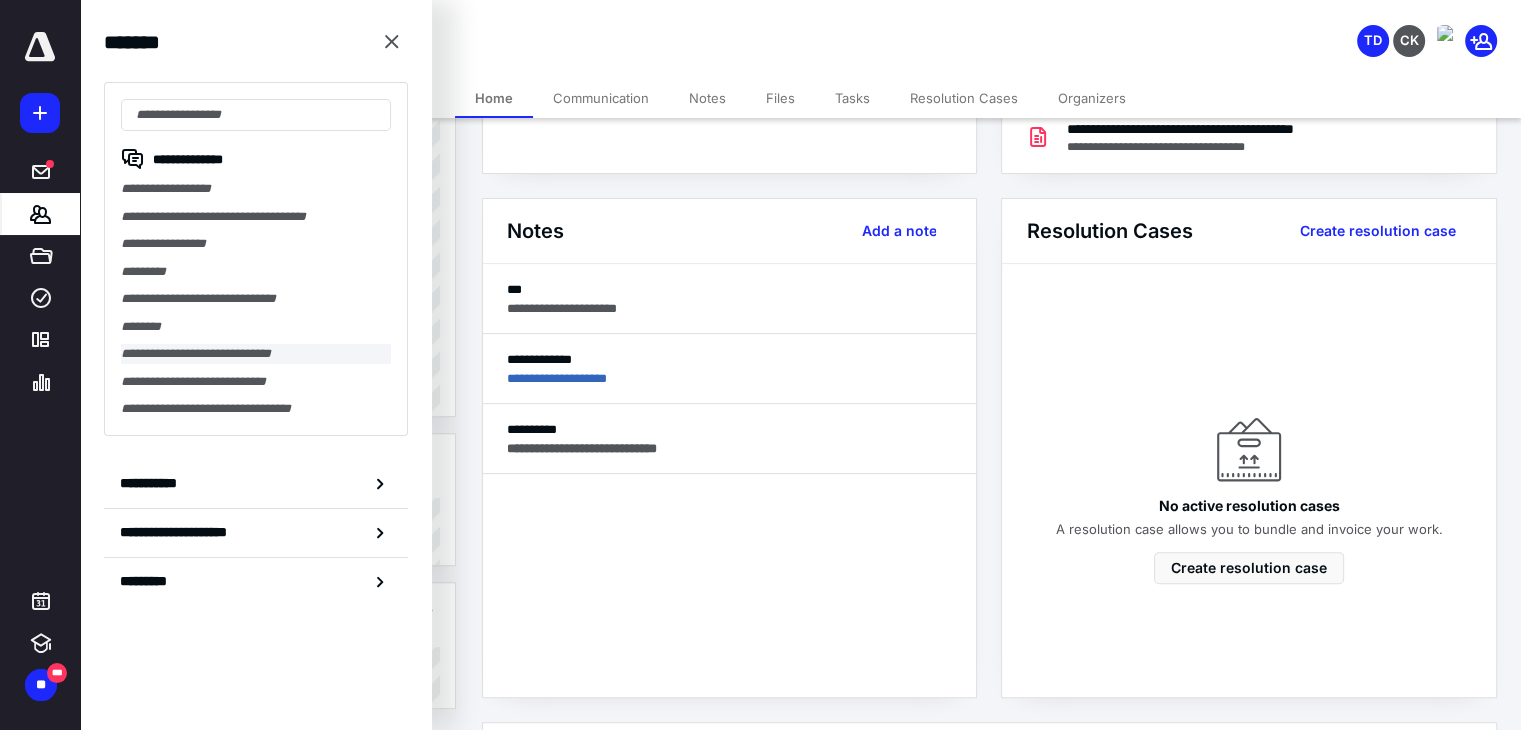click on "**********" at bounding box center [256, 354] 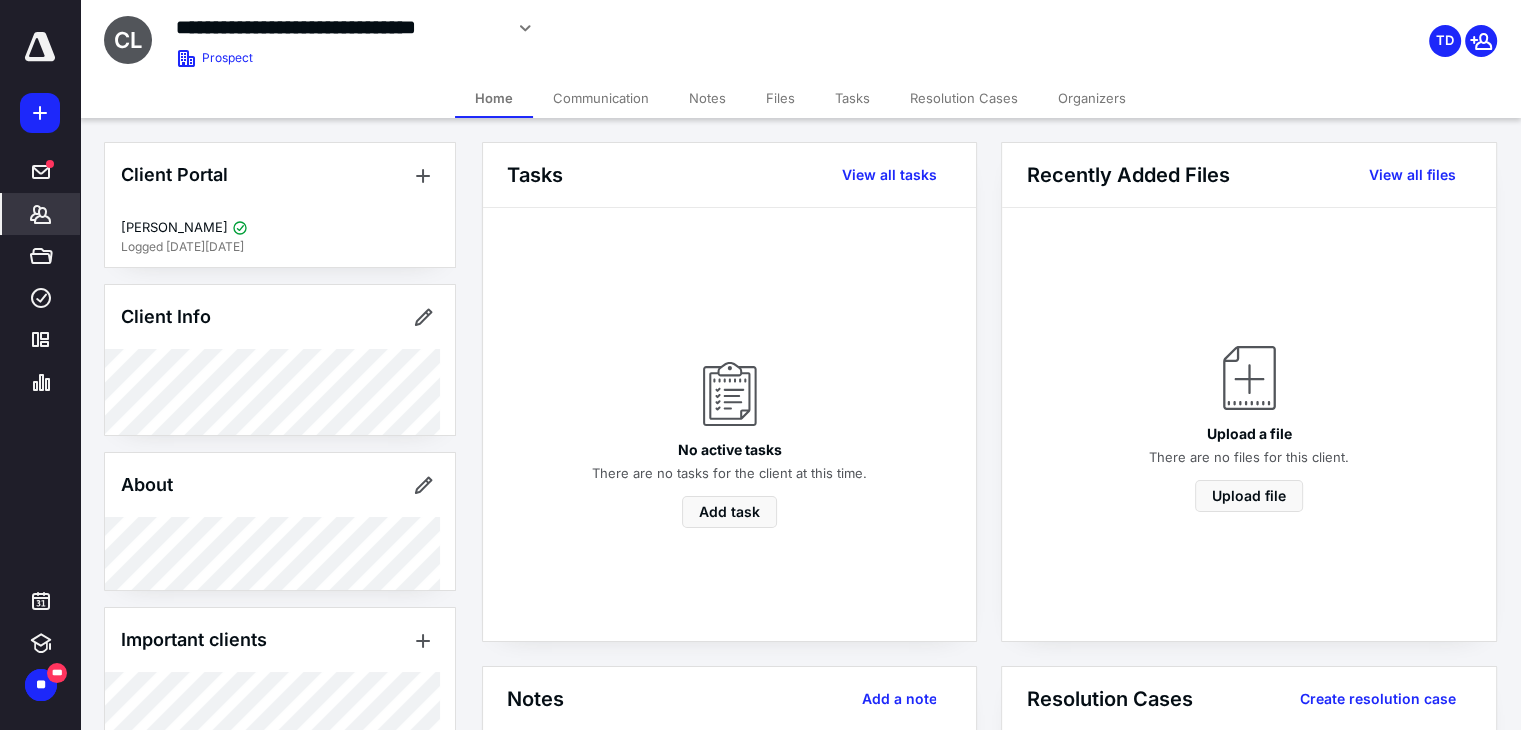 click on "Files" at bounding box center [780, 98] 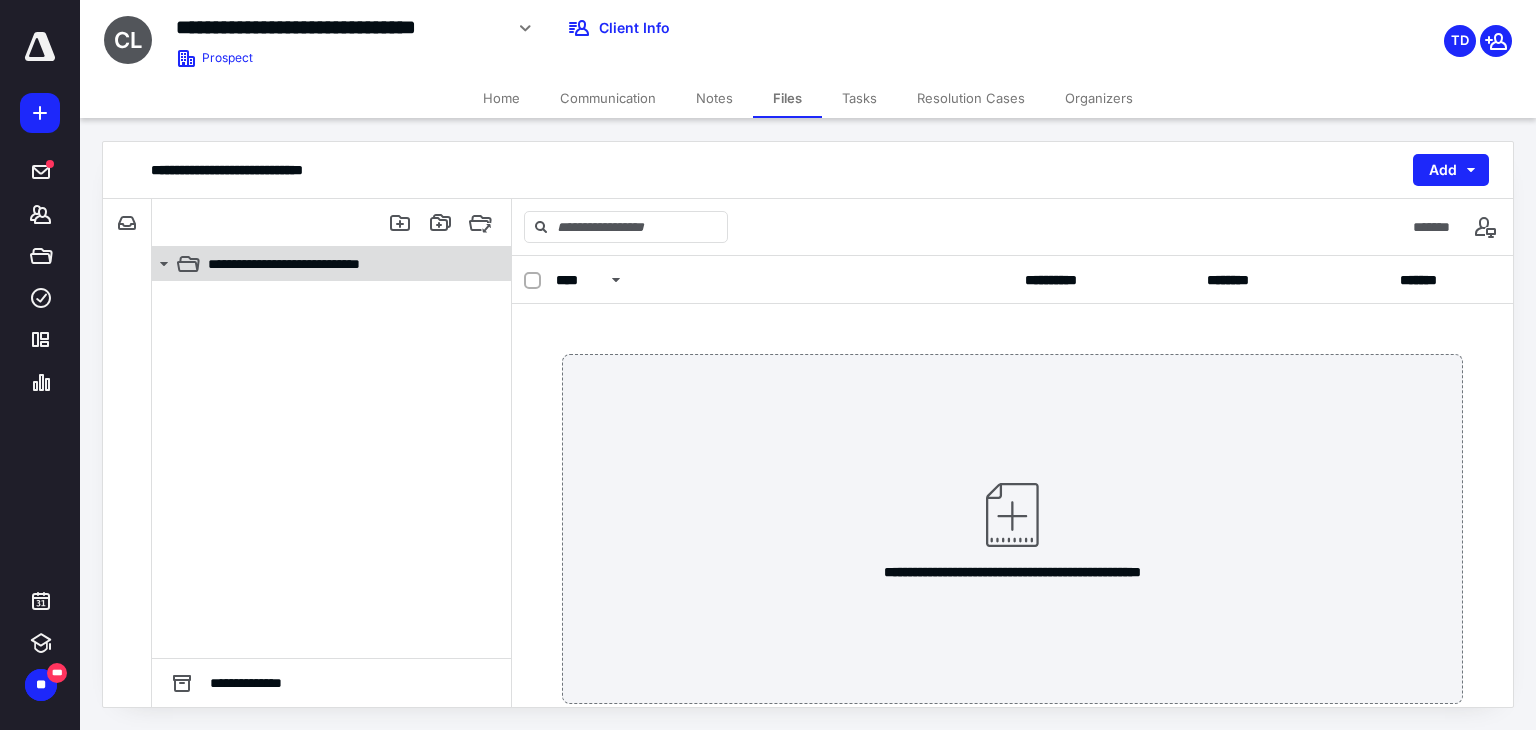 click on "**********" at bounding box center [320, 264] 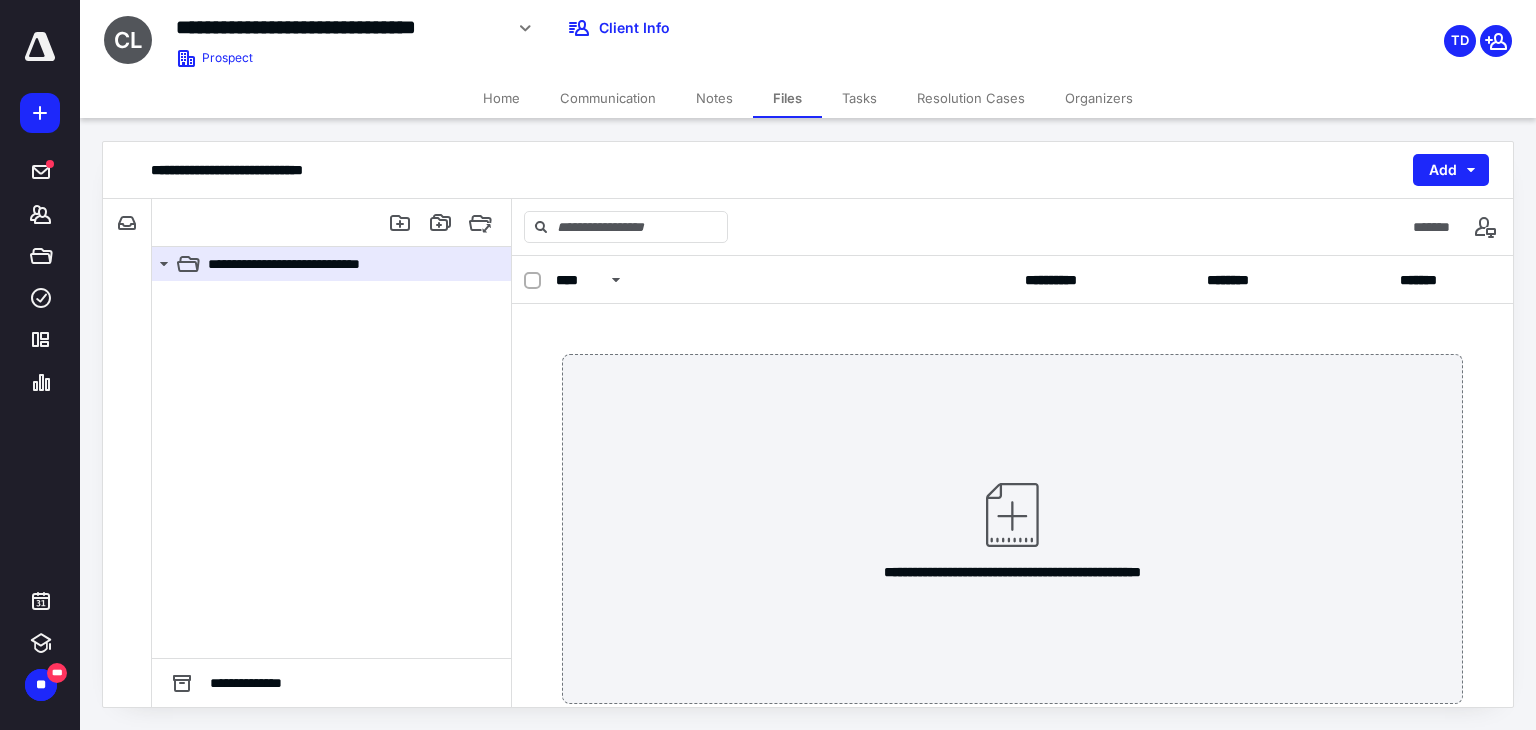 click on "Home" at bounding box center [501, 98] 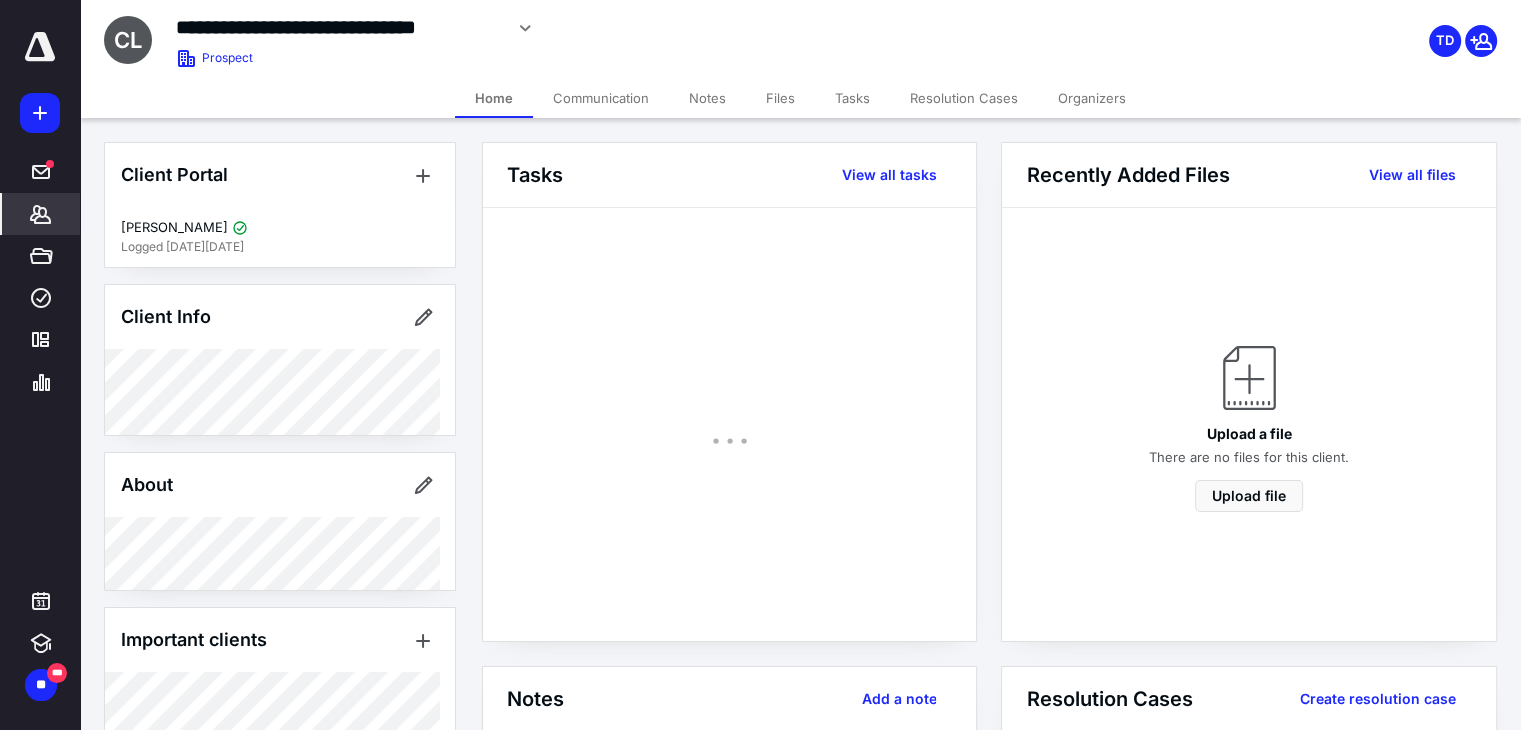 scroll, scrollTop: 338, scrollLeft: 0, axis: vertical 